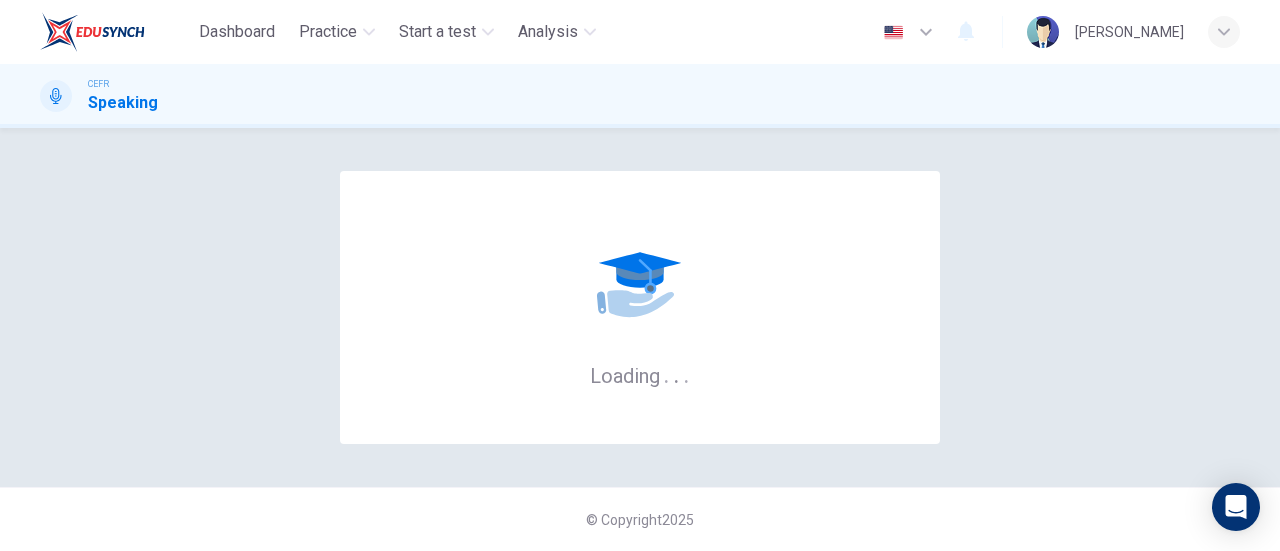 scroll, scrollTop: 0, scrollLeft: 0, axis: both 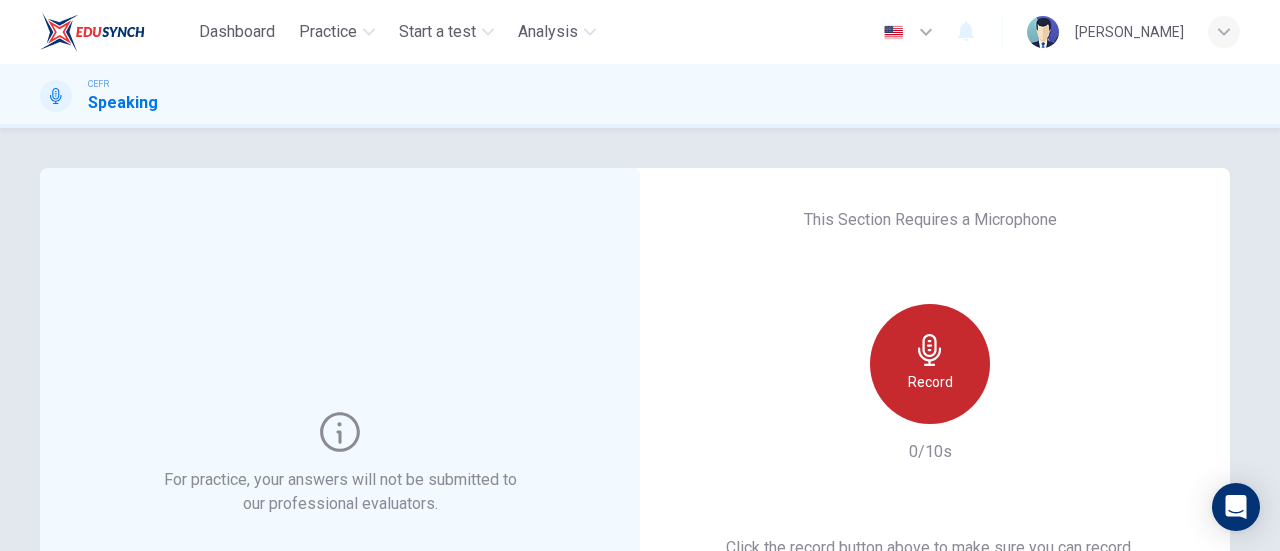 click on "Record" at bounding box center [930, 364] 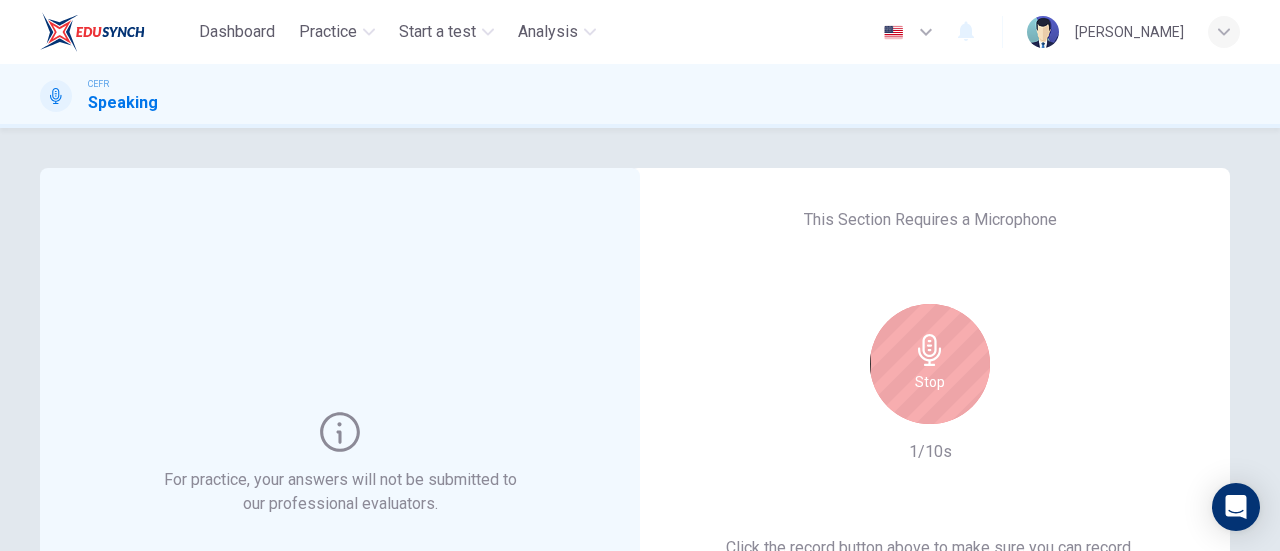 drag, startPoint x: 889, startPoint y: 359, endPoint x: 1074, endPoint y: 345, distance: 185.52898 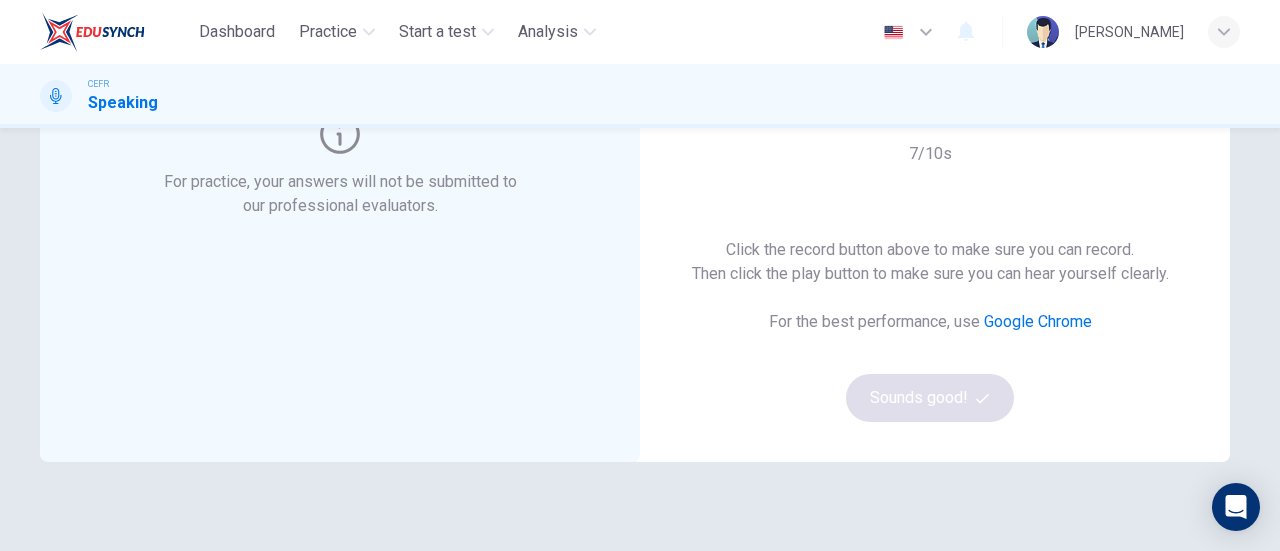 scroll, scrollTop: 203, scrollLeft: 0, axis: vertical 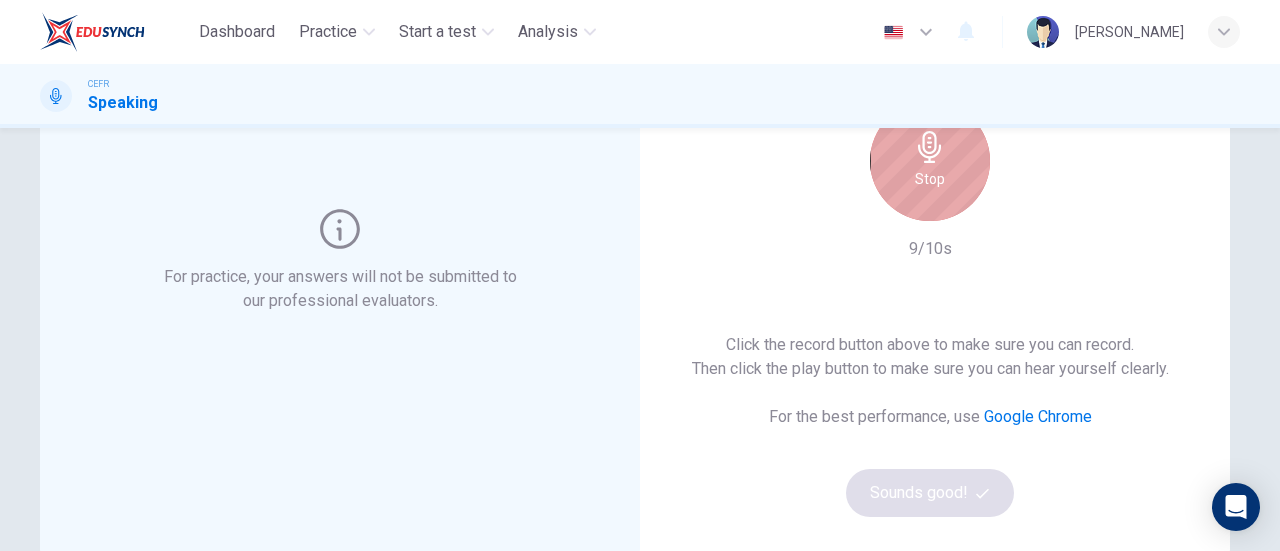 click on "Stop" at bounding box center (930, 179) 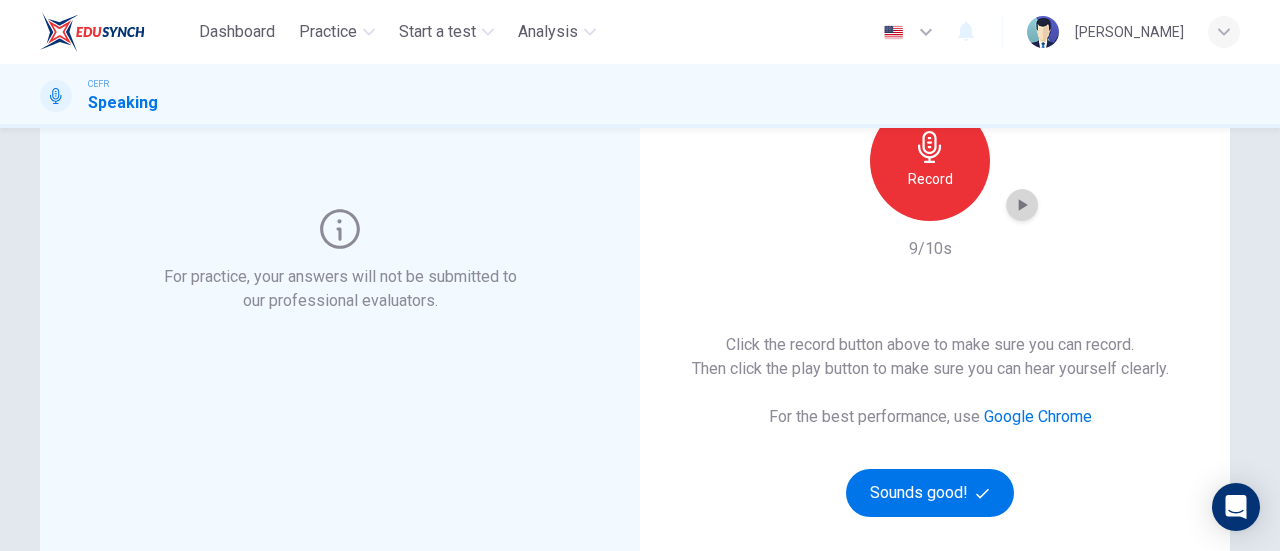 click 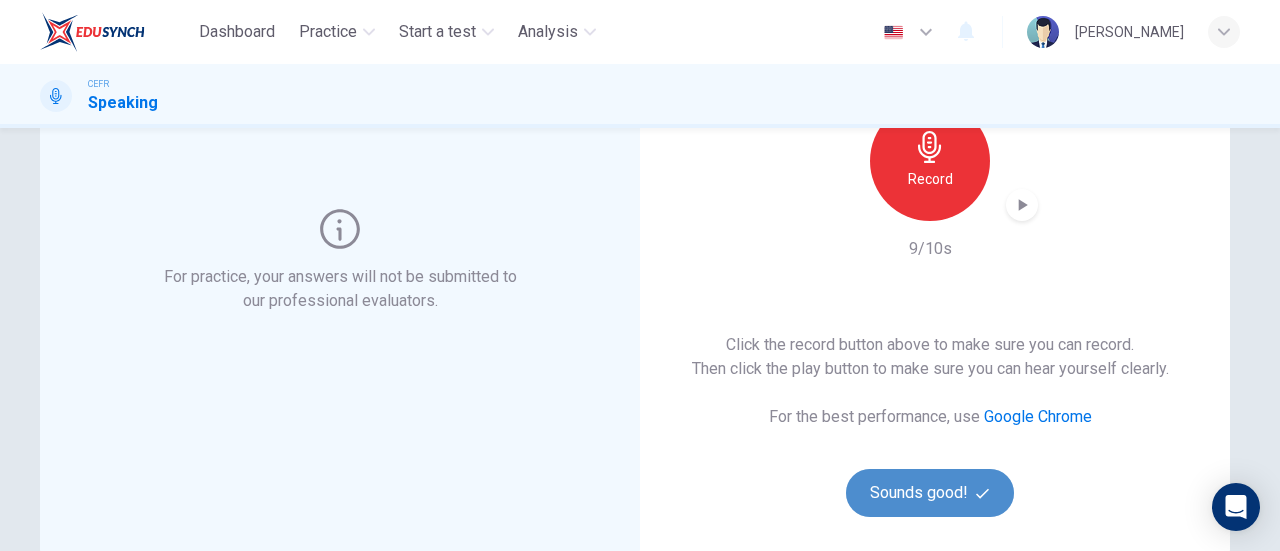 click on "Sounds good!" at bounding box center [930, 493] 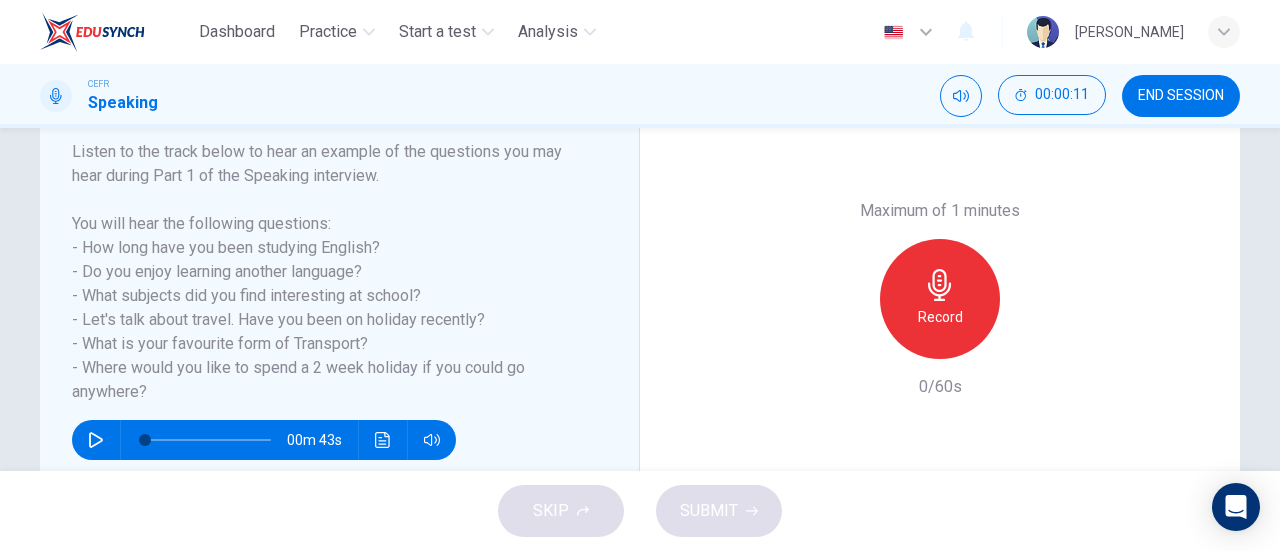 scroll, scrollTop: 323, scrollLeft: 0, axis: vertical 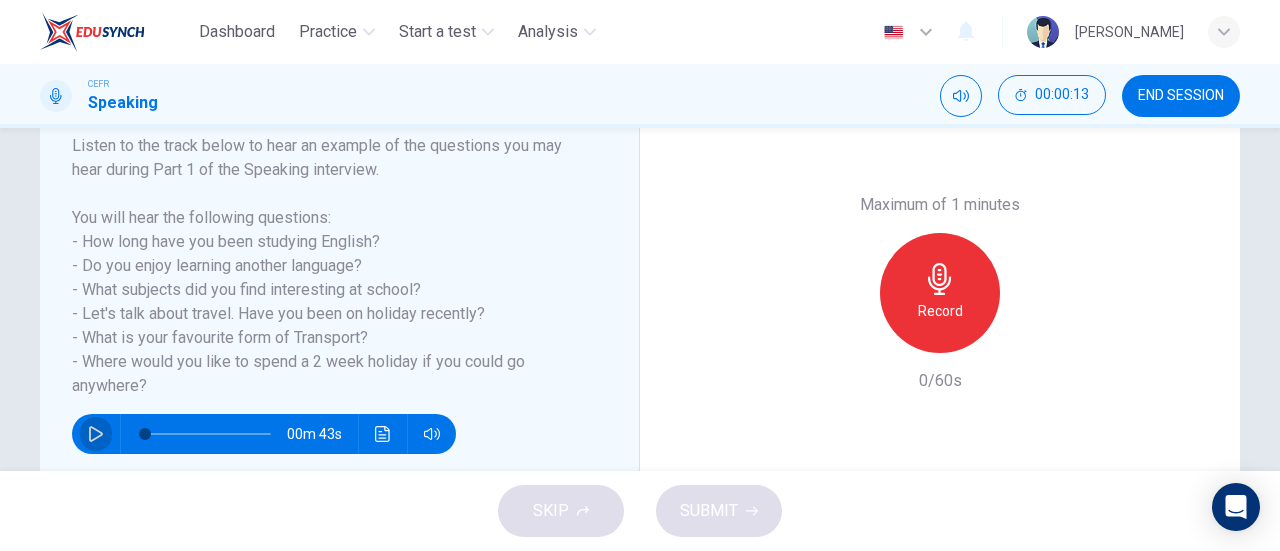 click 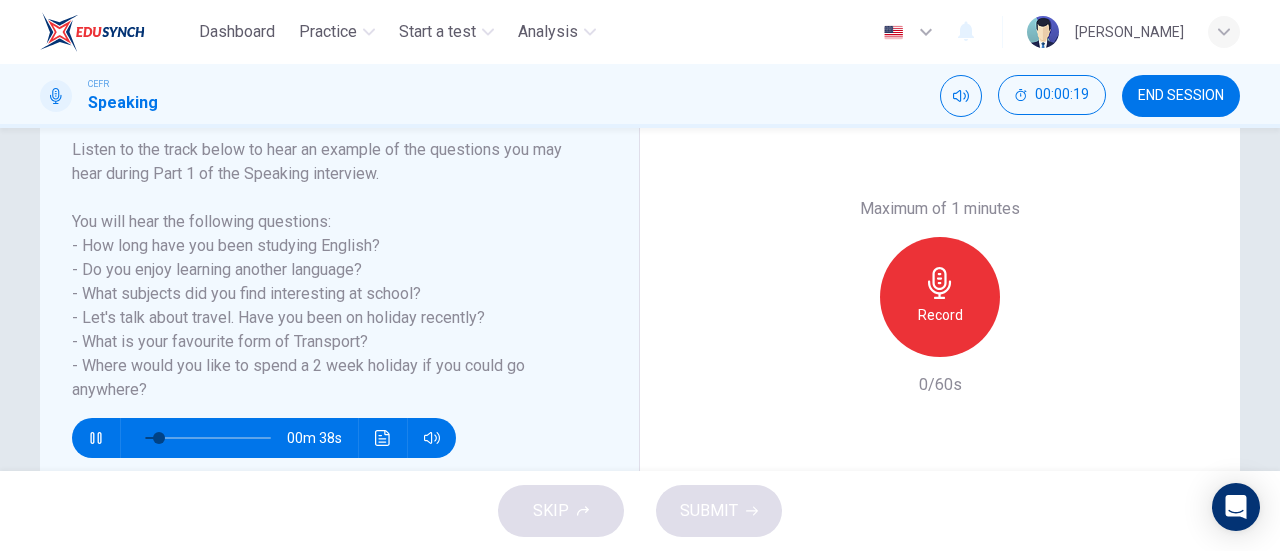 scroll, scrollTop: 321, scrollLeft: 0, axis: vertical 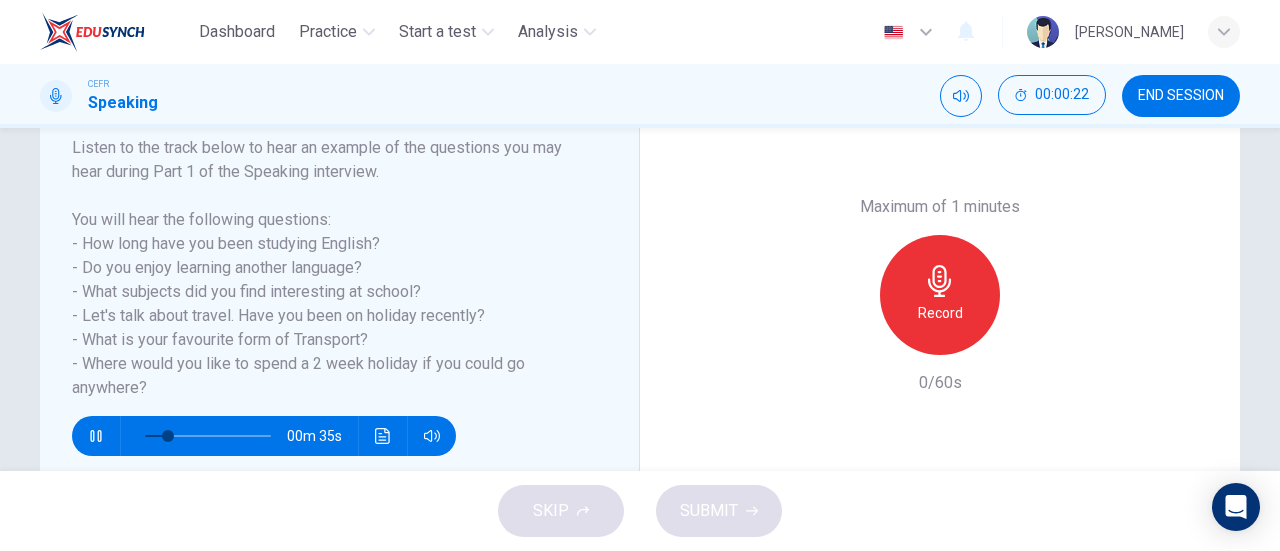 type on "20" 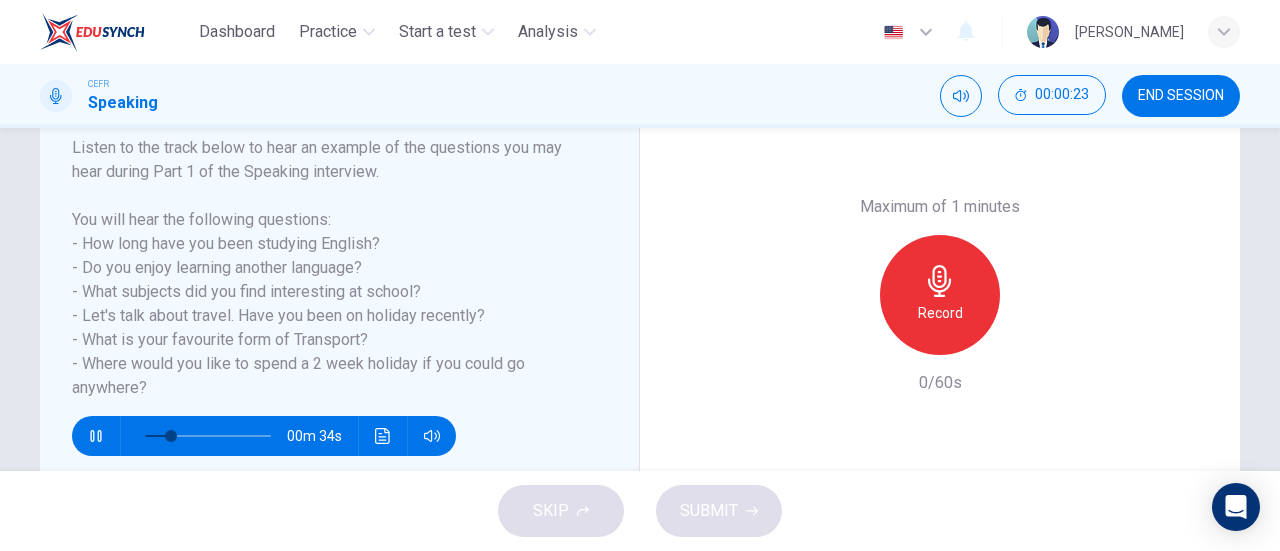 type 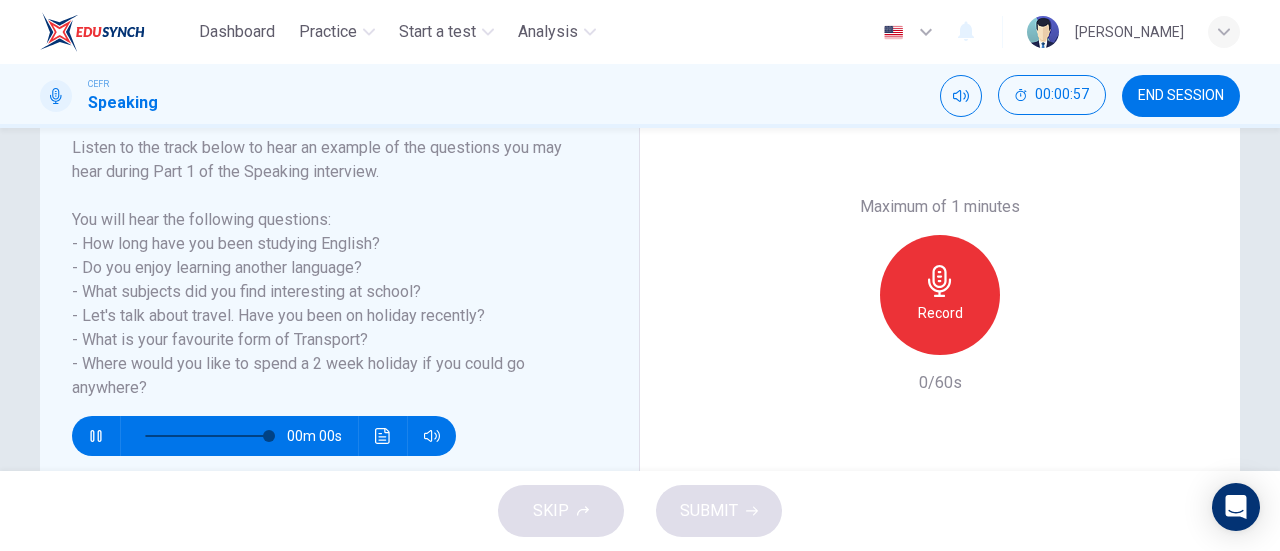type on "0" 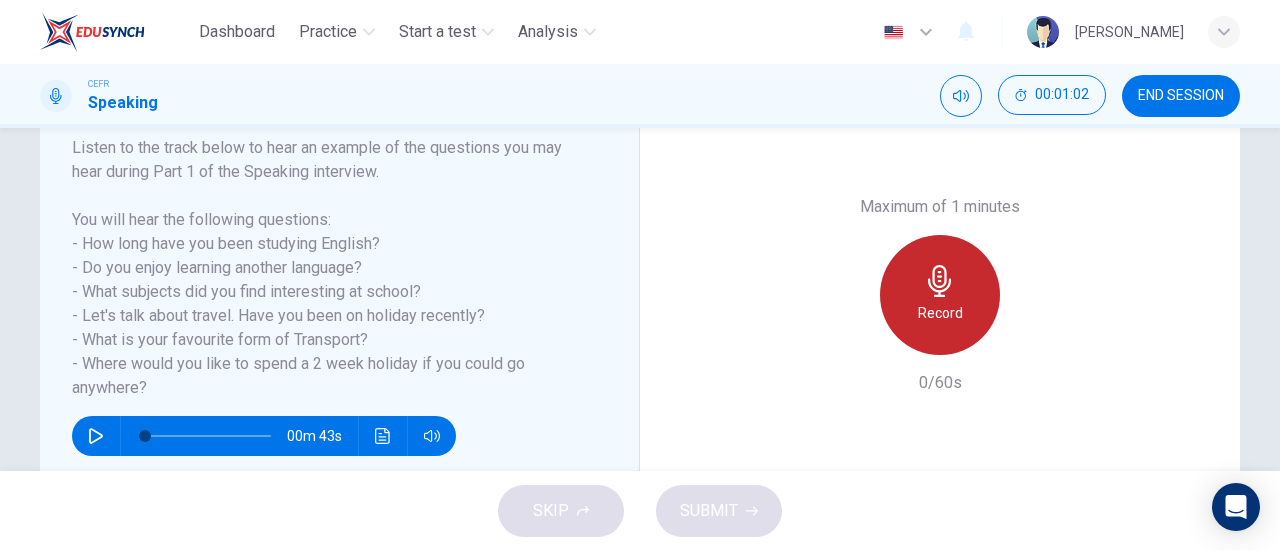 click on "Record" at bounding box center [940, 295] 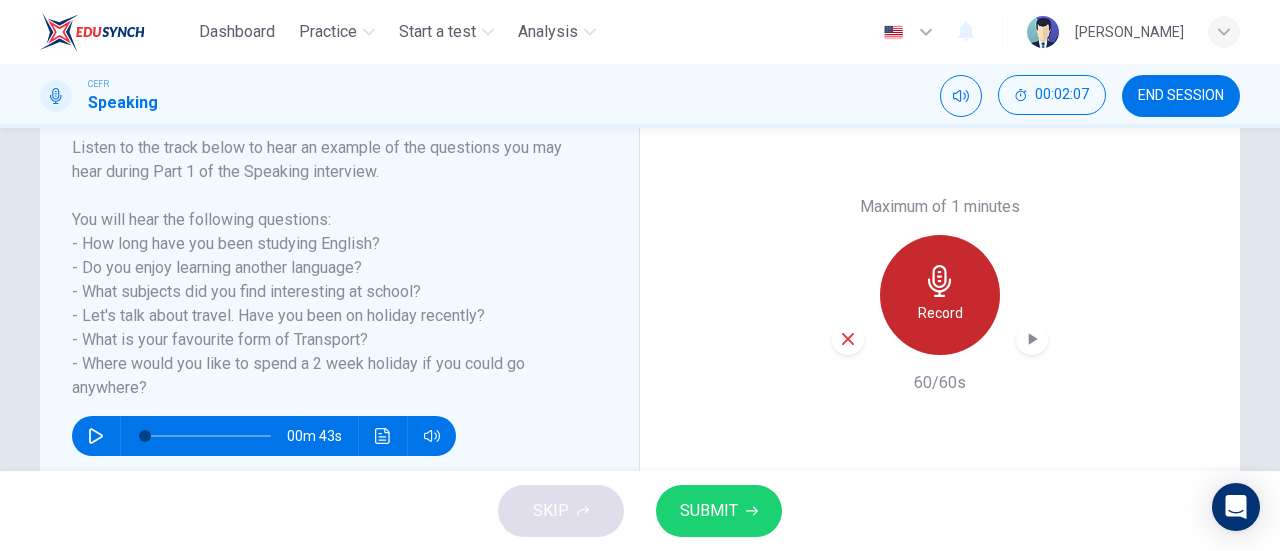 click on "Record" at bounding box center [940, 313] 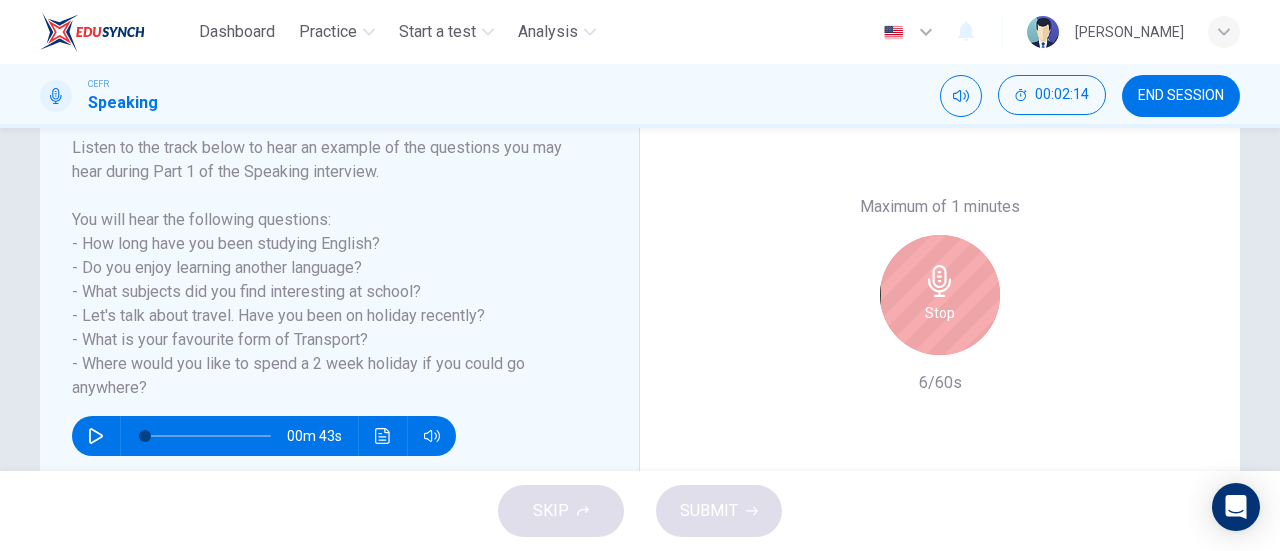 click on "Stop" at bounding box center [940, 313] 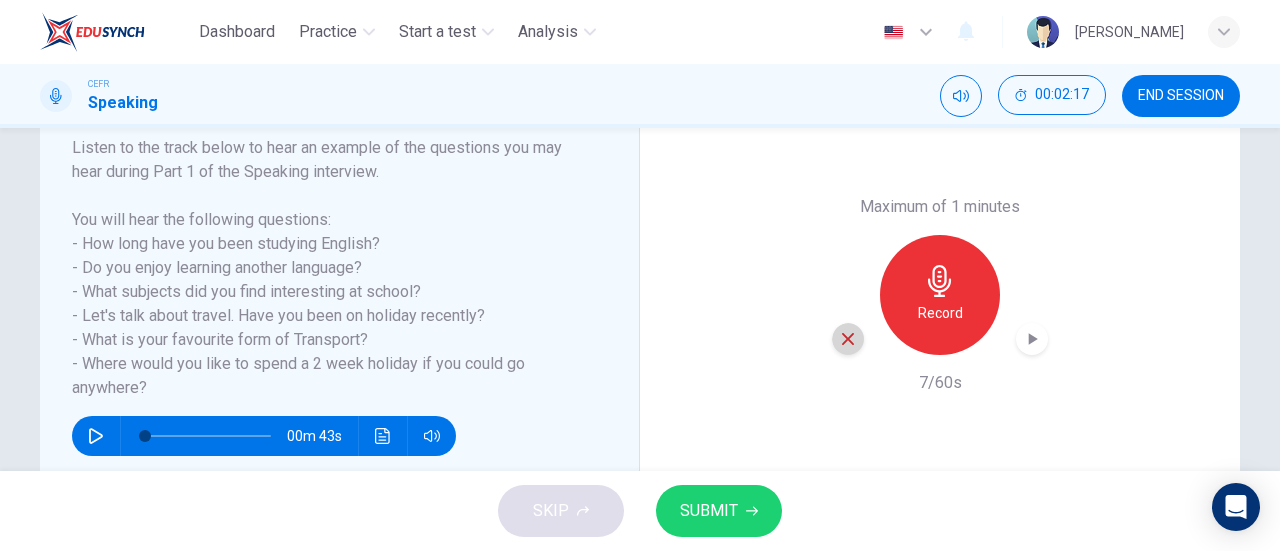 click 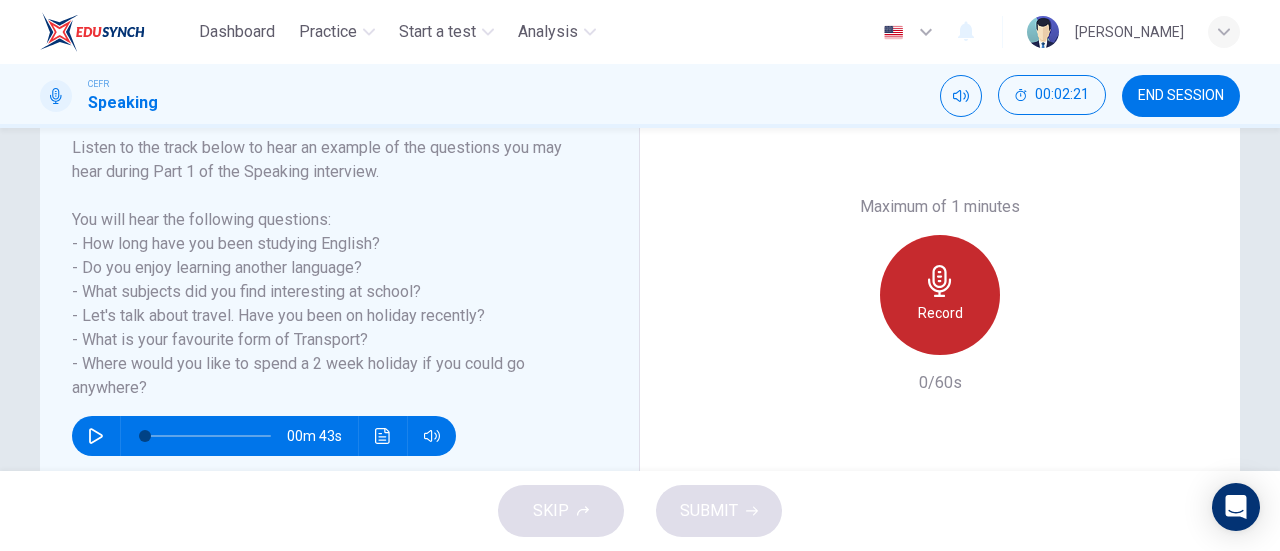 click on "Record" at bounding box center (940, 313) 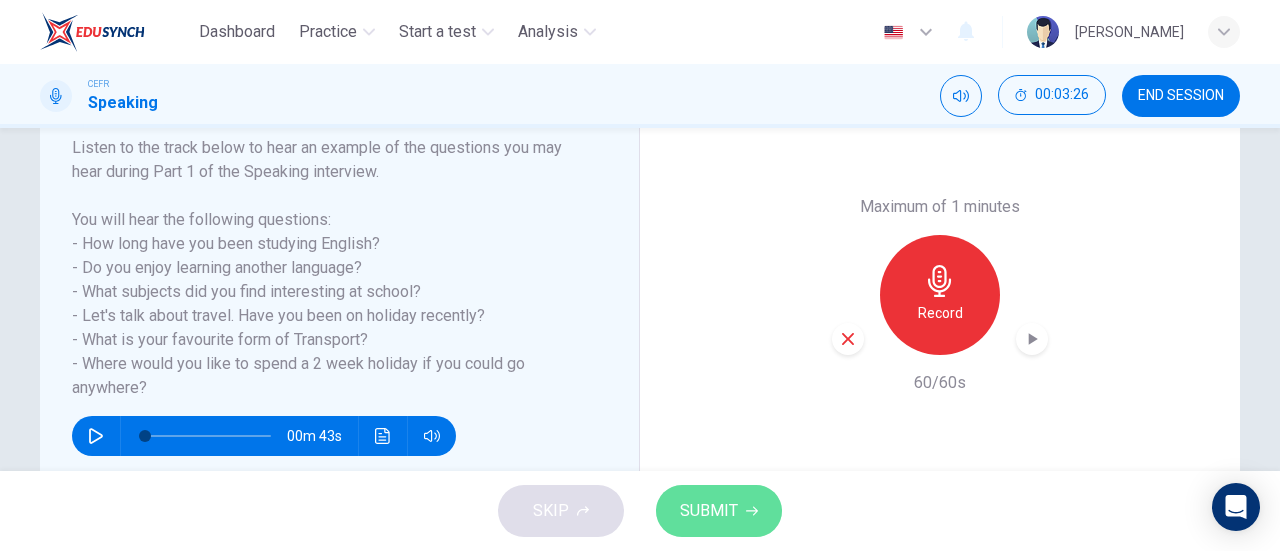 click on "SUBMIT" at bounding box center (719, 511) 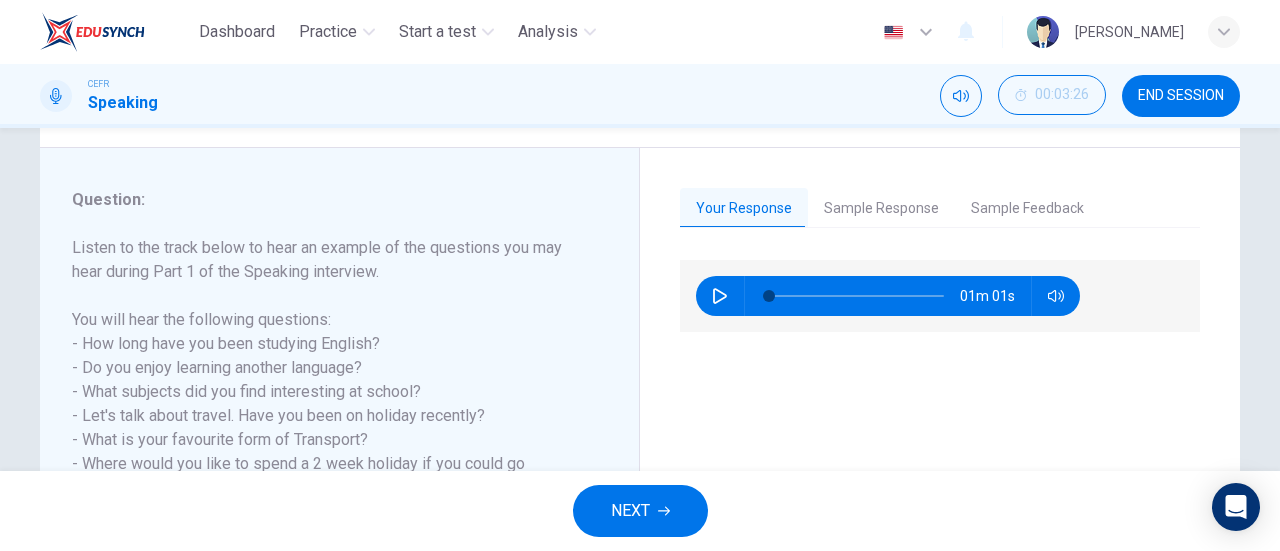 scroll, scrollTop: 220, scrollLeft: 0, axis: vertical 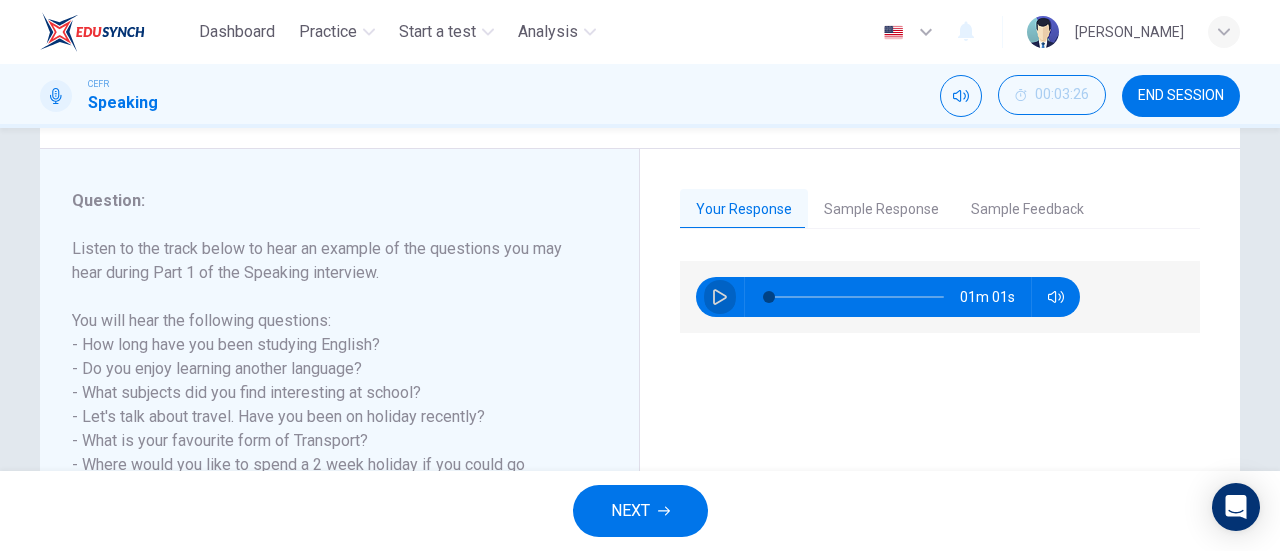 click 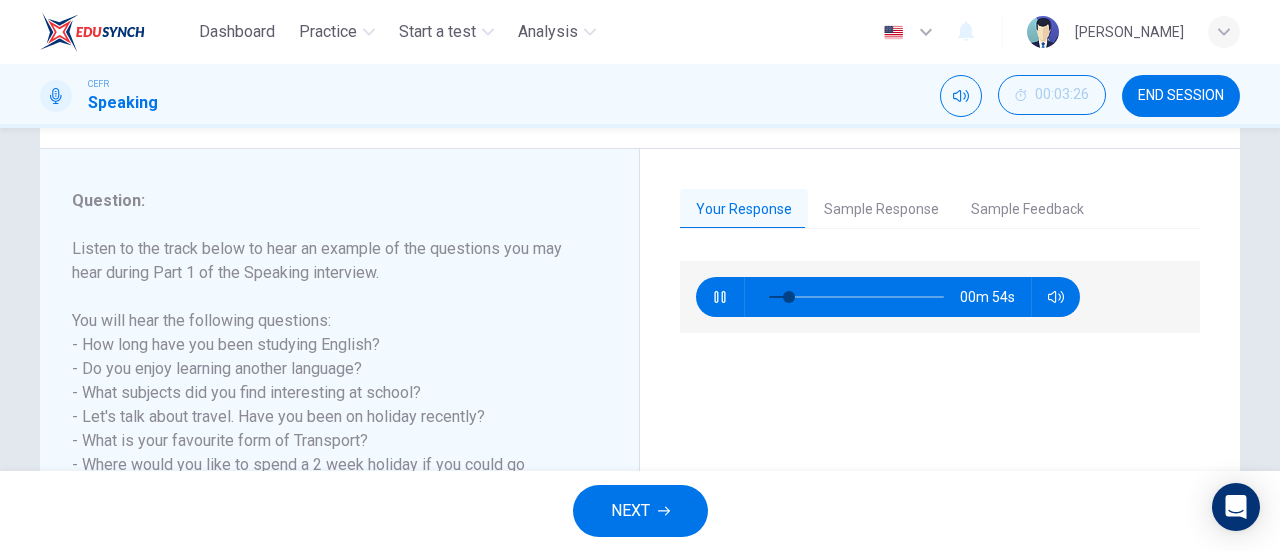 type on "13" 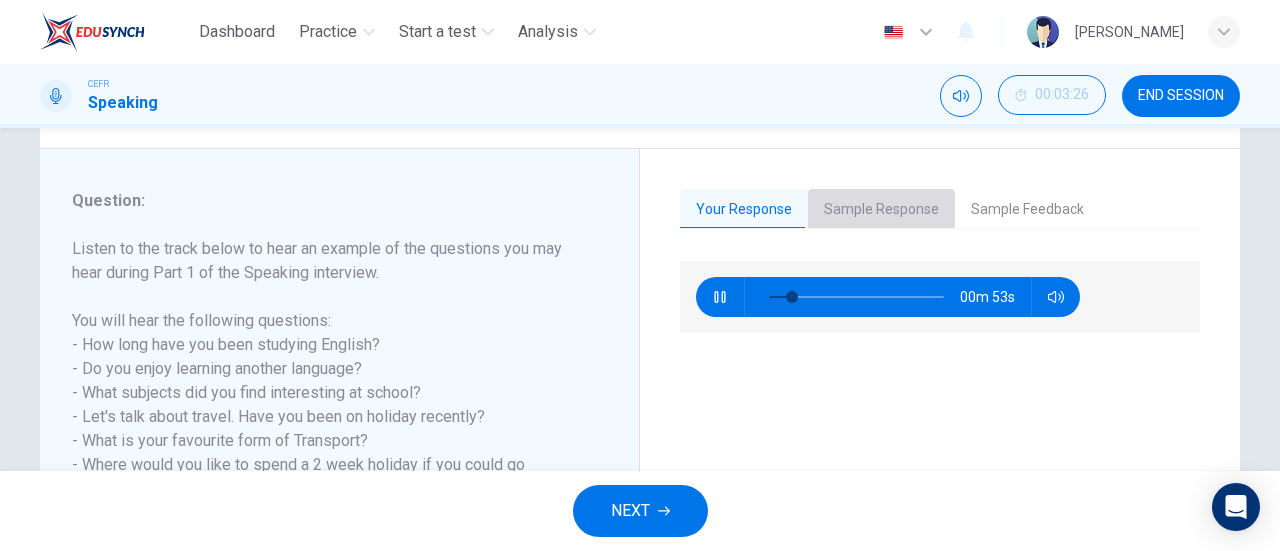 click on "Sample Response" at bounding box center [881, 210] 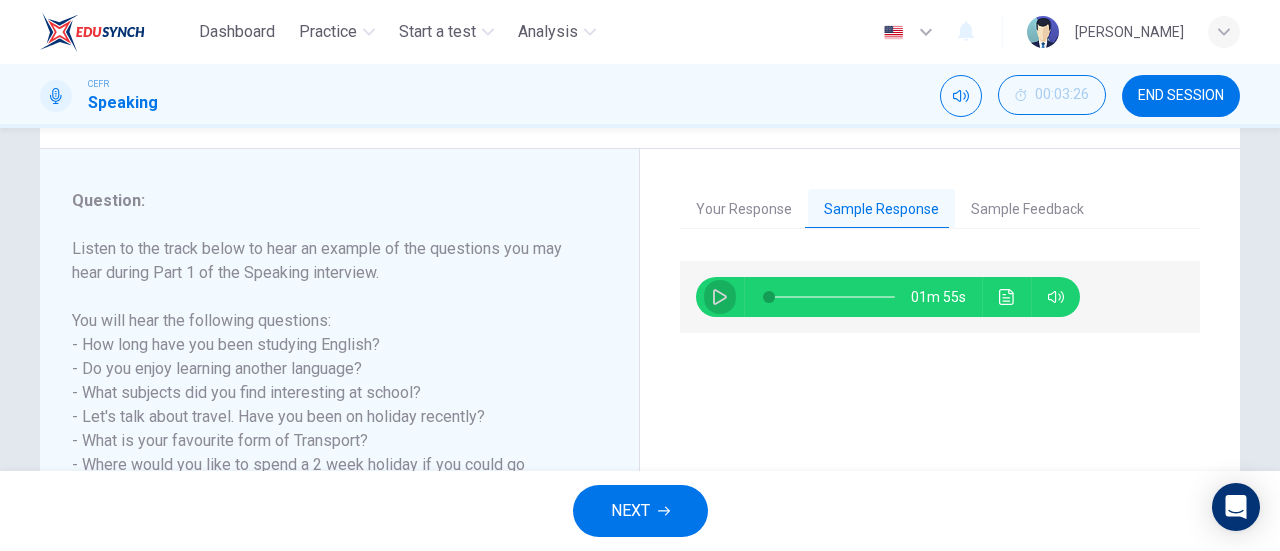 click 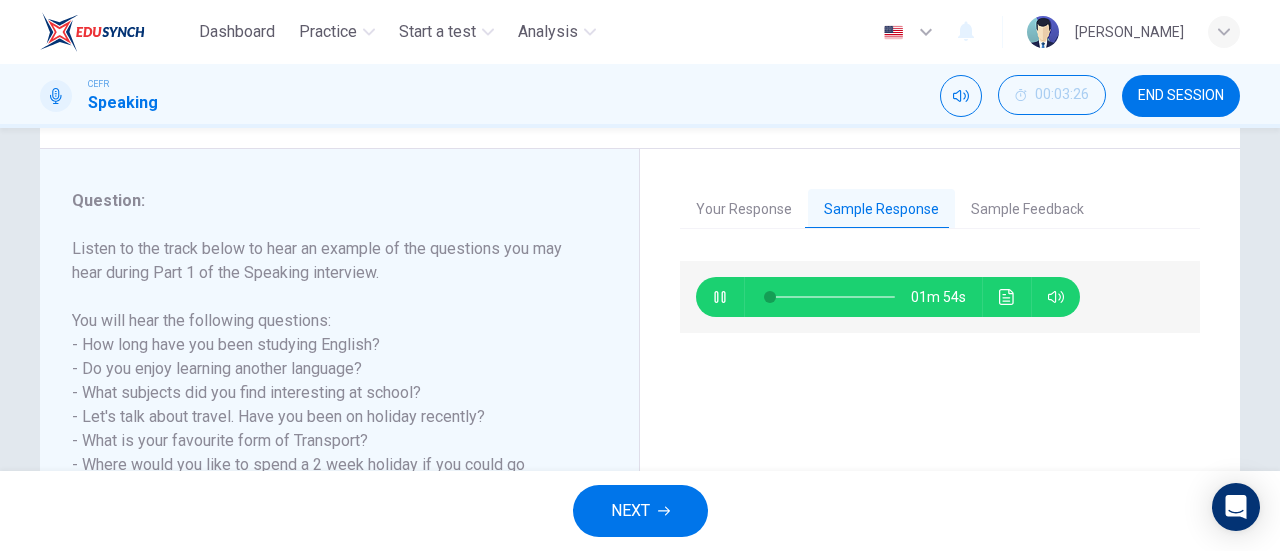 type on "2" 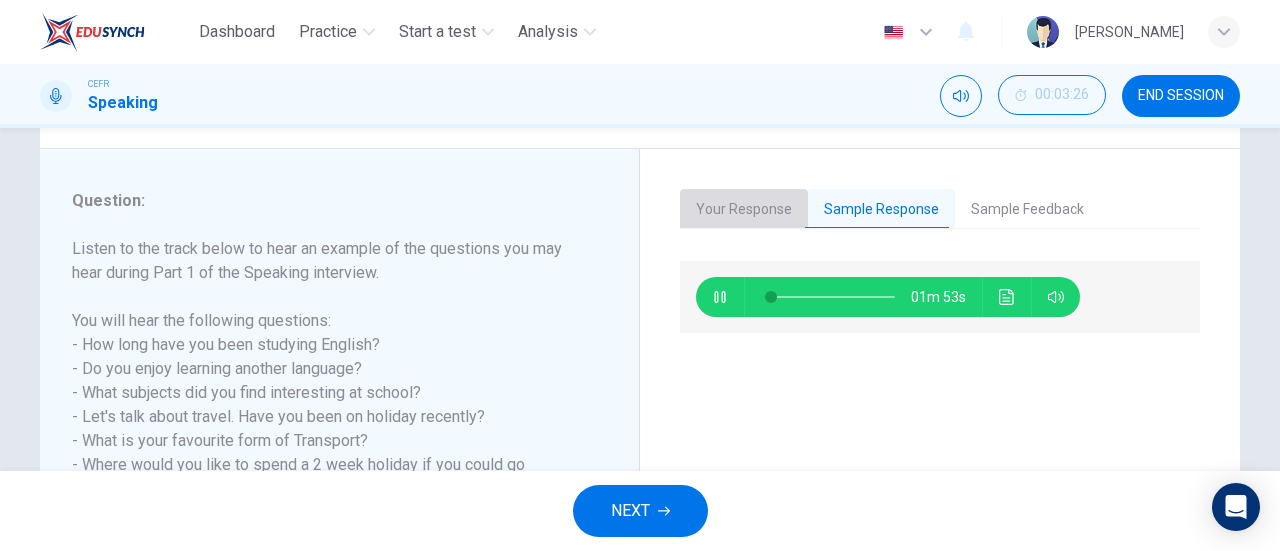 click on "Your Response" at bounding box center (744, 210) 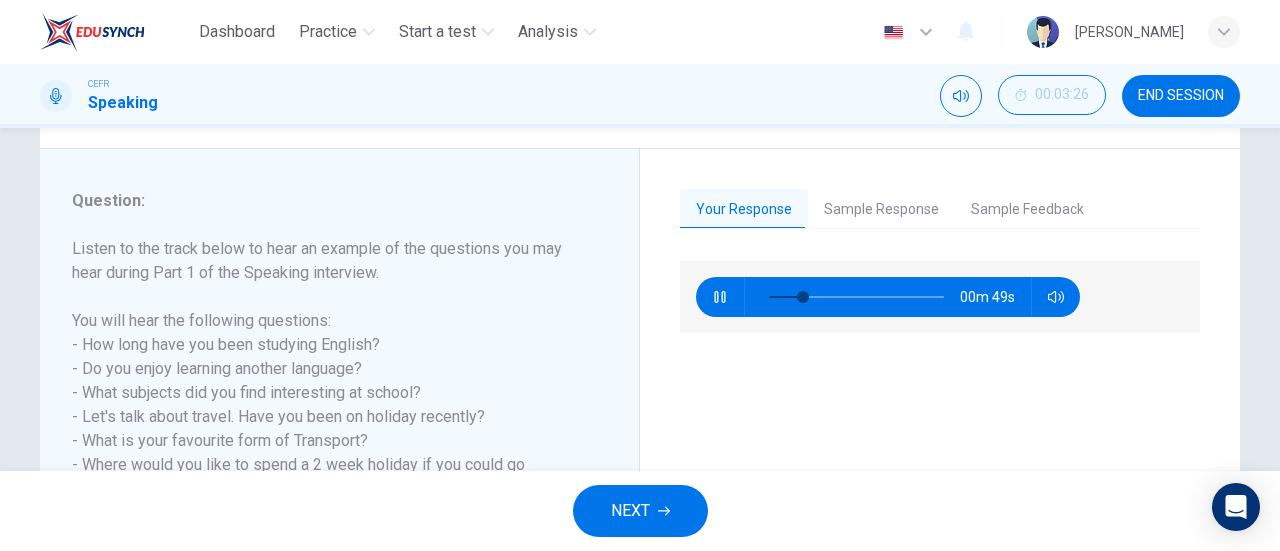 type on "21" 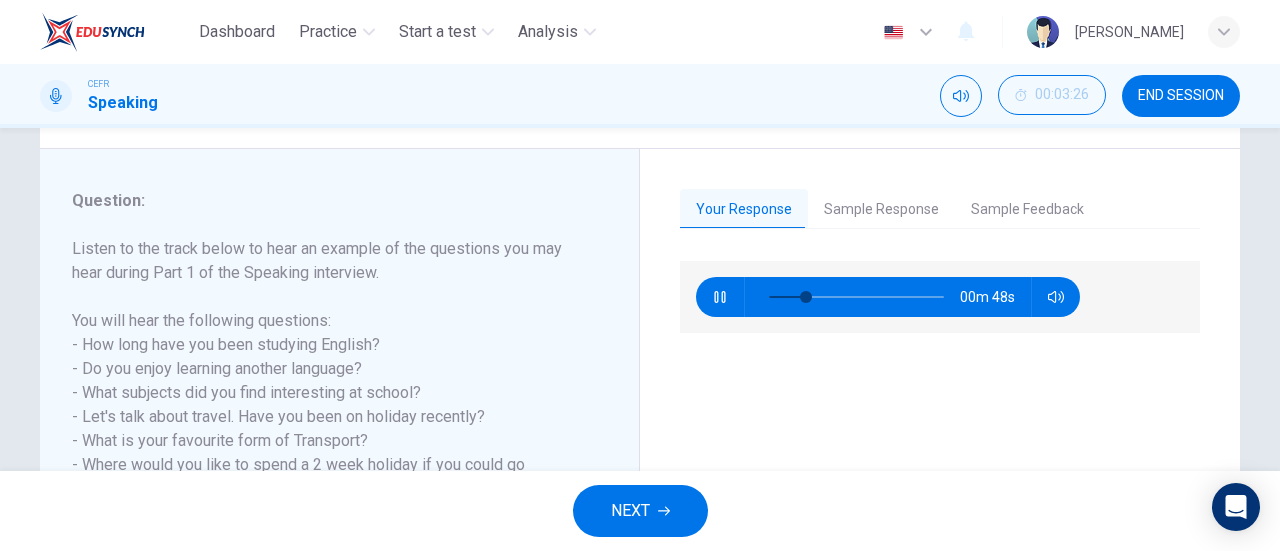 type on "3" 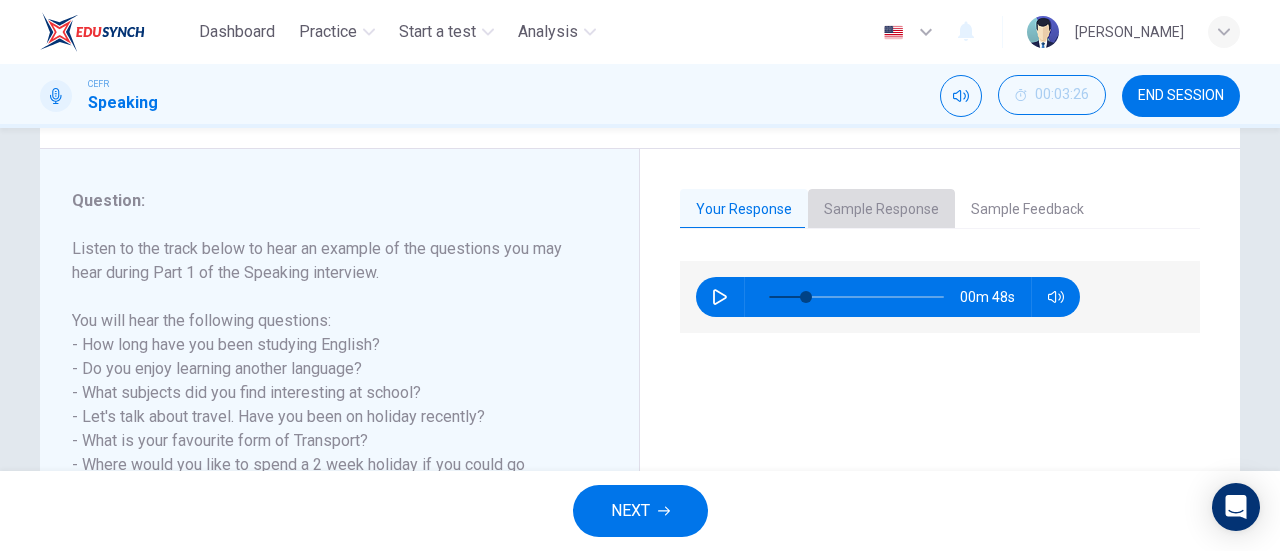 click on "Sample Response" at bounding box center (881, 210) 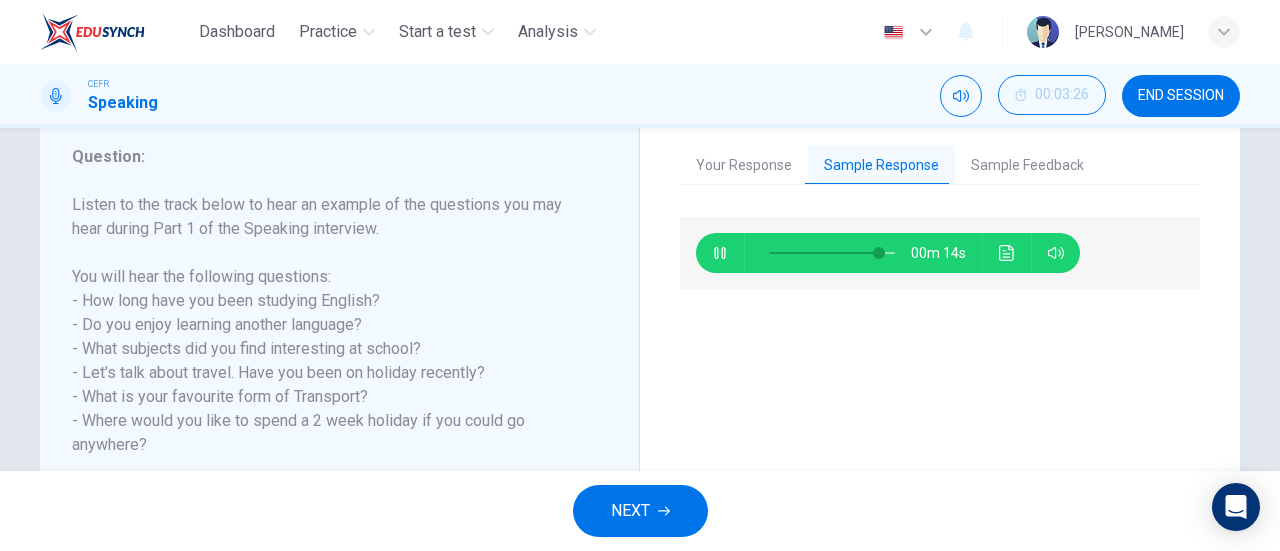scroll, scrollTop: 249, scrollLeft: 0, axis: vertical 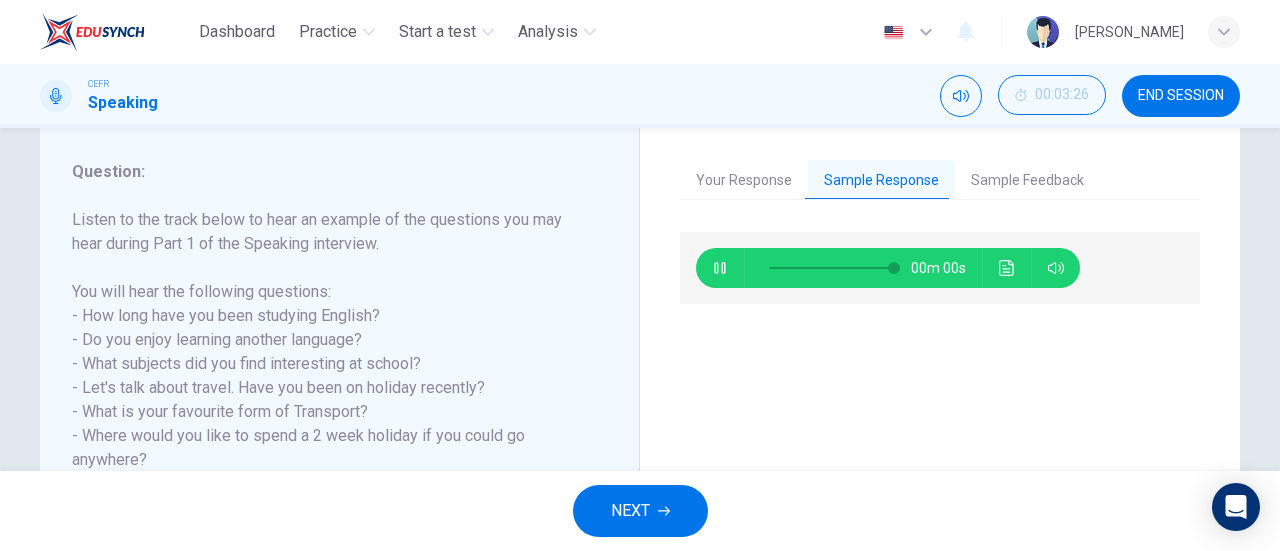 type on "0" 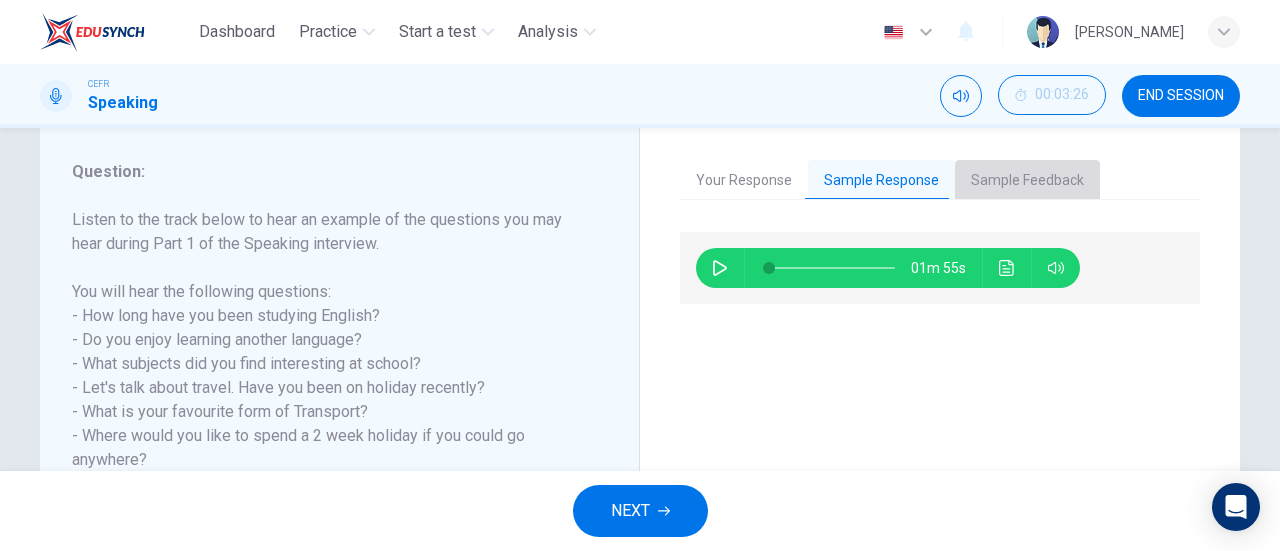 click on "Sample Feedback" at bounding box center [1027, 181] 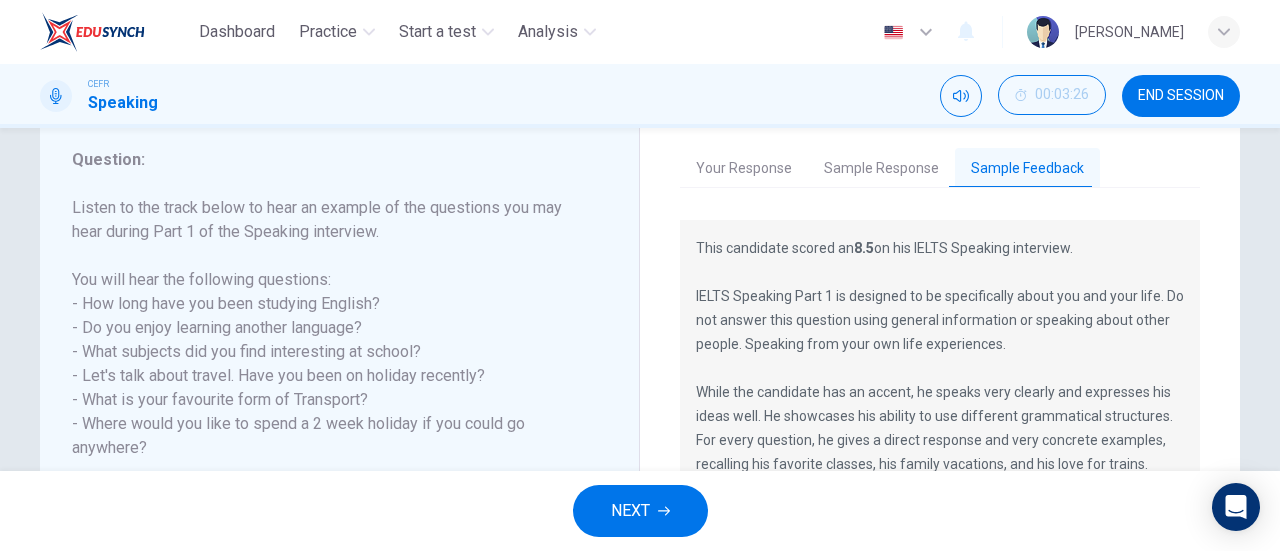scroll, scrollTop: 258, scrollLeft: 0, axis: vertical 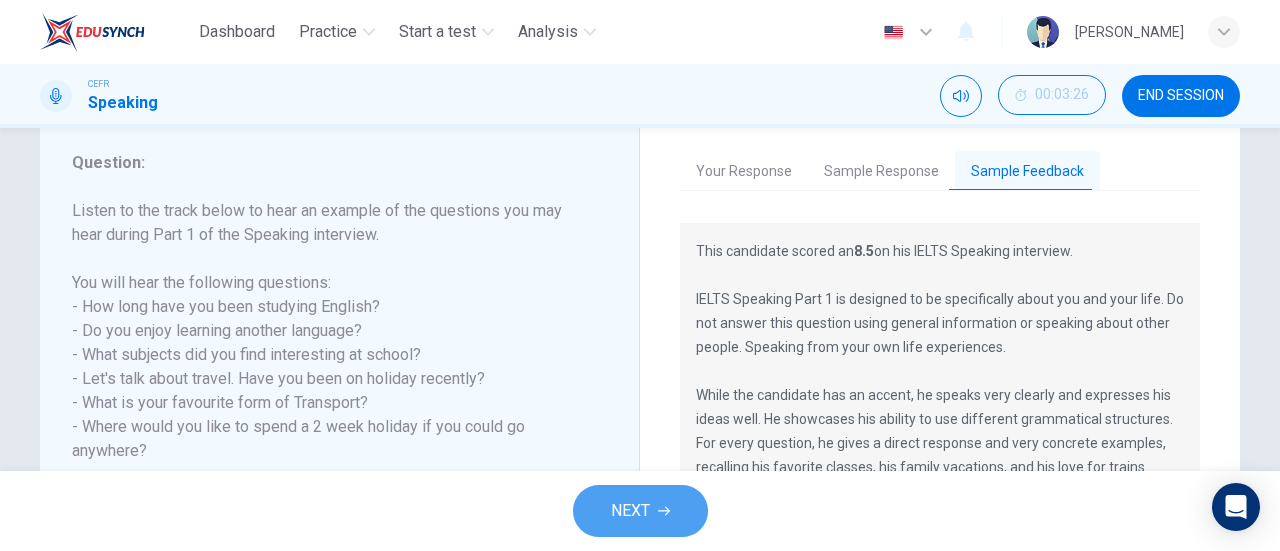 click on "NEXT" at bounding box center [630, 511] 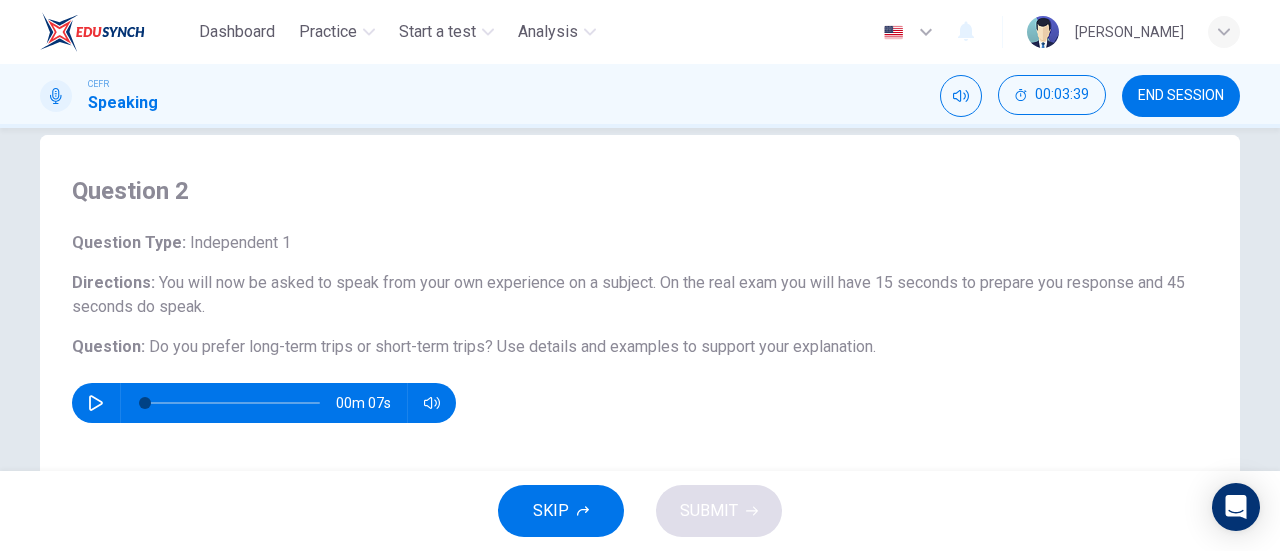 scroll, scrollTop: 28, scrollLeft: 0, axis: vertical 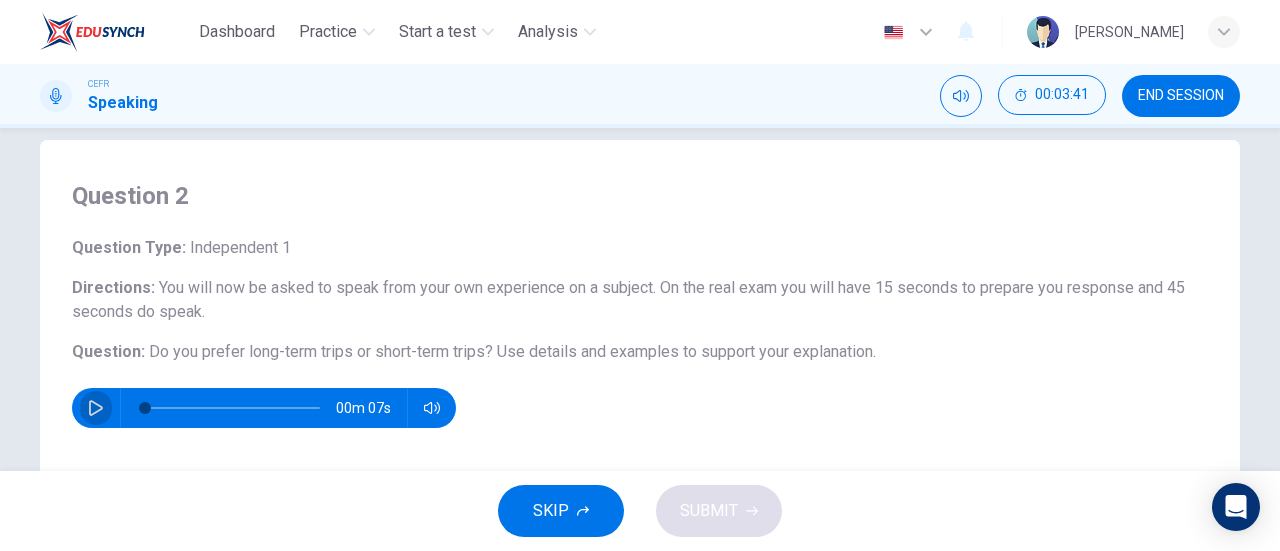 click 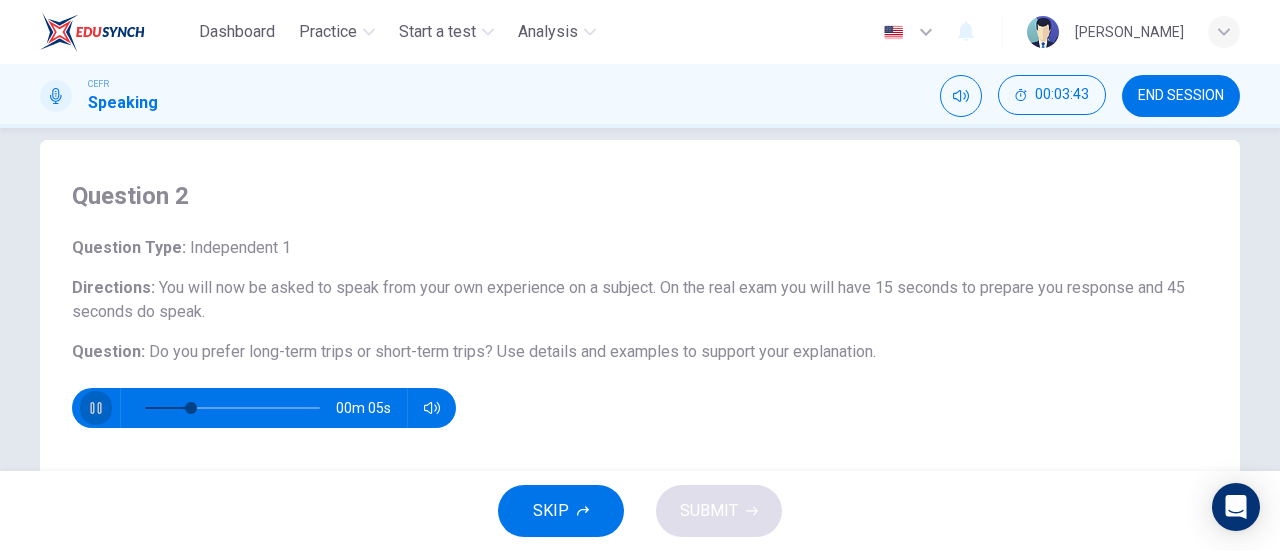 click 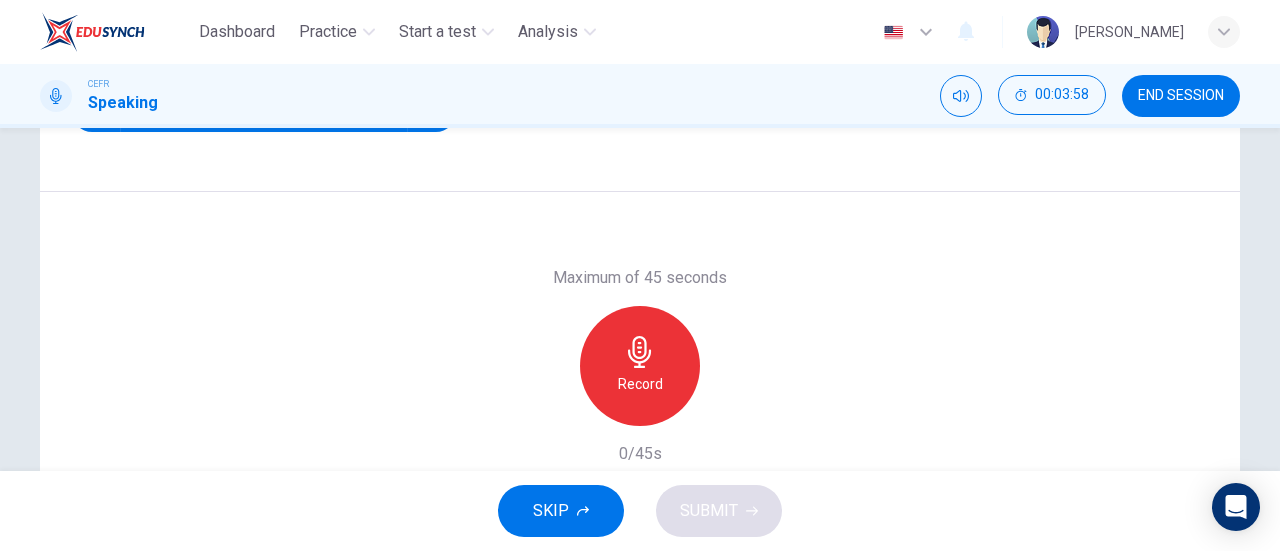 scroll, scrollTop: 325, scrollLeft: 0, axis: vertical 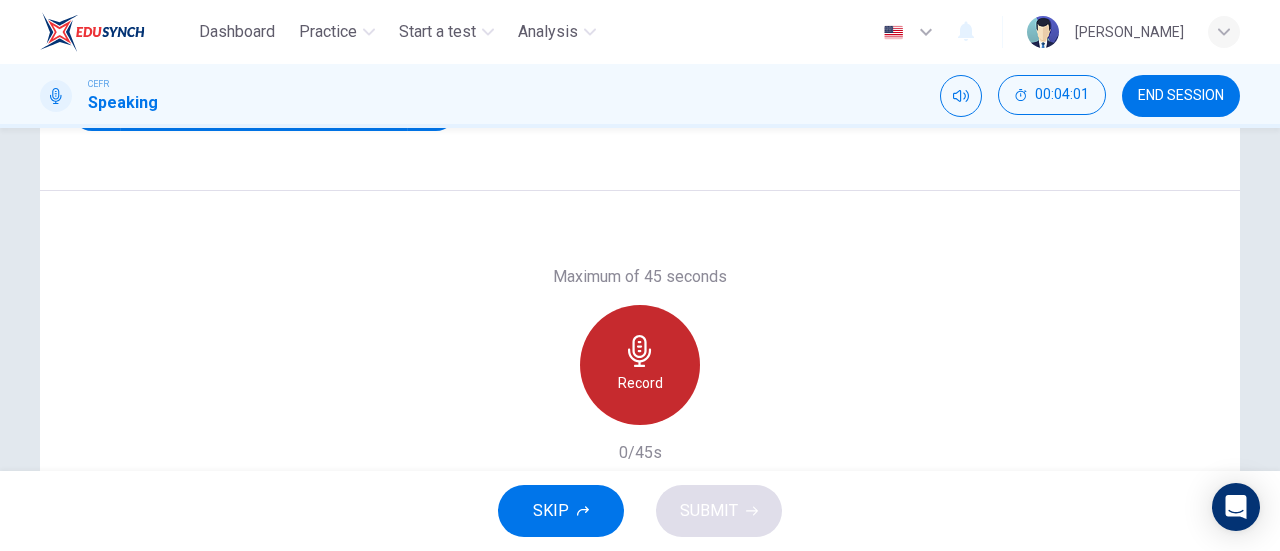 click on "Record" at bounding box center [640, 365] 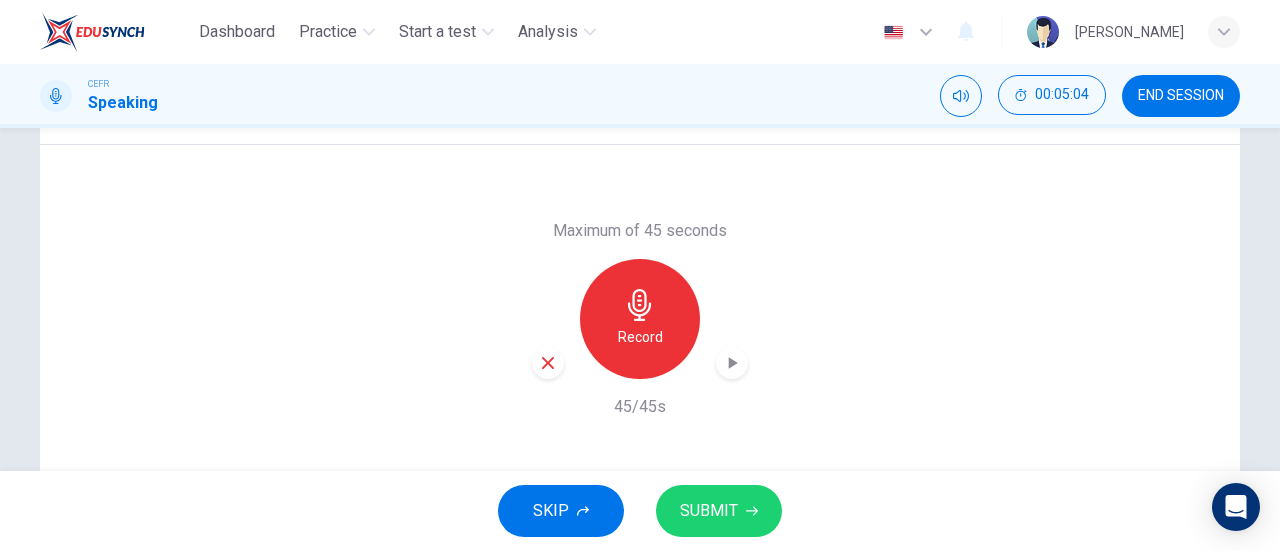 scroll, scrollTop: 415, scrollLeft: 0, axis: vertical 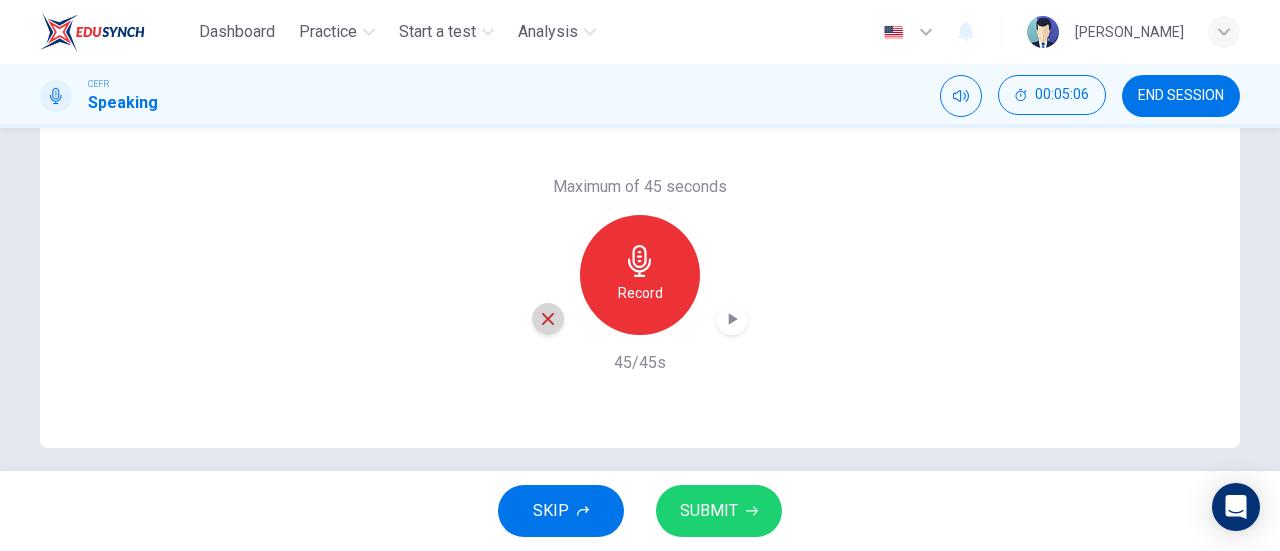 click 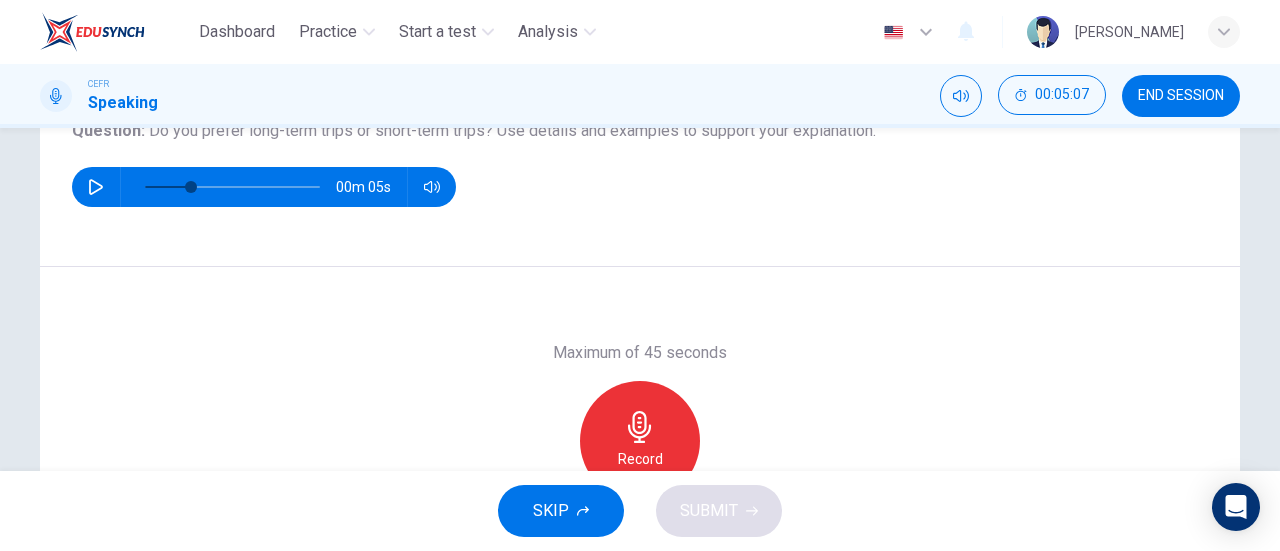 scroll, scrollTop: 250, scrollLeft: 0, axis: vertical 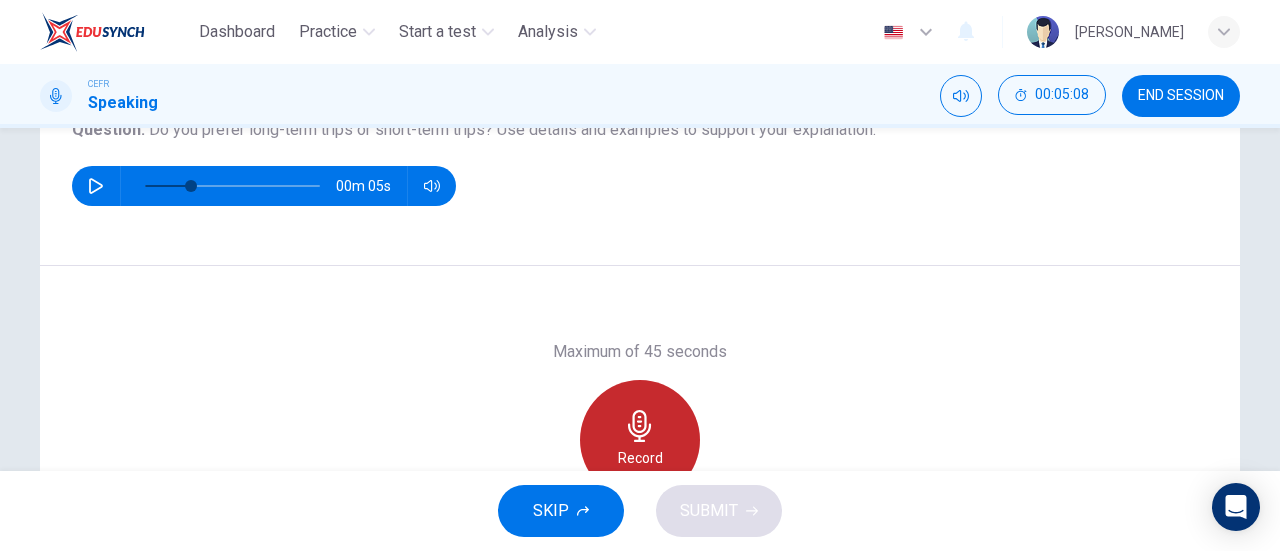 click on "Record" at bounding box center (640, 440) 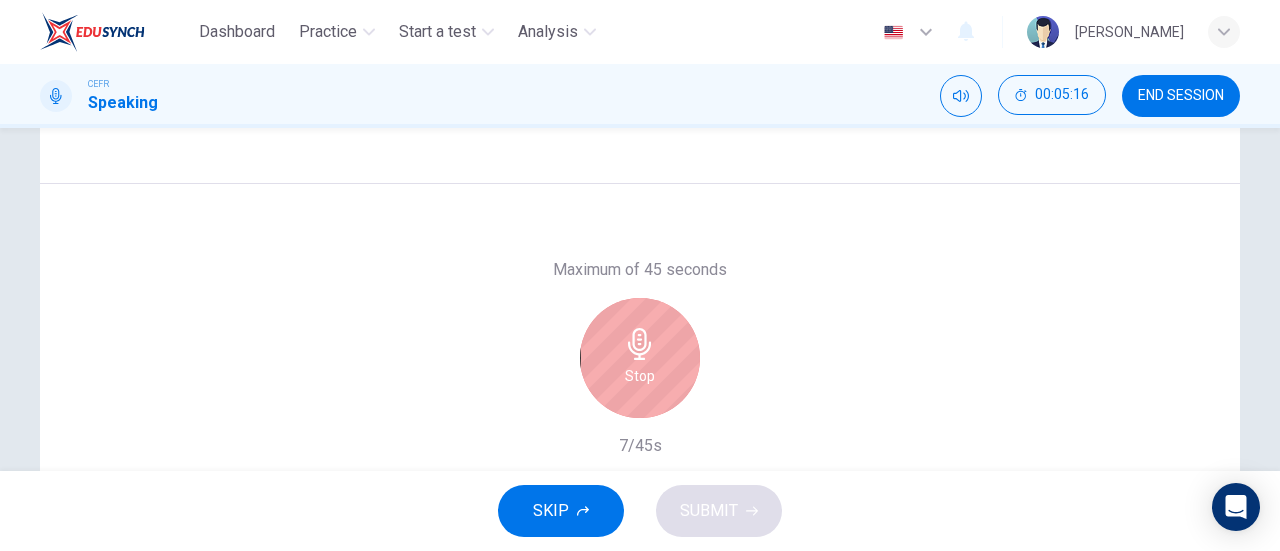 scroll, scrollTop: 331, scrollLeft: 0, axis: vertical 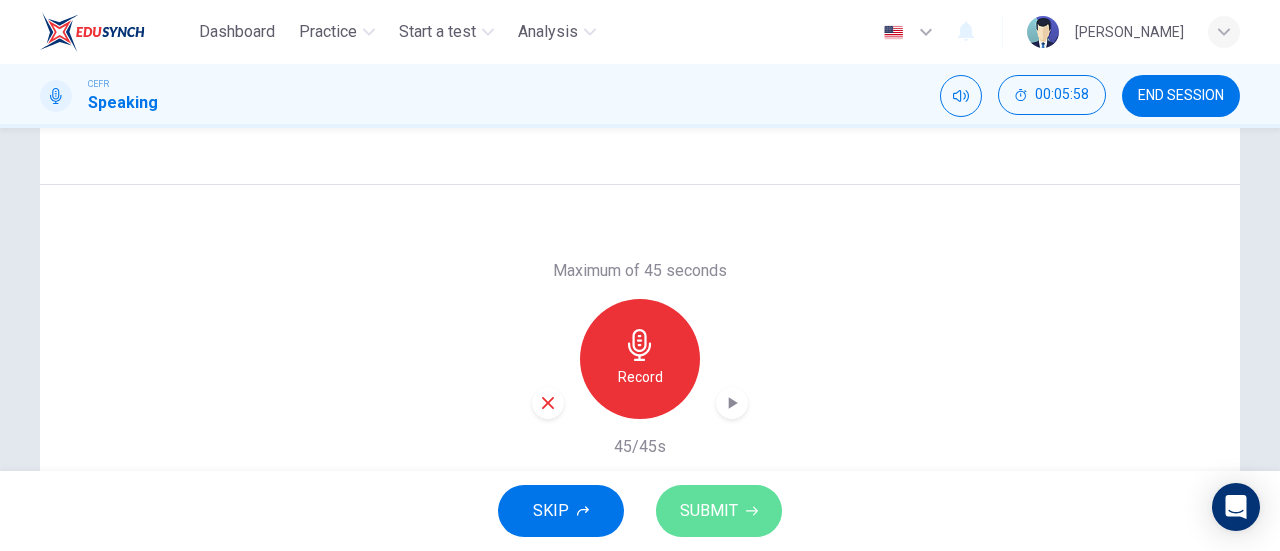 click on "SUBMIT" at bounding box center (709, 511) 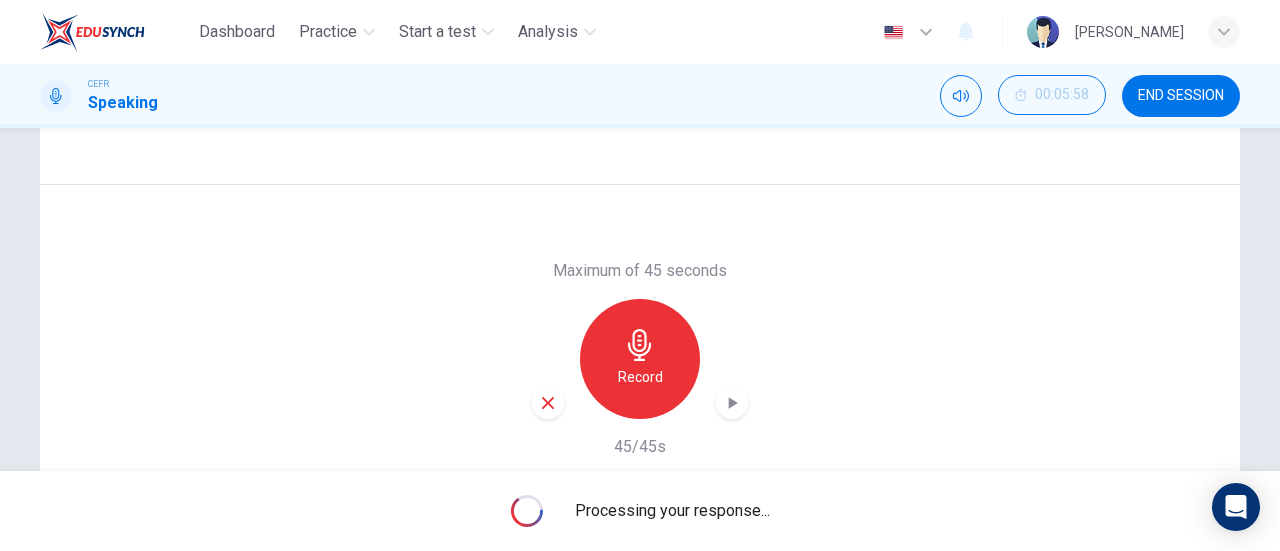 type on "0" 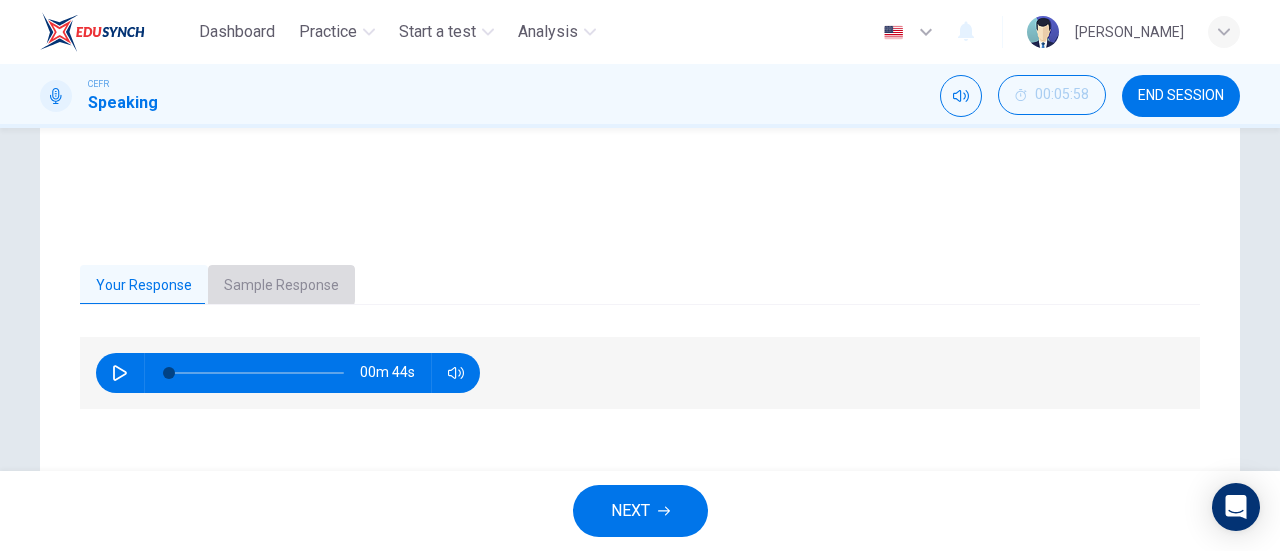 click on "Sample Response" at bounding box center (281, 286) 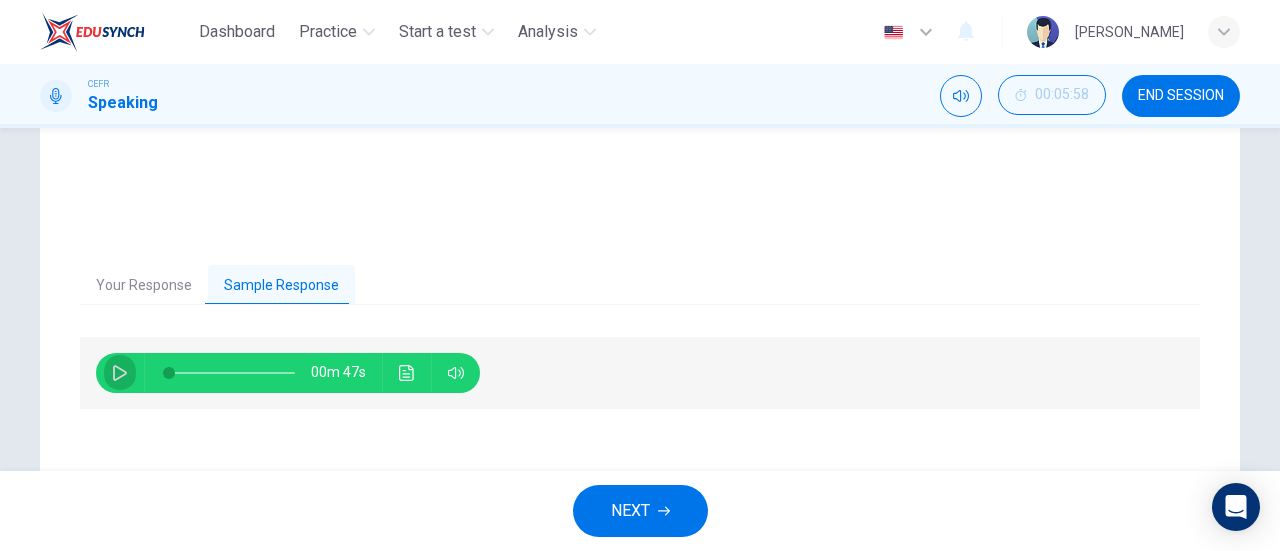 click 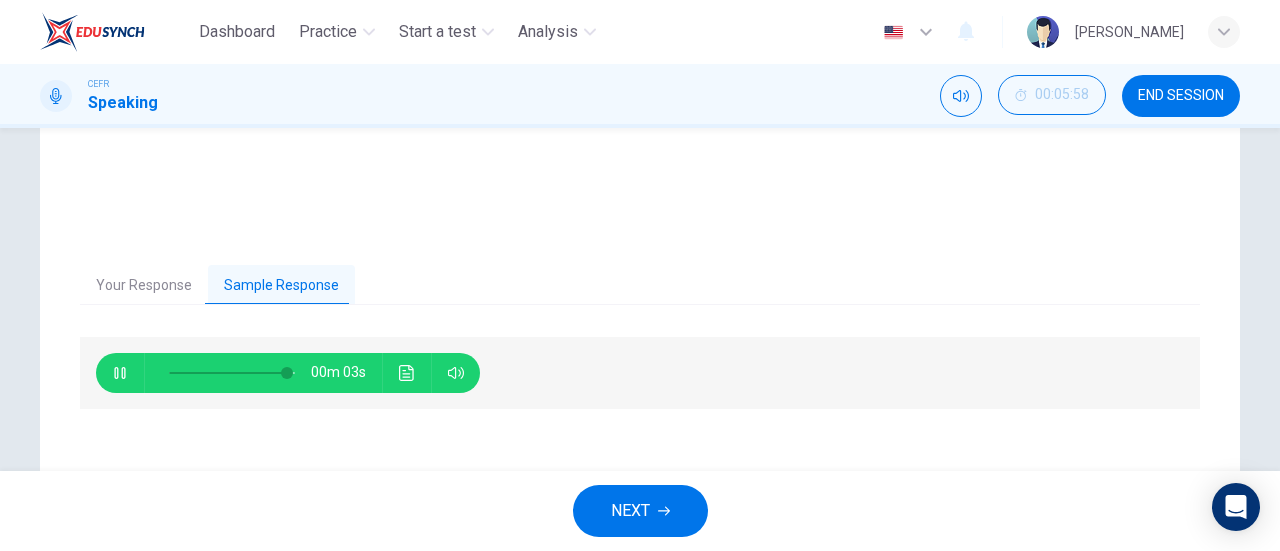 type on "96" 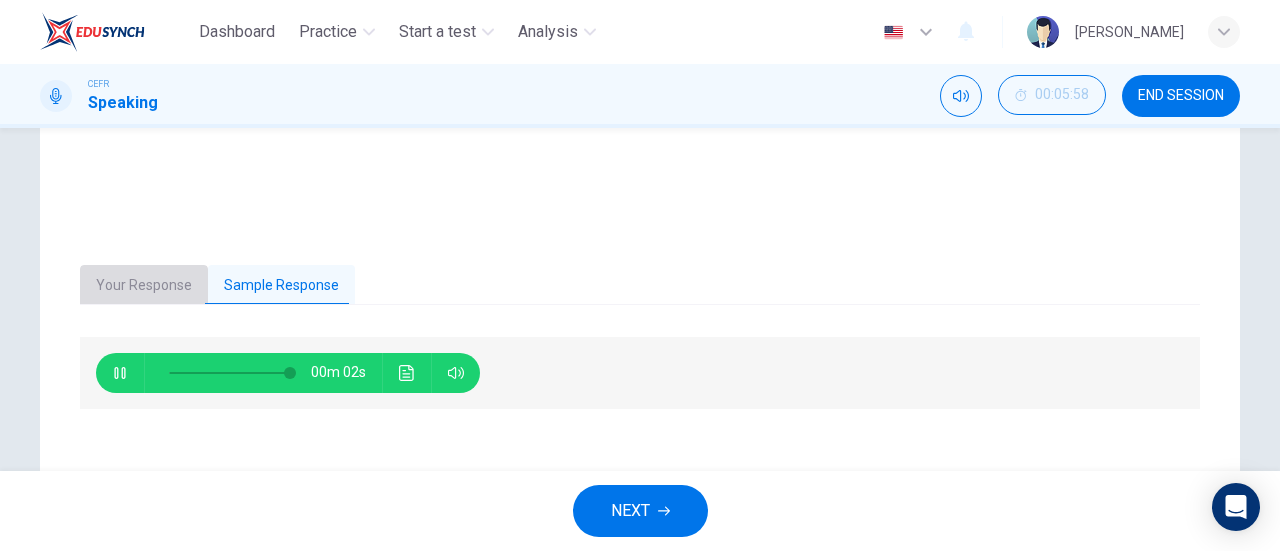 click on "Your Response" at bounding box center [144, 286] 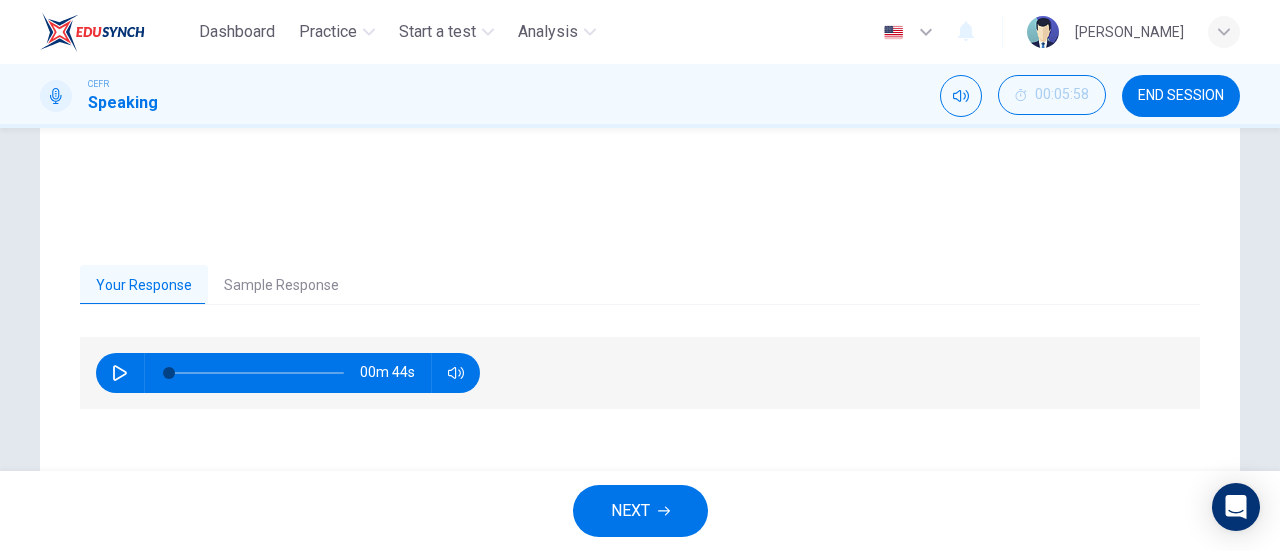 click at bounding box center (120, 373) 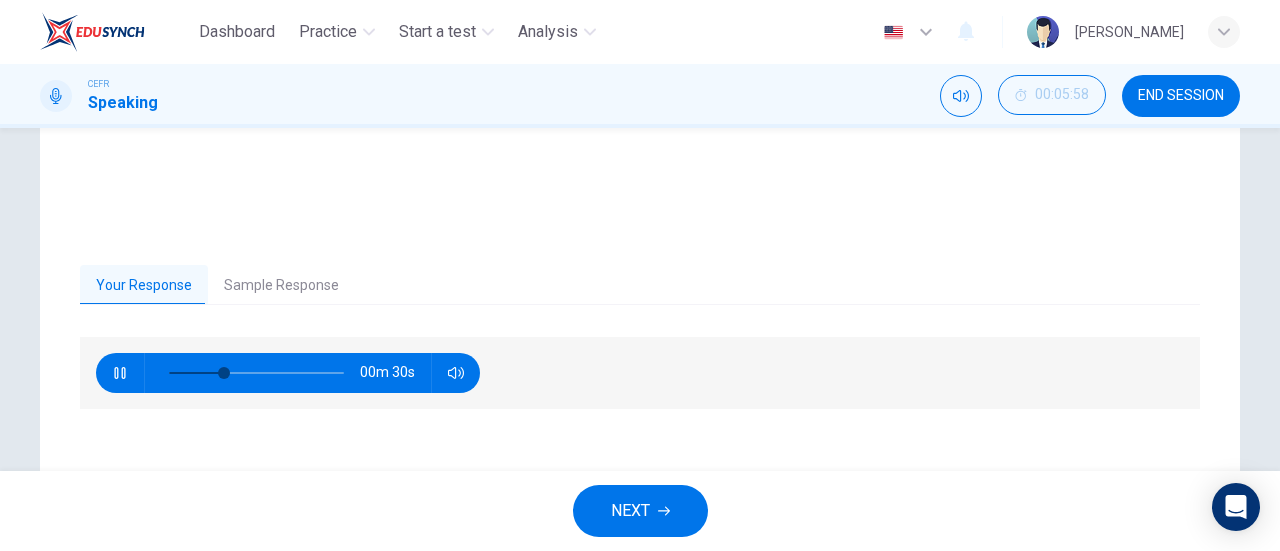type on "34" 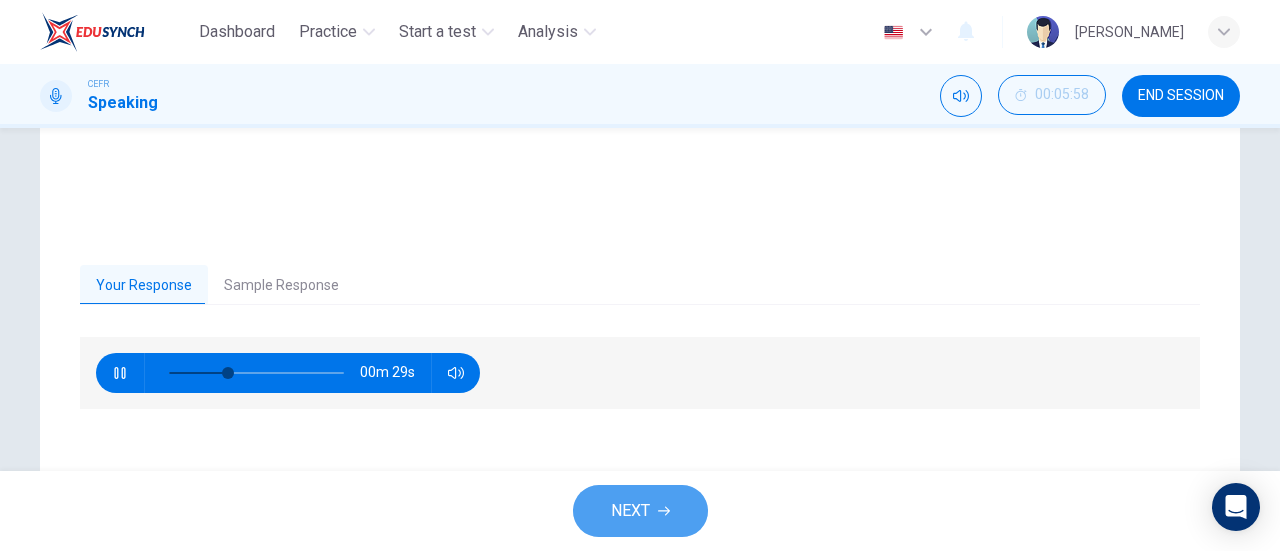 click on "NEXT" at bounding box center (630, 511) 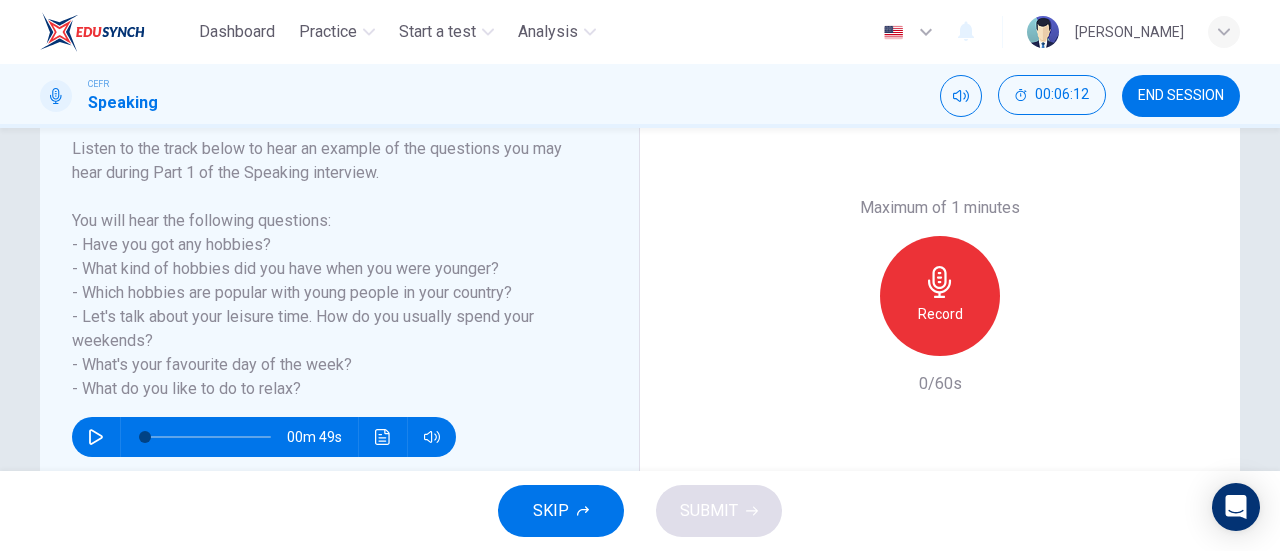 scroll, scrollTop: 321, scrollLeft: 0, axis: vertical 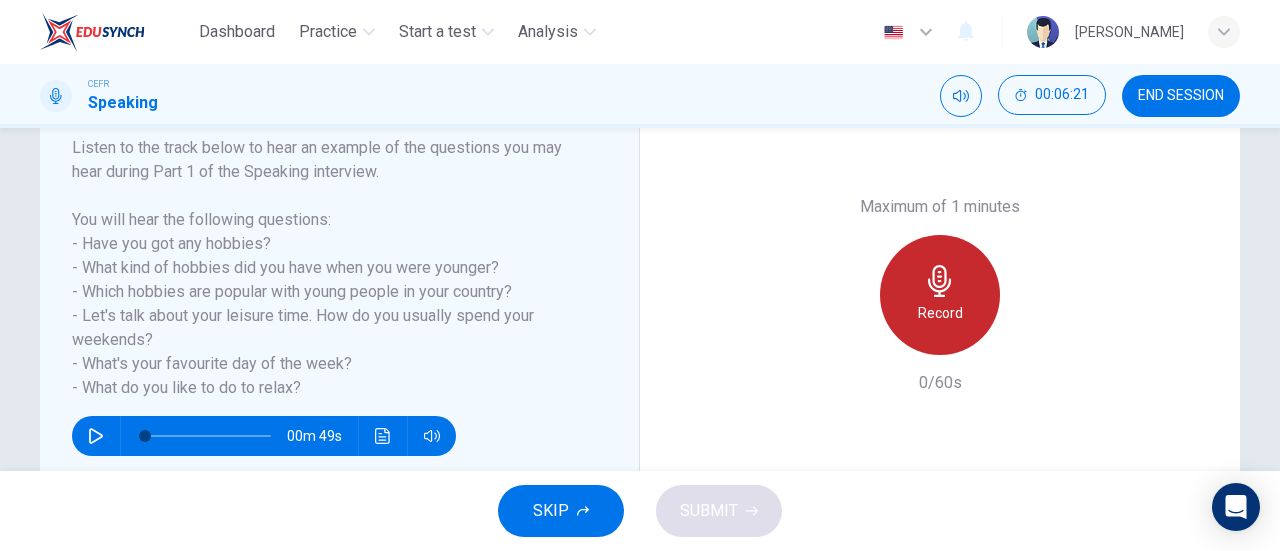 click on "Record" at bounding box center (940, 313) 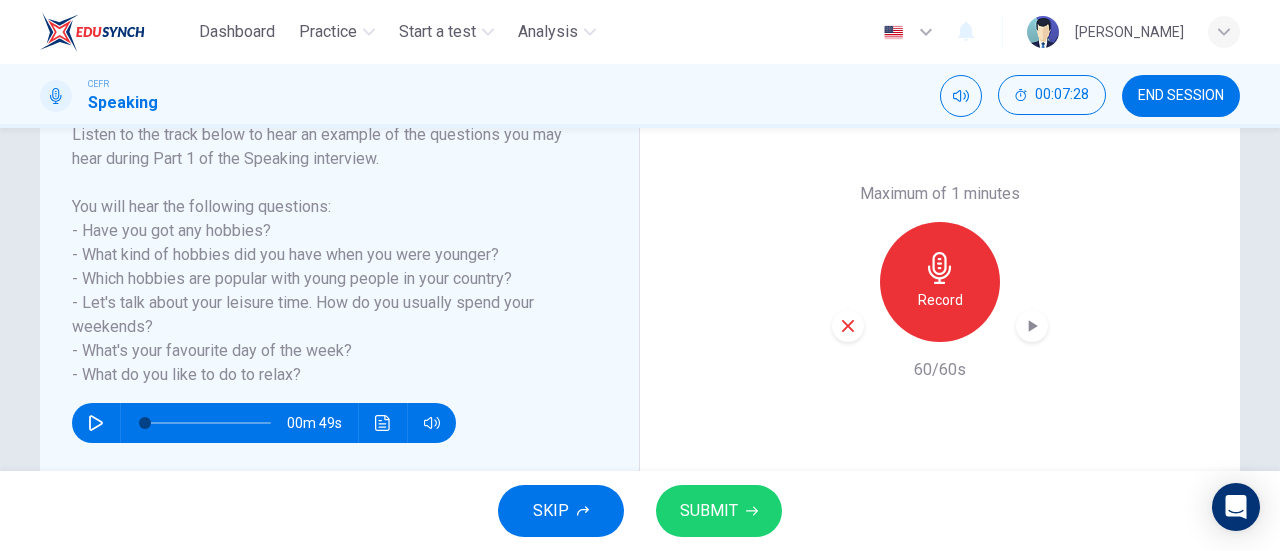 scroll, scrollTop: 335, scrollLeft: 0, axis: vertical 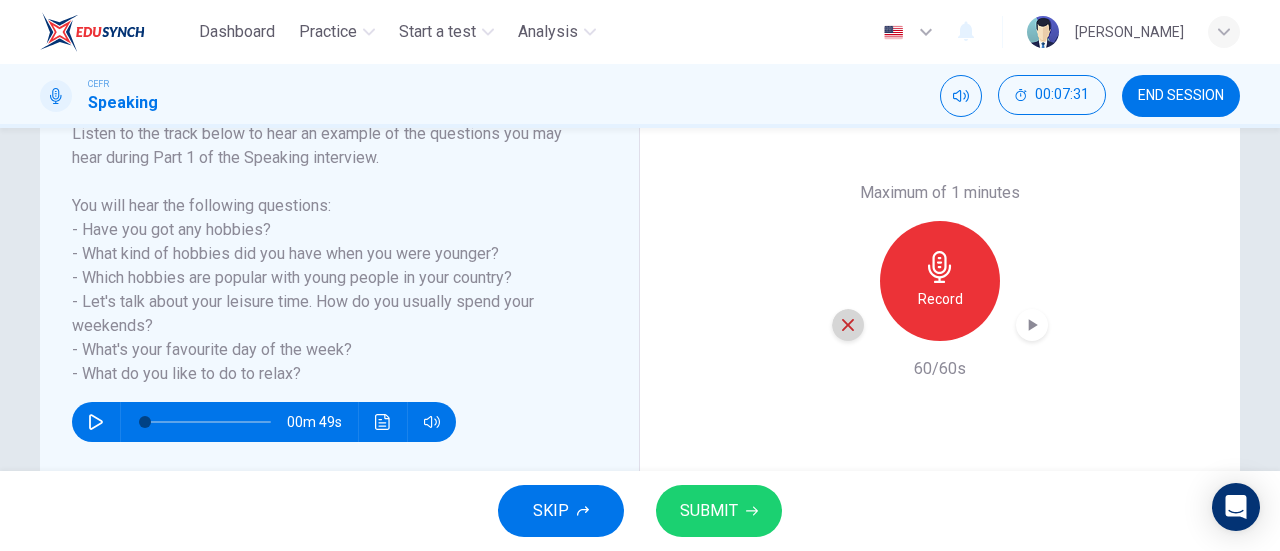 click 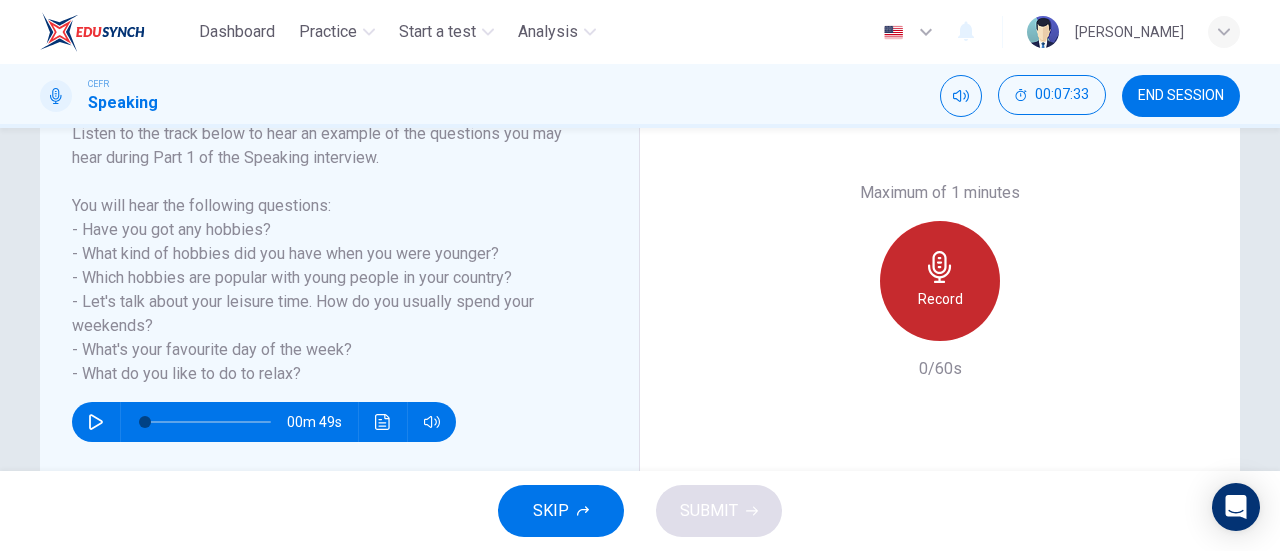 click on "Record" at bounding box center (940, 299) 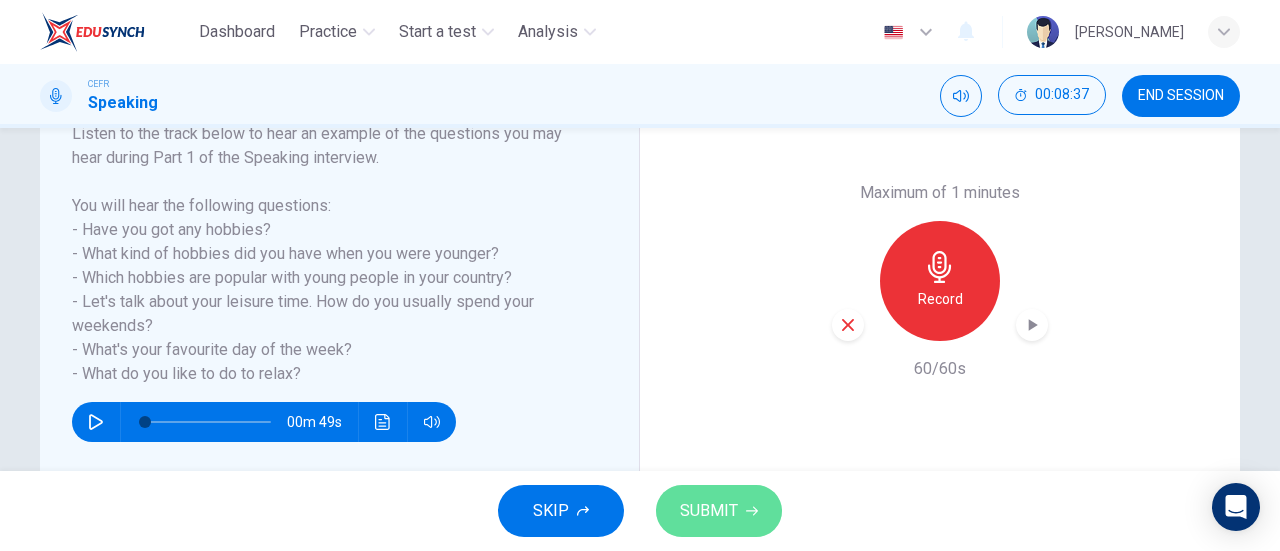 click on "SUBMIT" at bounding box center [709, 511] 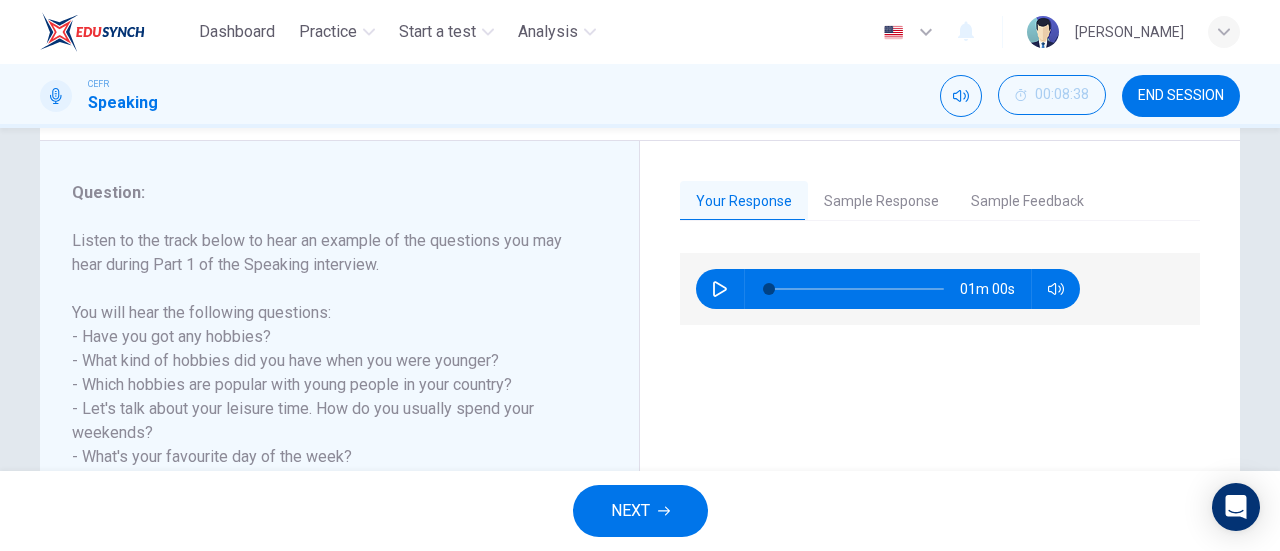 scroll, scrollTop: 227, scrollLeft: 0, axis: vertical 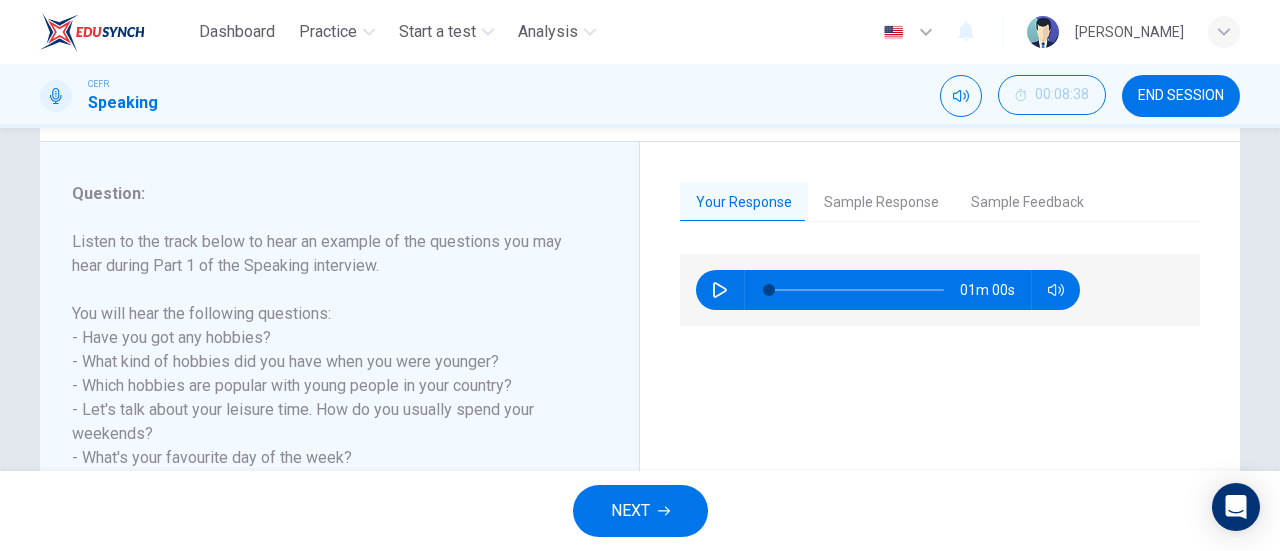 click at bounding box center [720, 290] 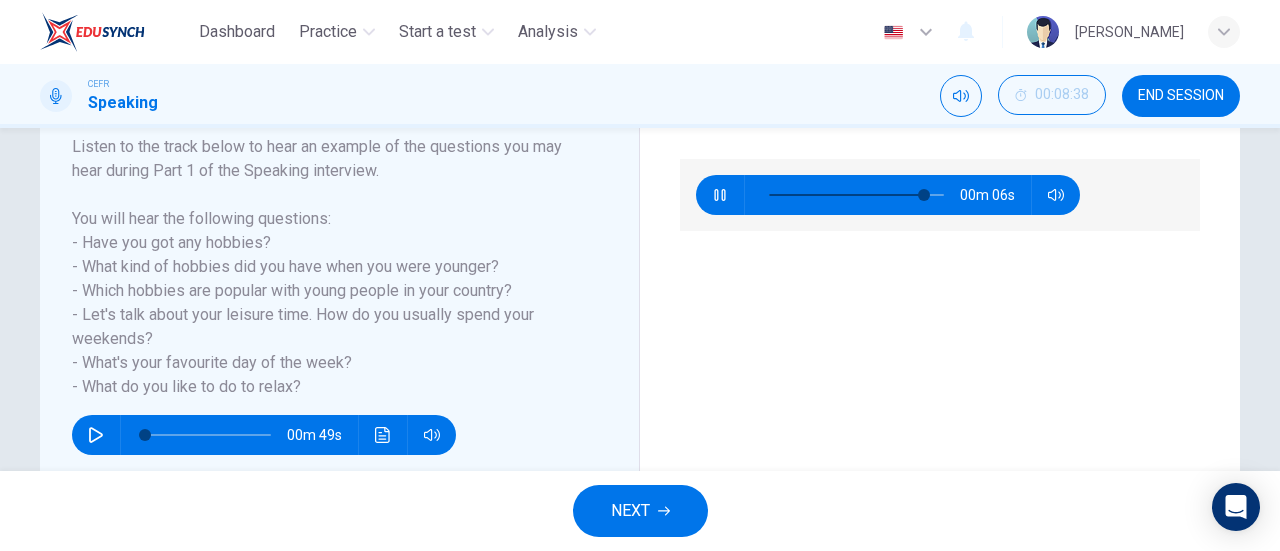 scroll, scrollTop: 253, scrollLeft: 0, axis: vertical 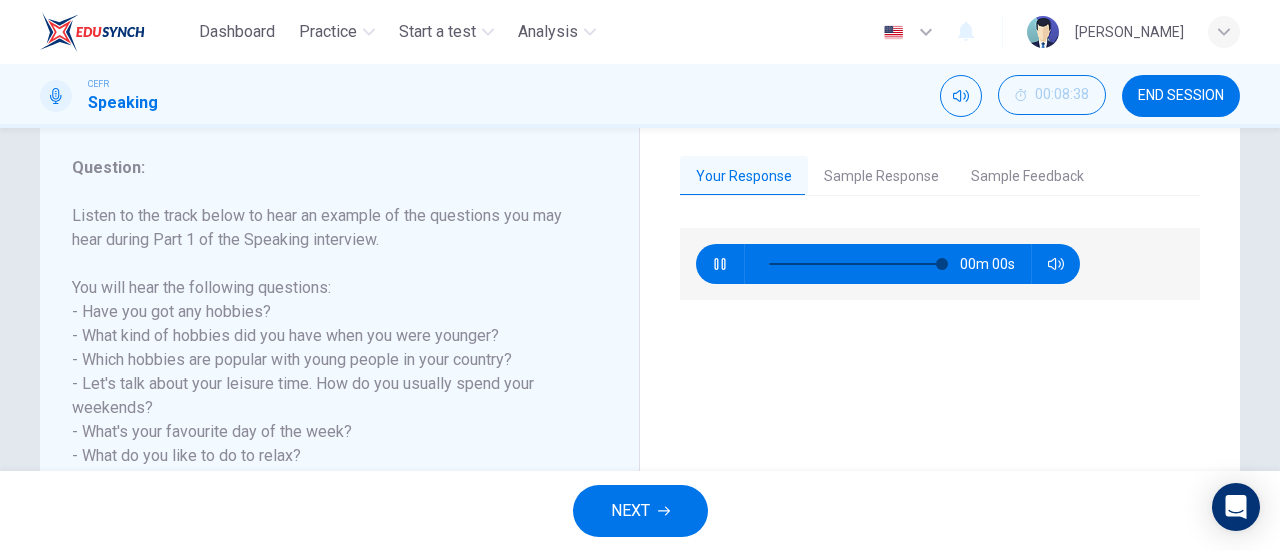type on "0" 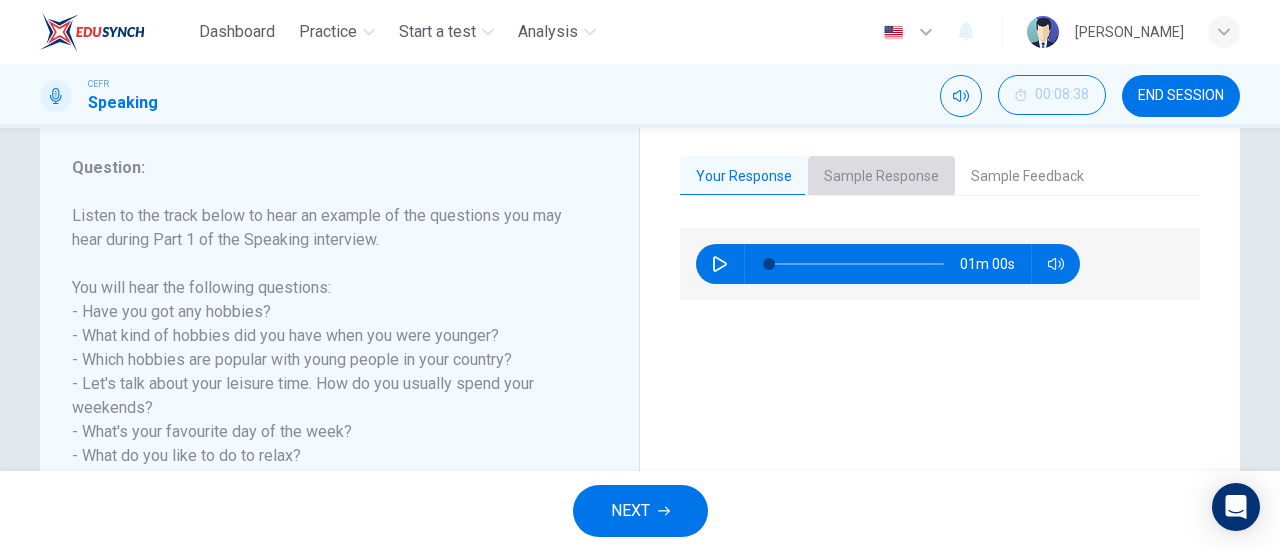 click on "Sample Response" at bounding box center [881, 177] 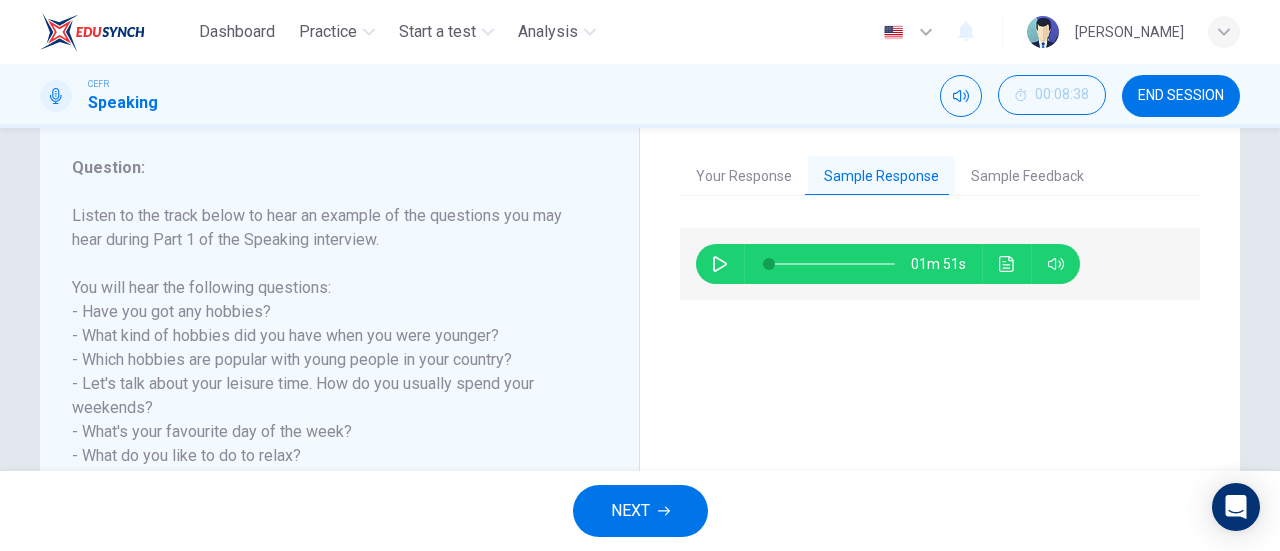 click 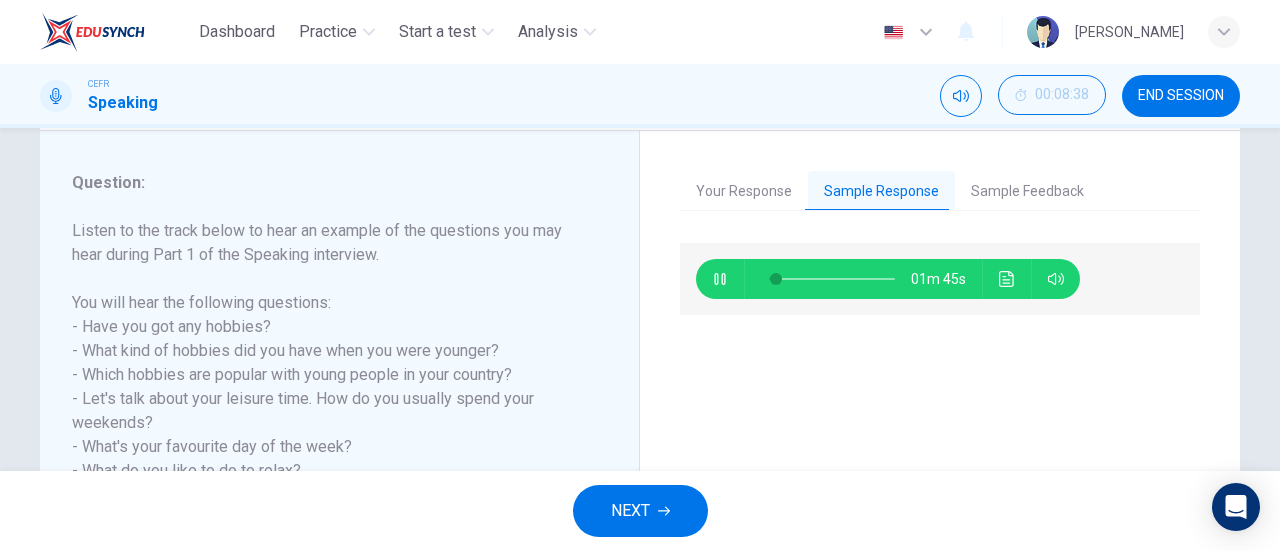 scroll, scrollTop: 129, scrollLeft: 0, axis: vertical 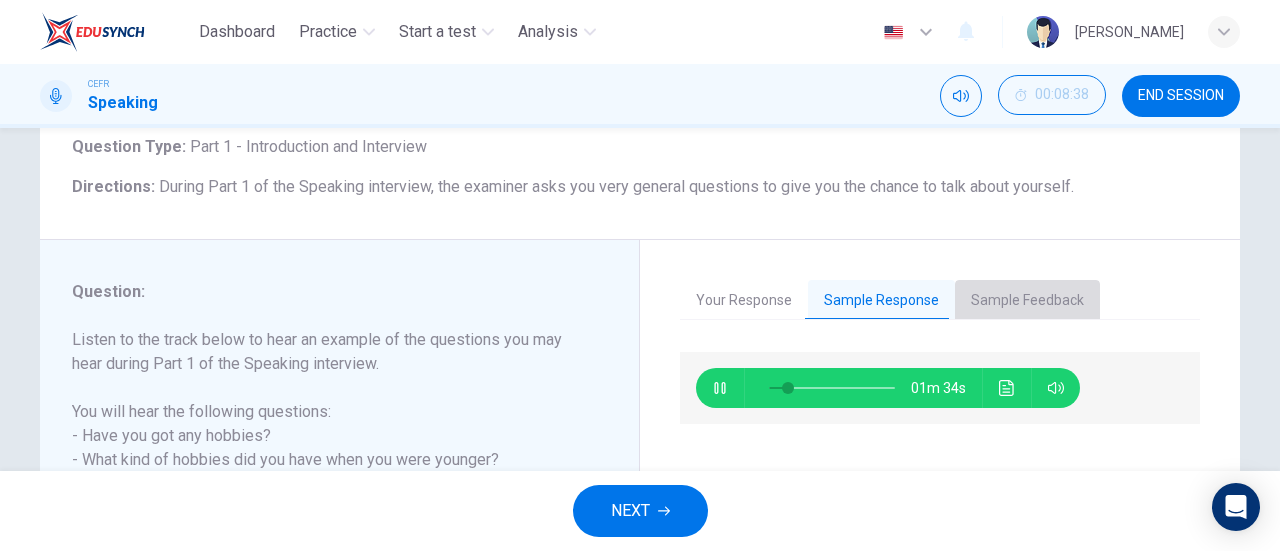 click on "Sample Feedback" at bounding box center (1027, 301) 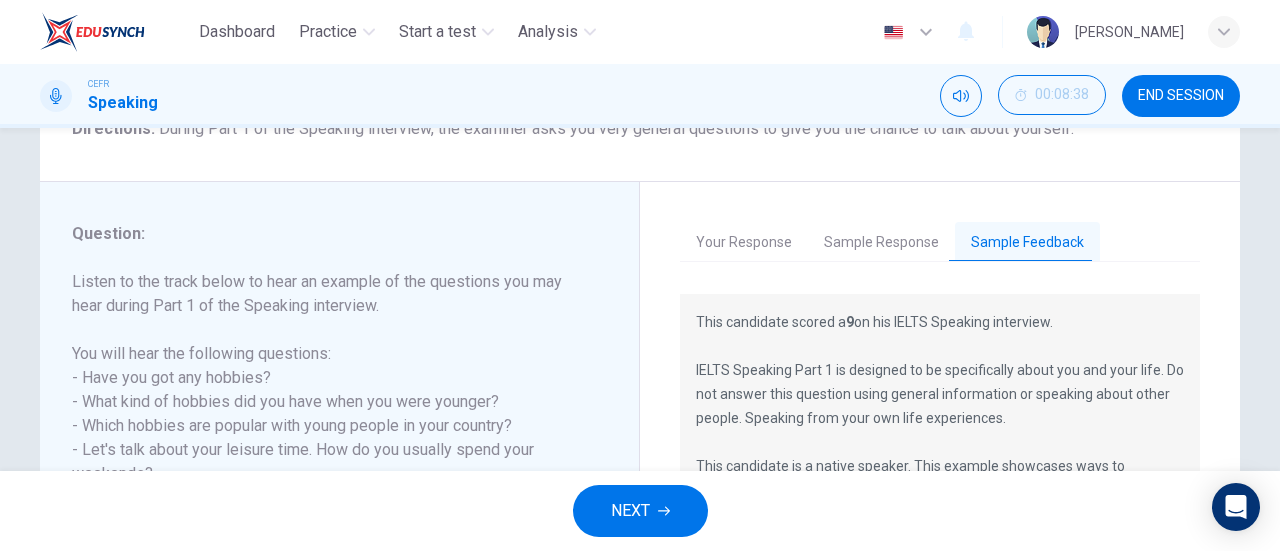 scroll, scrollTop: 186, scrollLeft: 0, axis: vertical 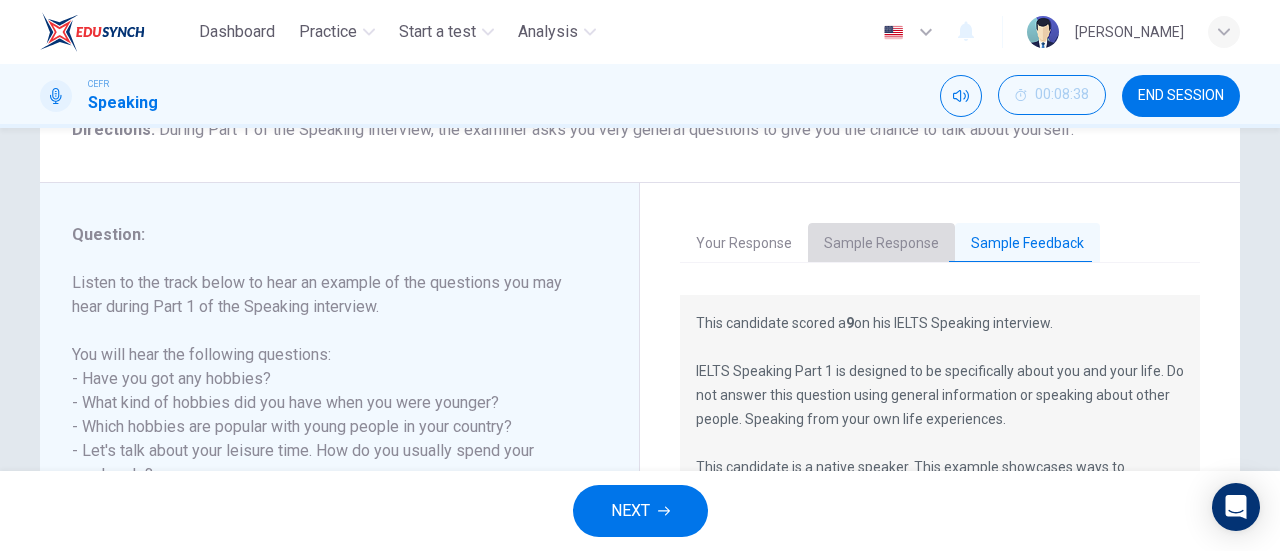click on "Sample Response" at bounding box center (881, 244) 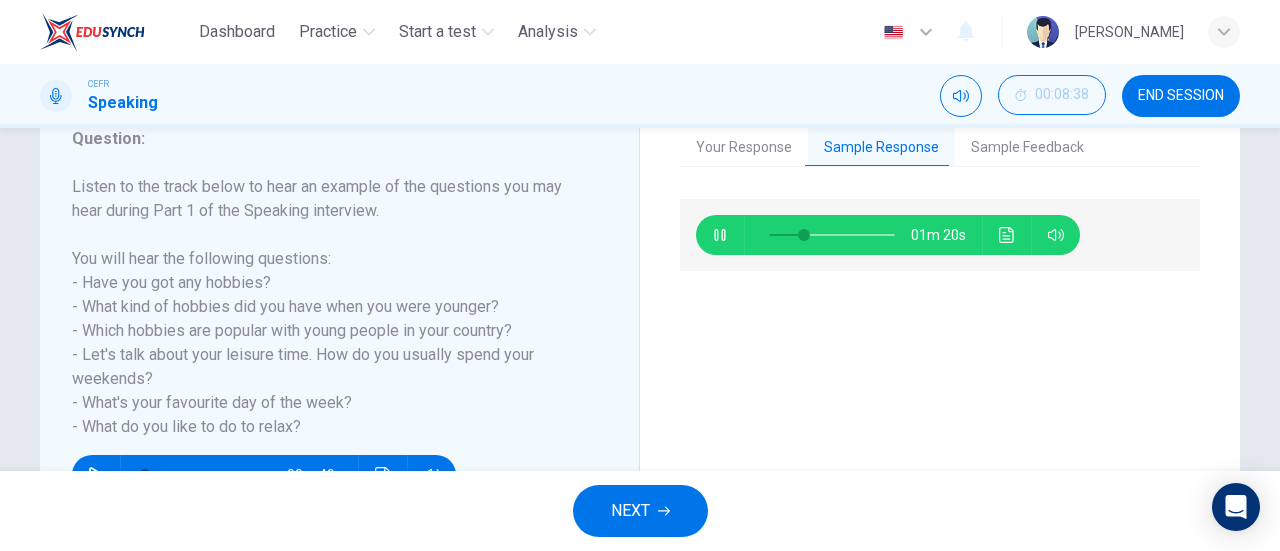 scroll, scrollTop: 283, scrollLeft: 0, axis: vertical 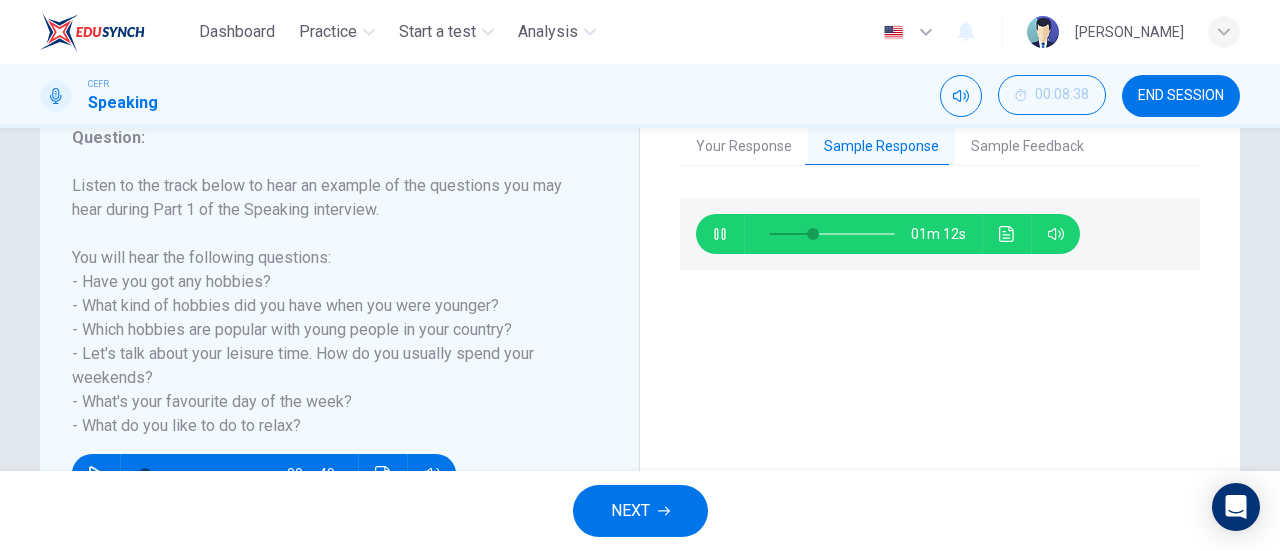 type on "36" 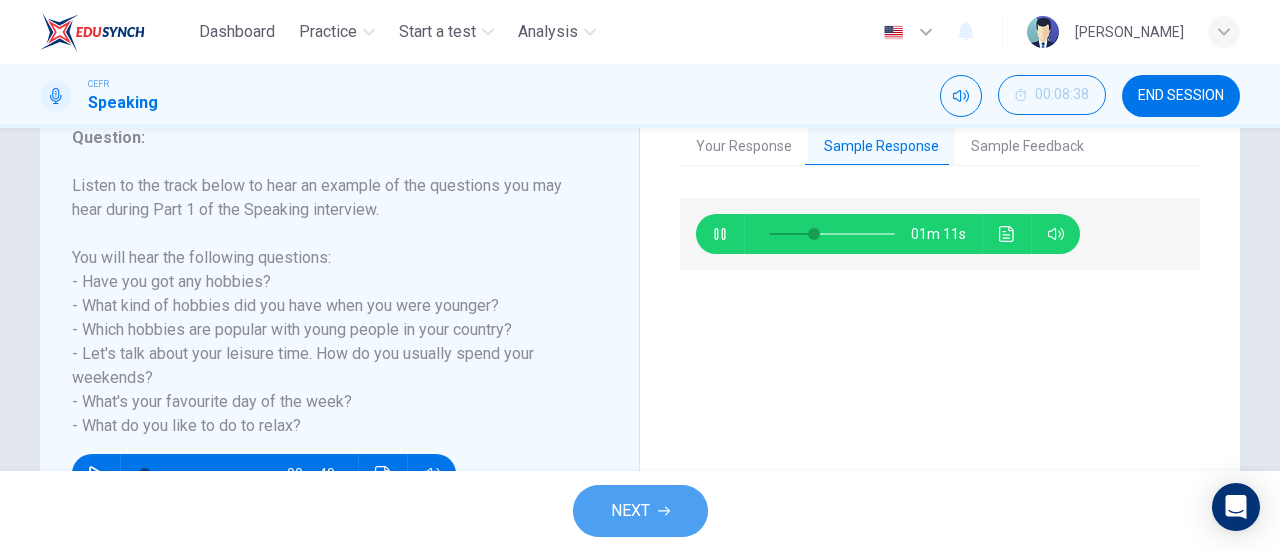 click on "NEXT" at bounding box center (630, 511) 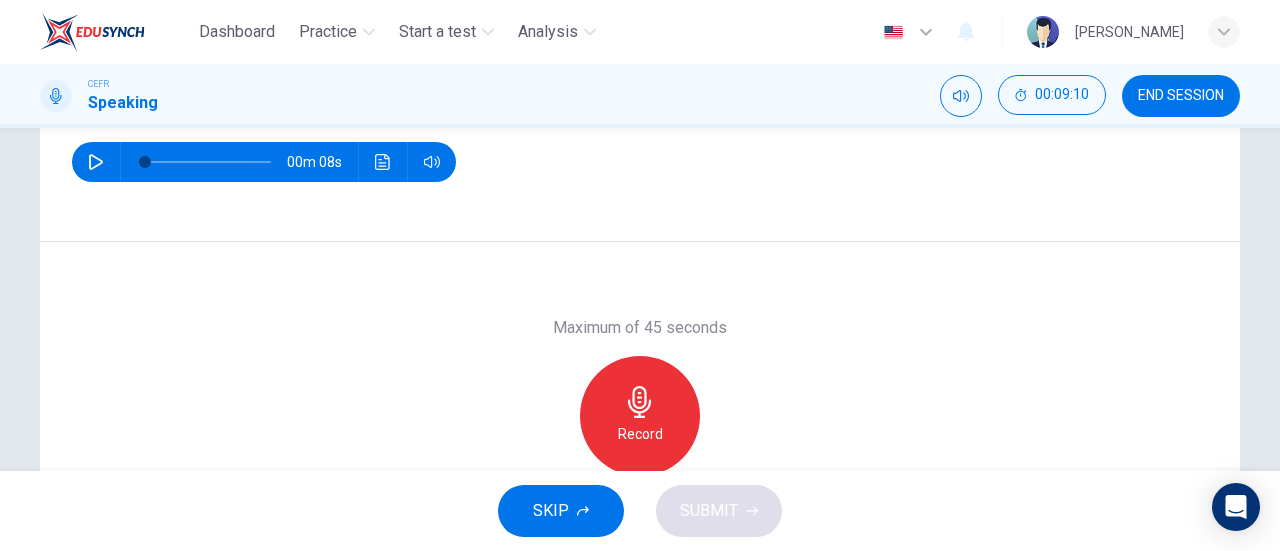 scroll, scrollTop: 276, scrollLeft: 0, axis: vertical 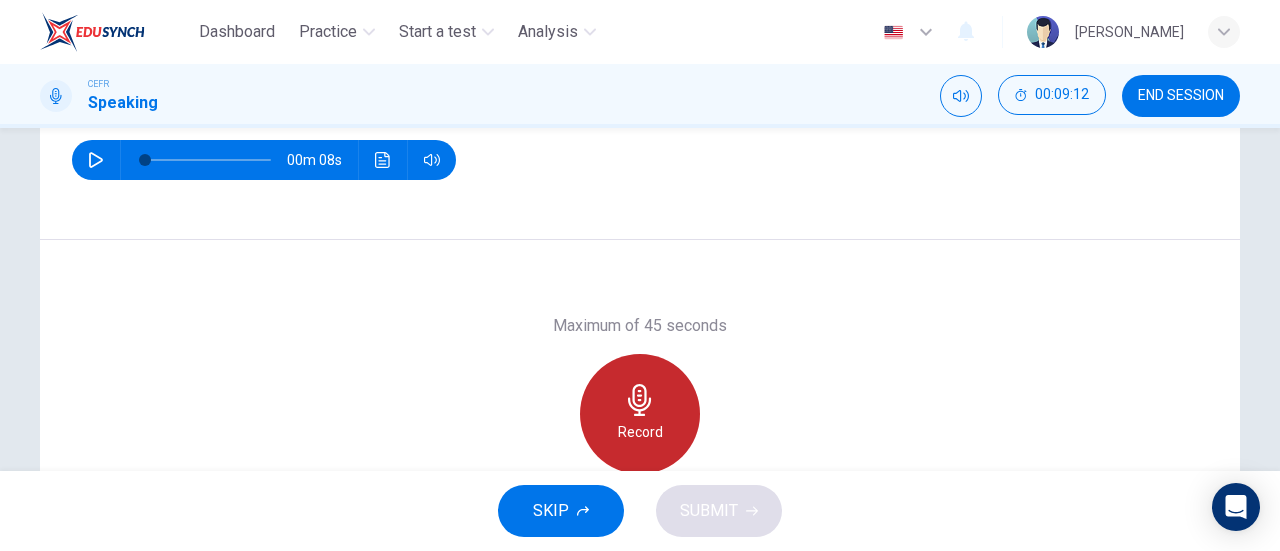 click on "Record" at bounding box center [640, 414] 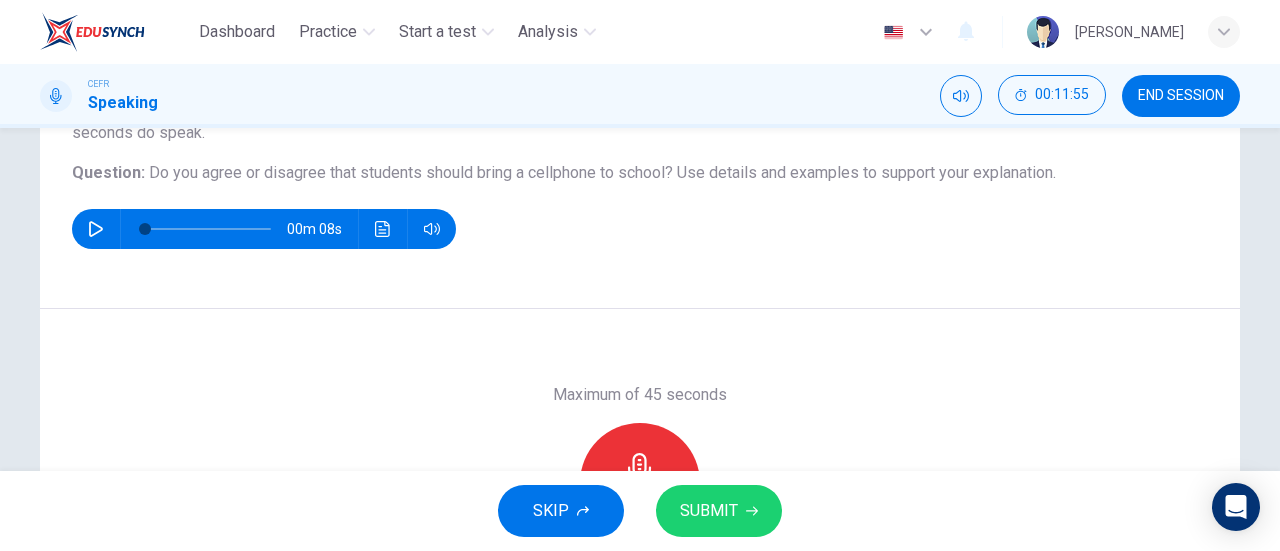 scroll, scrollTop: 432, scrollLeft: 0, axis: vertical 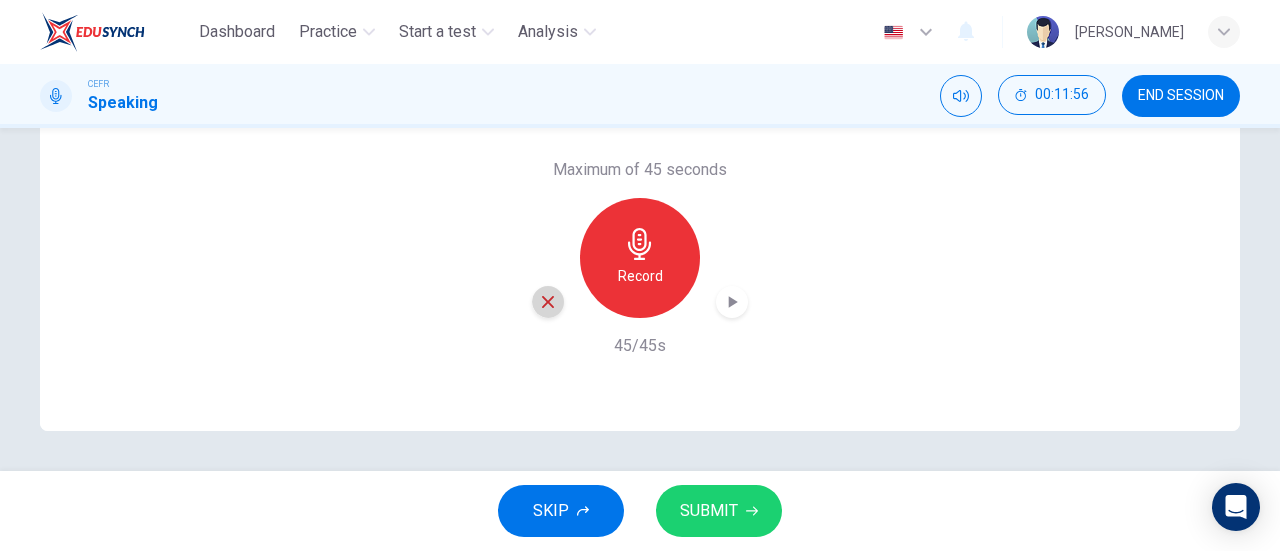 click 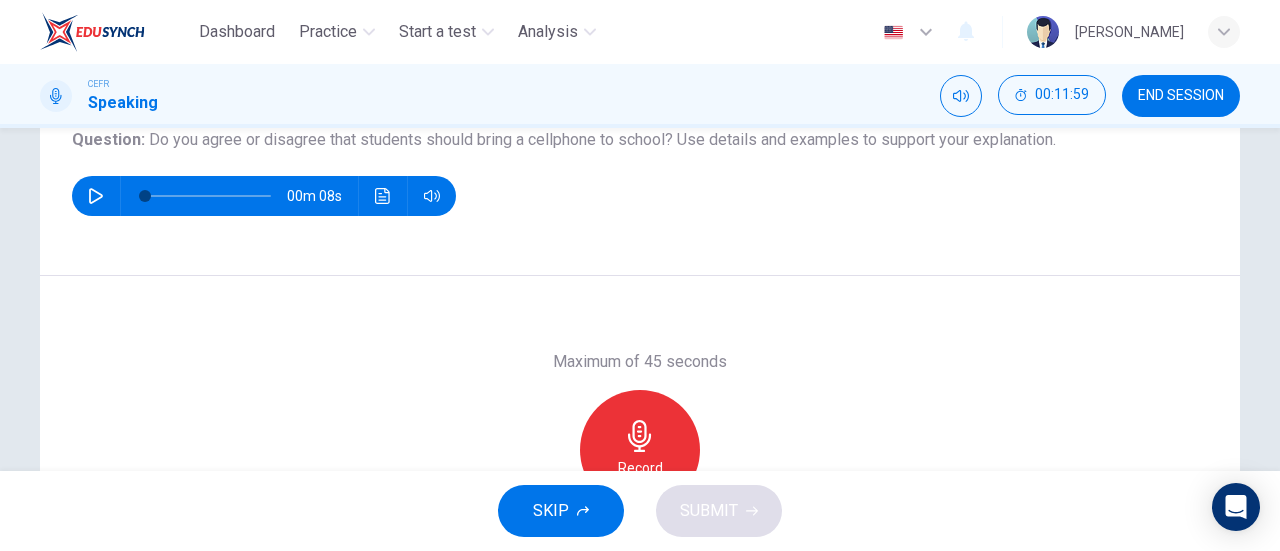 scroll, scrollTop: 249, scrollLeft: 0, axis: vertical 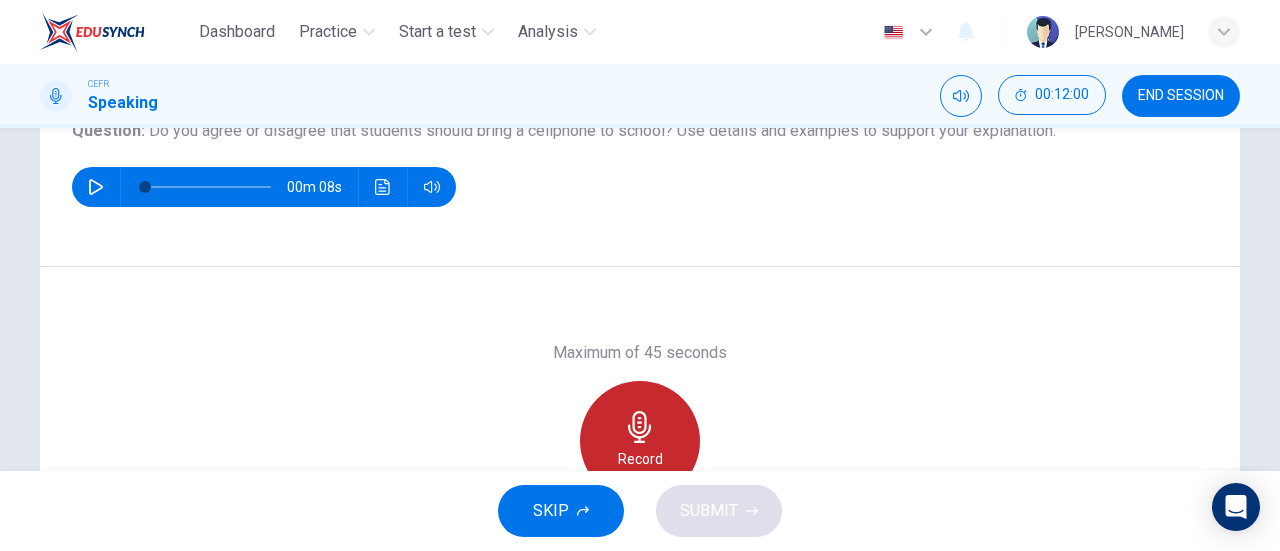 click on "Record" at bounding box center (640, 441) 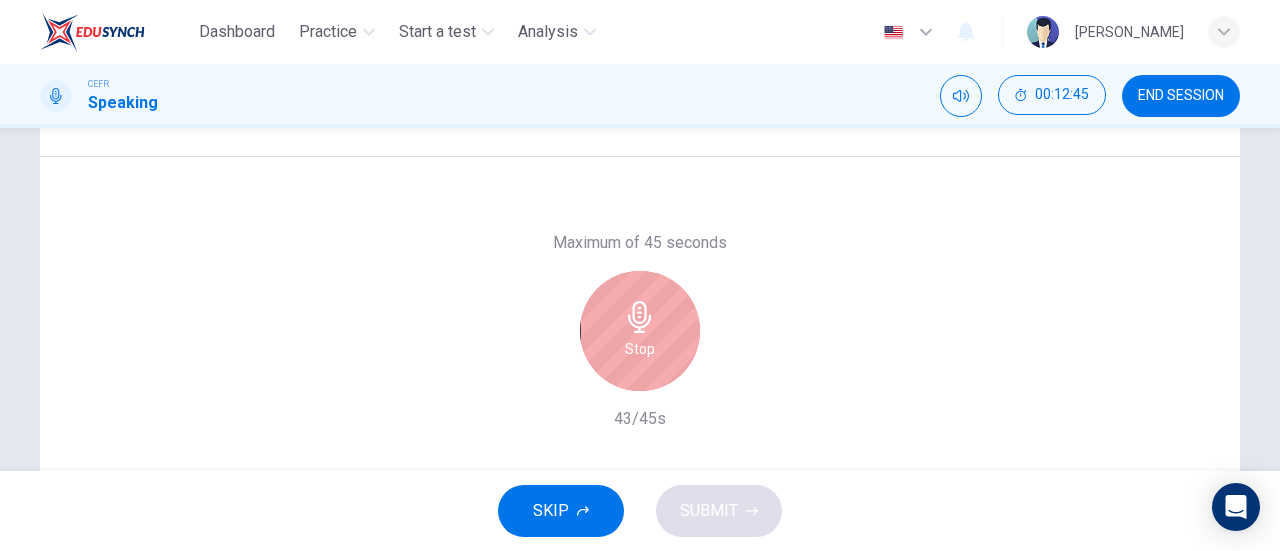 scroll, scrollTop: 361, scrollLeft: 0, axis: vertical 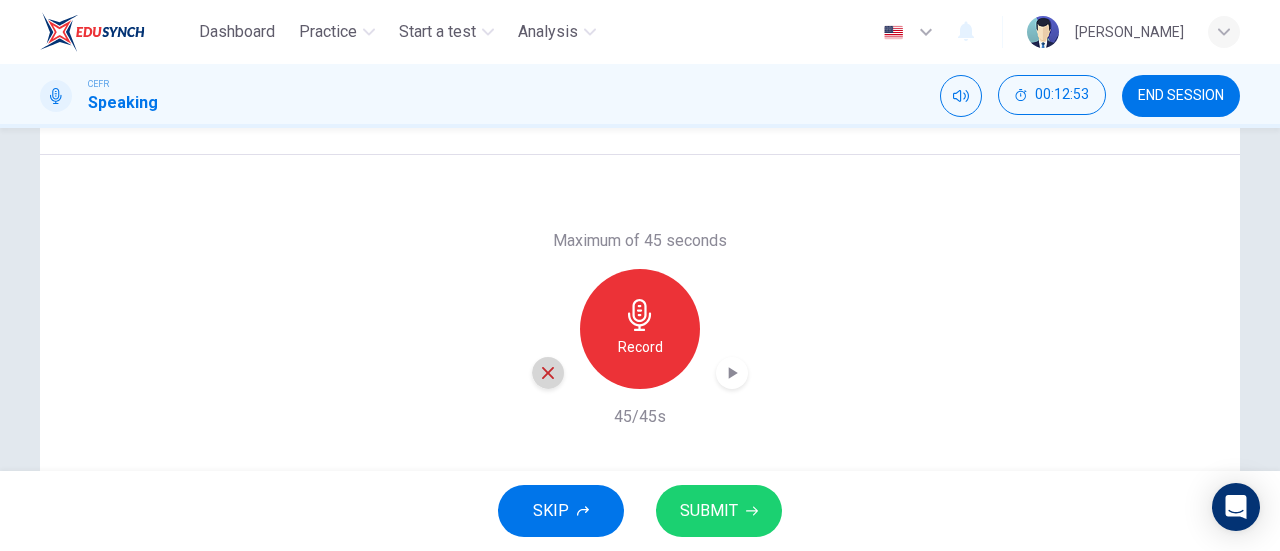 click 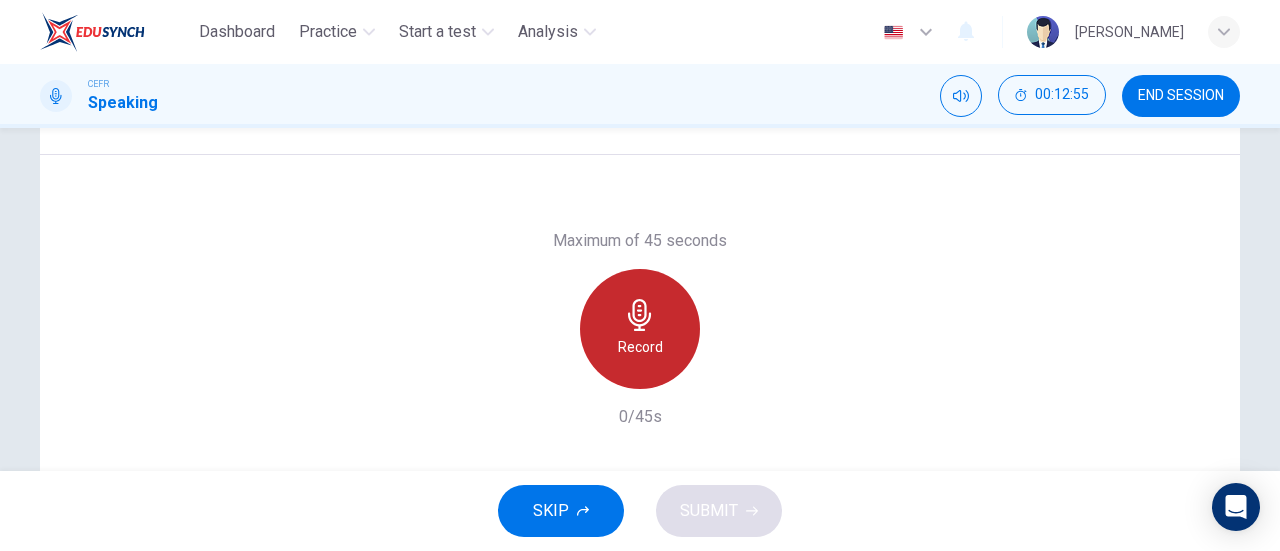 click on "Record" at bounding box center [640, 329] 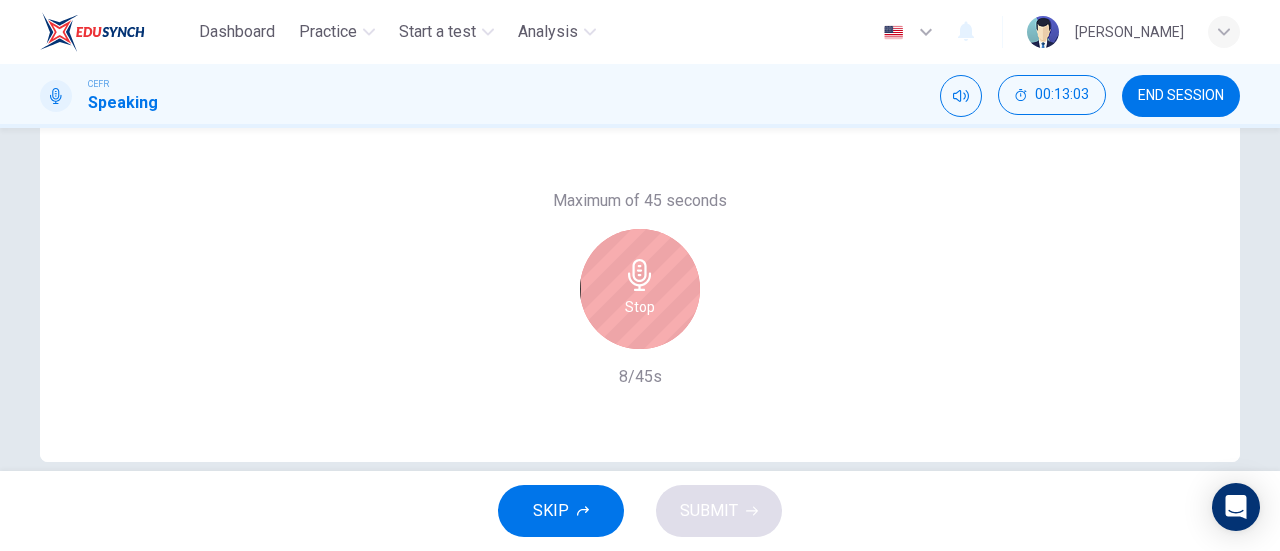 scroll, scrollTop: 400, scrollLeft: 0, axis: vertical 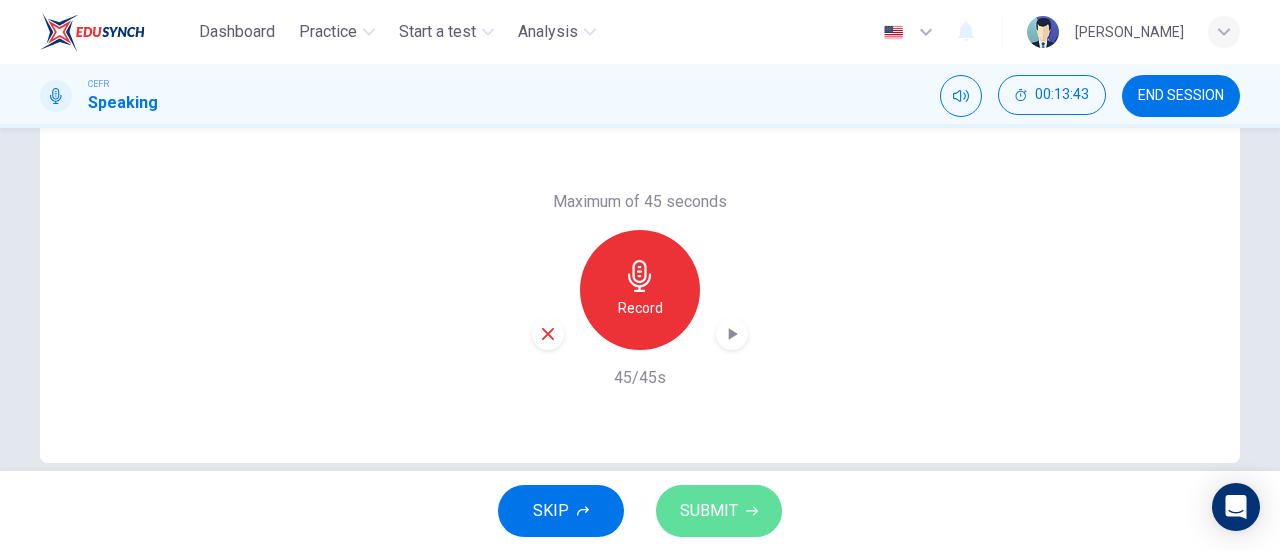 click on "SUBMIT" at bounding box center [709, 511] 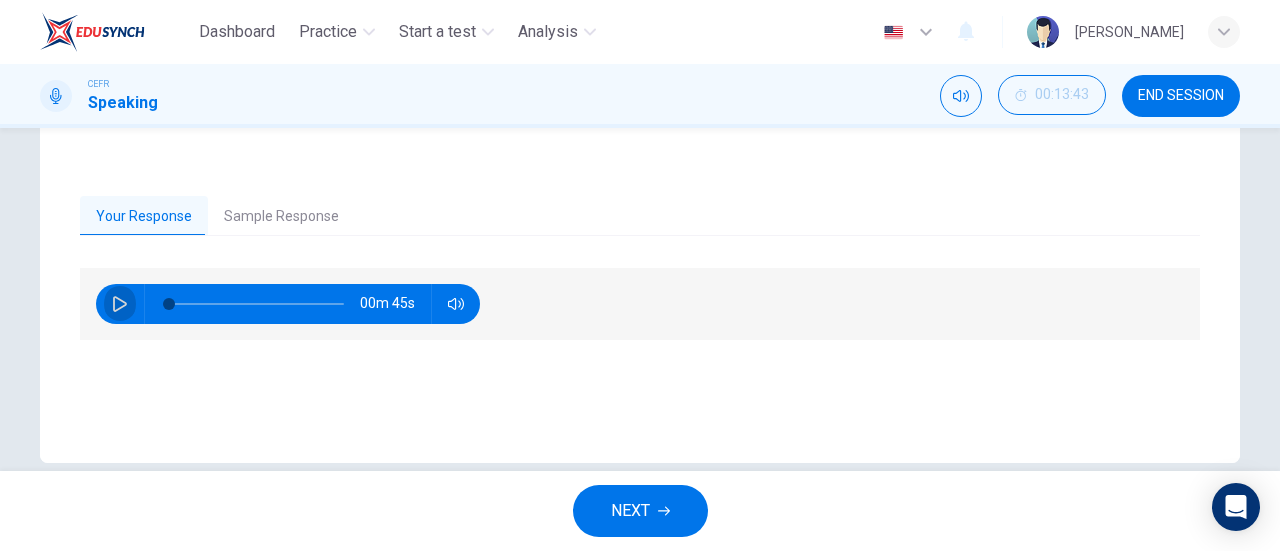 click 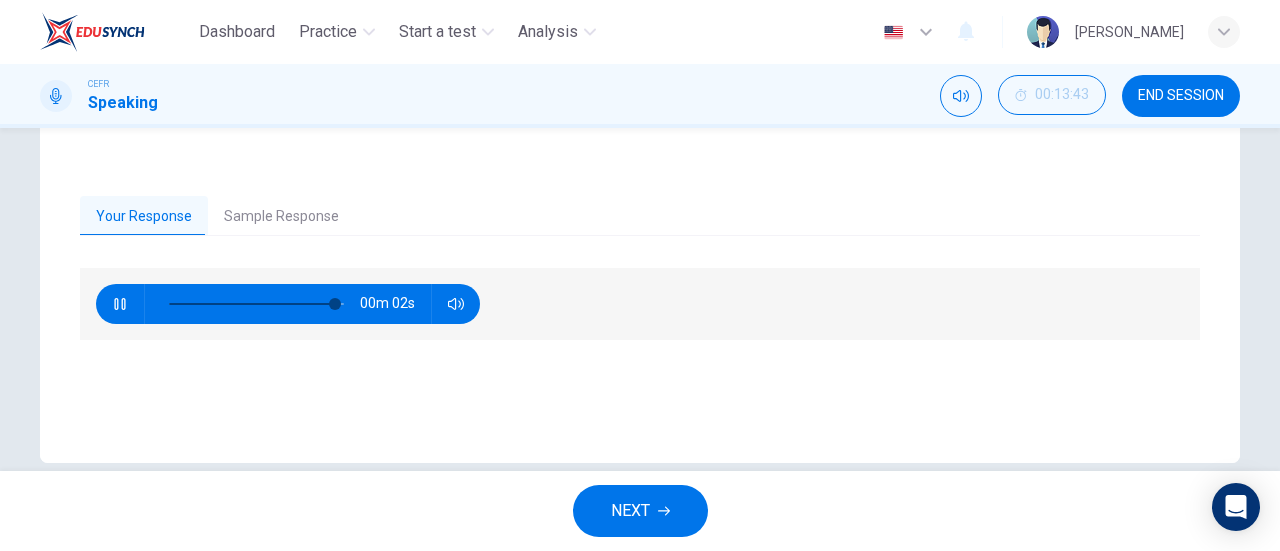 type on "97" 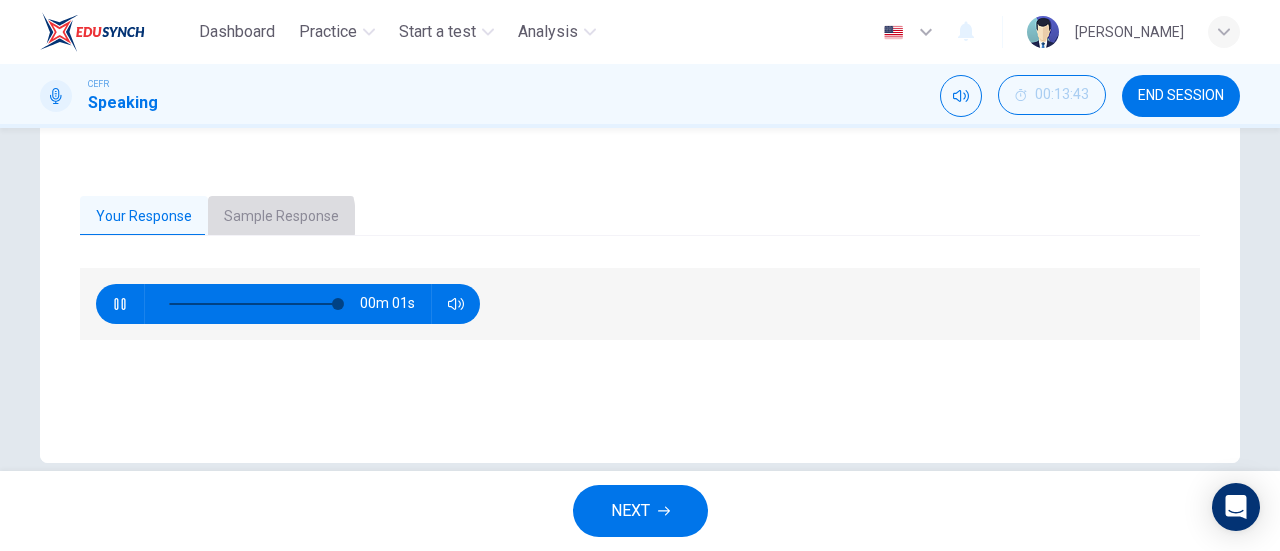 click on "Sample Response" at bounding box center (281, 217) 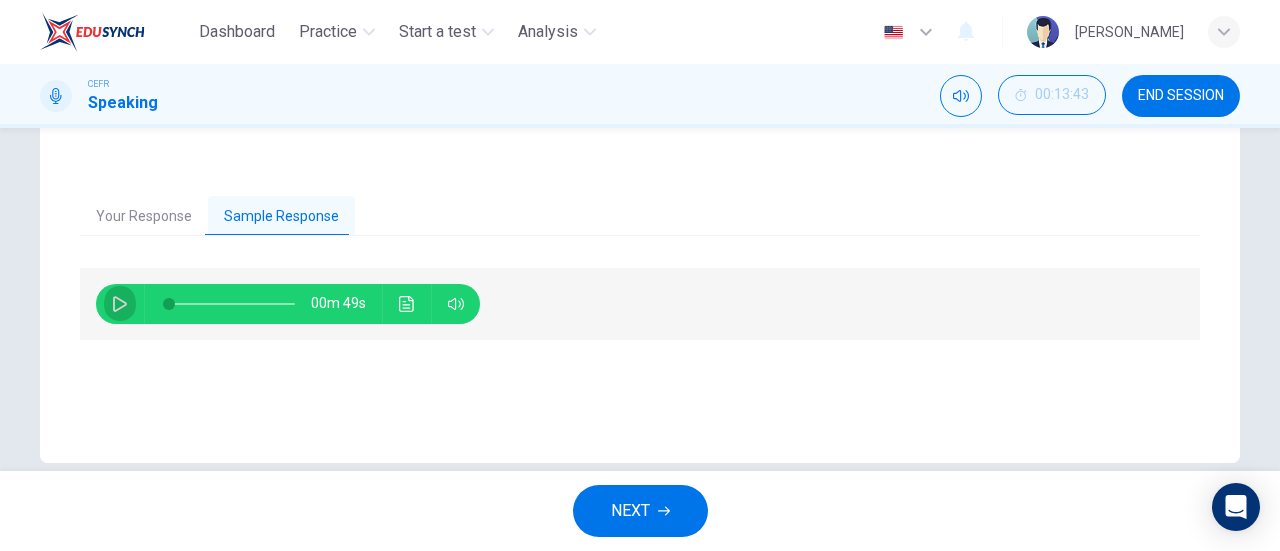click 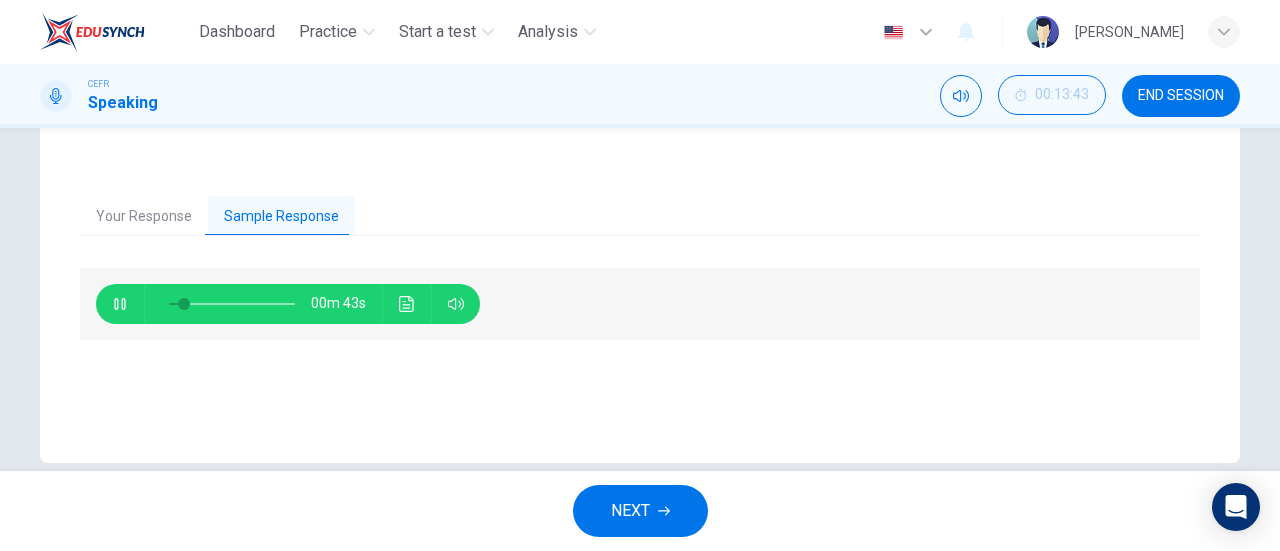 scroll, scrollTop: 432, scrollLeft: 0, axis: vertical 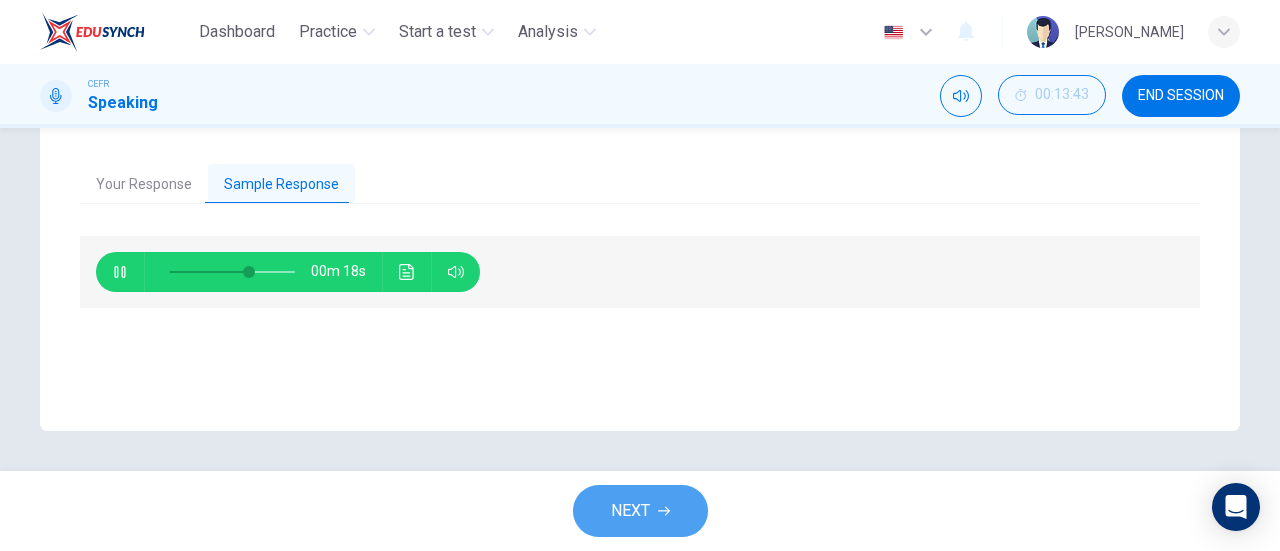 type on "63" 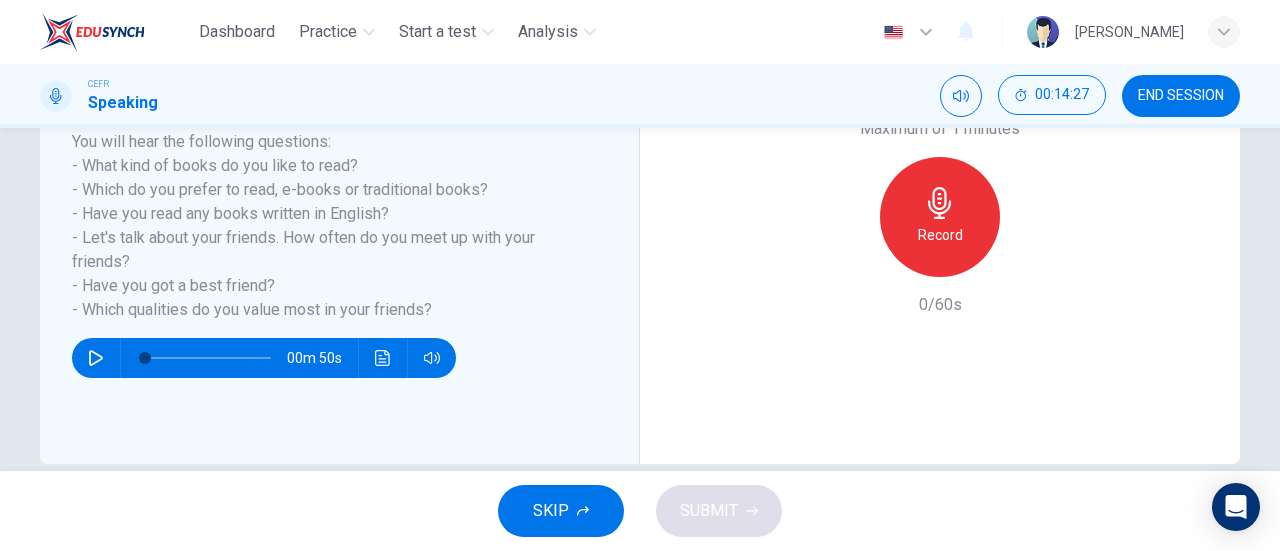 scroll, scrollTop: 317, scrollLeft: 0, axis: vertical 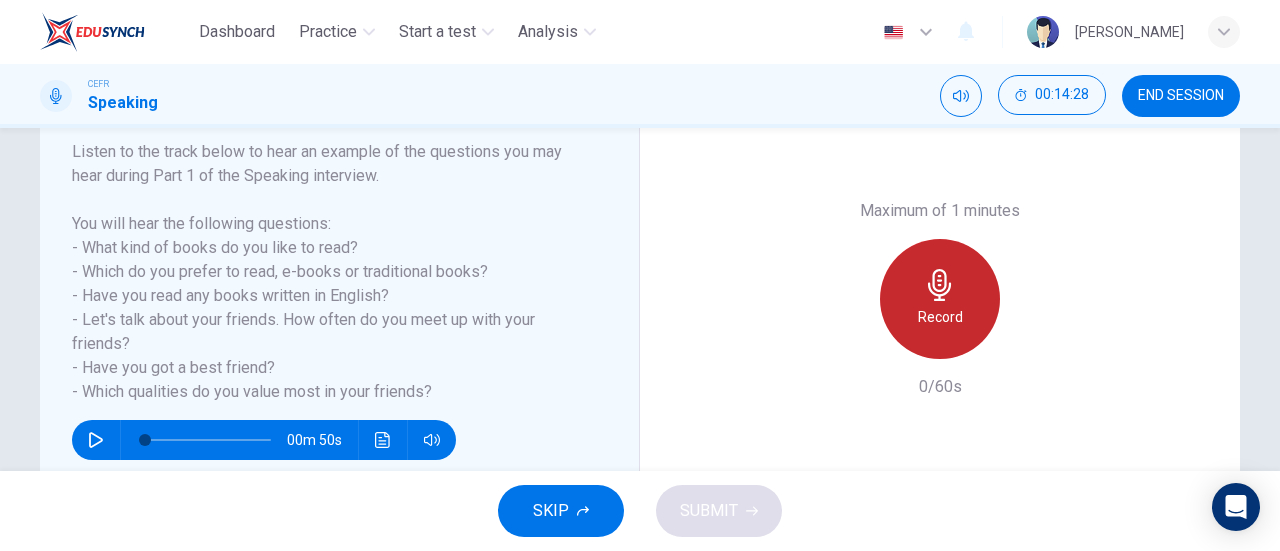 click on "Record" at bounding box center [940, 299] 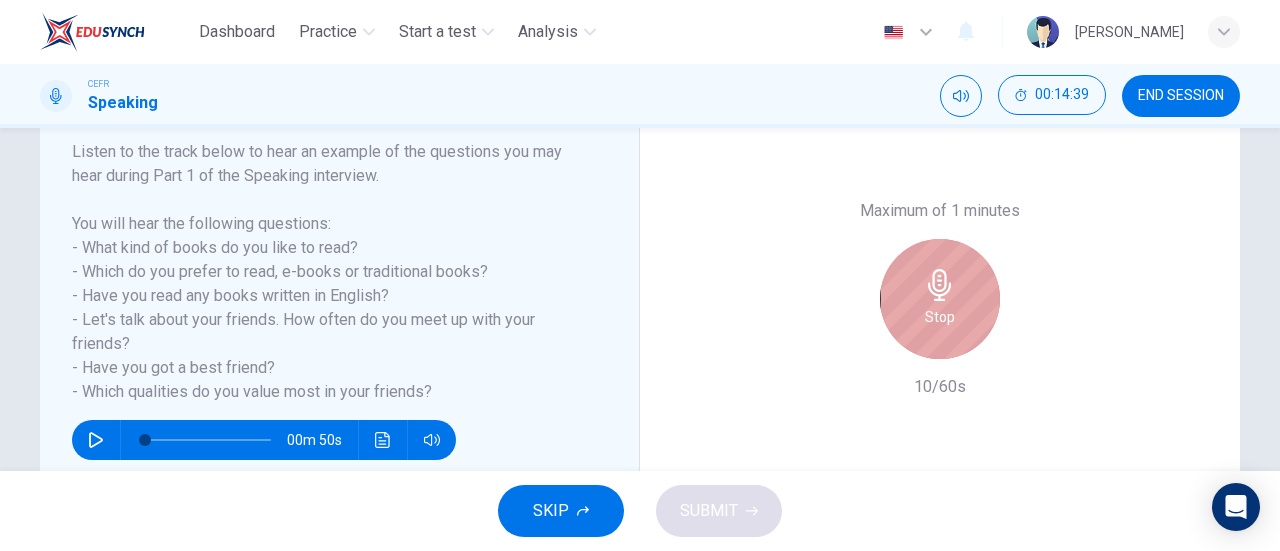 click on "Stop" at bounding box center [940, 299] 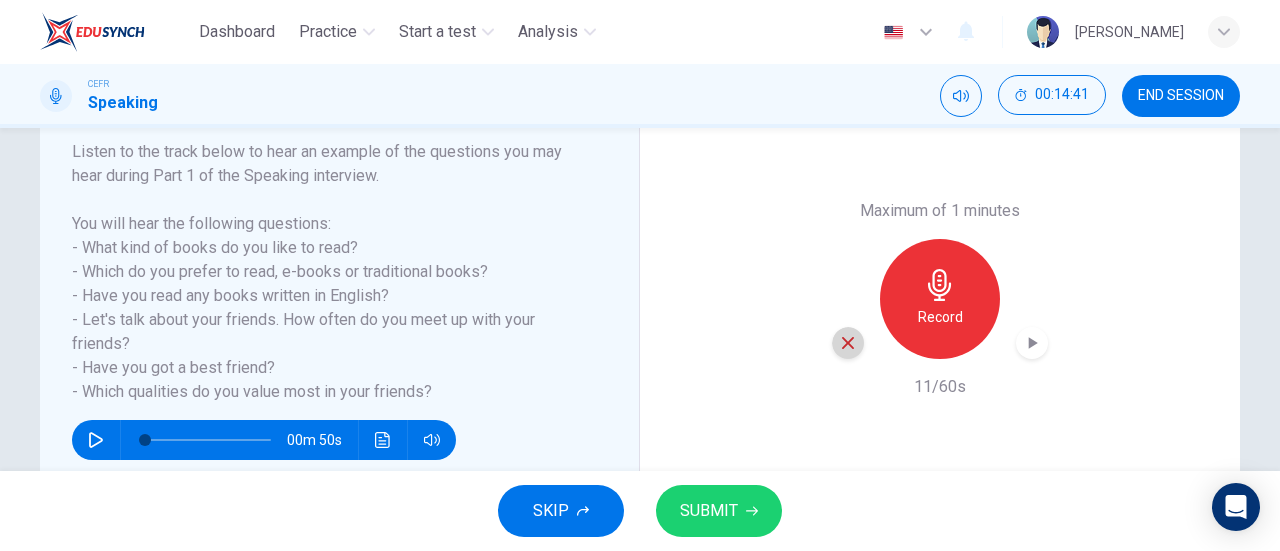 click 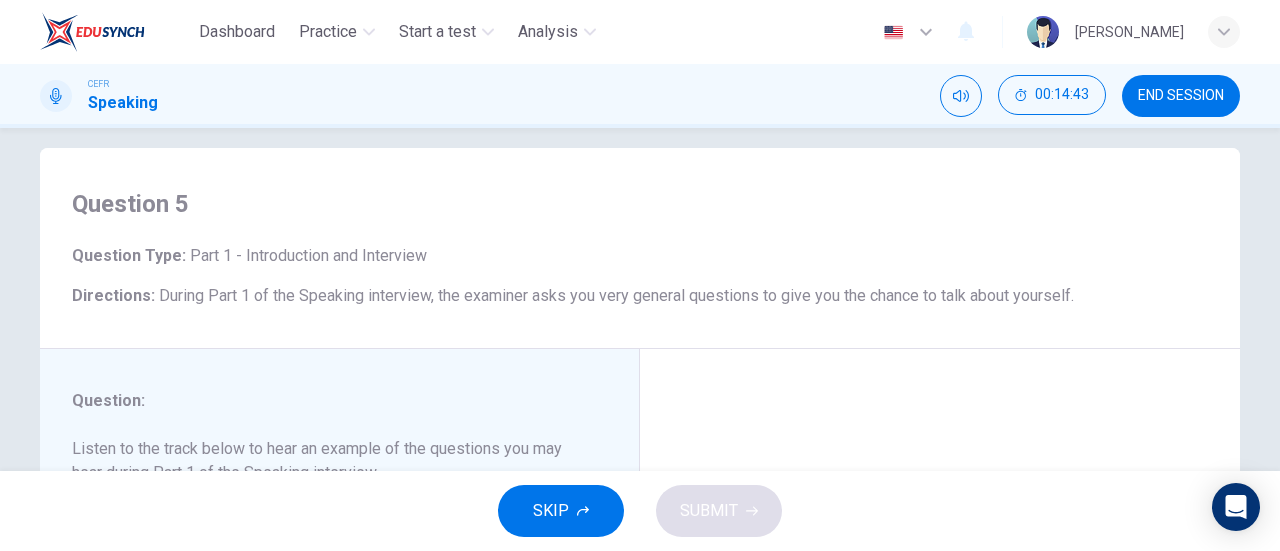 scroll, scrollTop: 13, scrollLeft: 0, axis: vertical 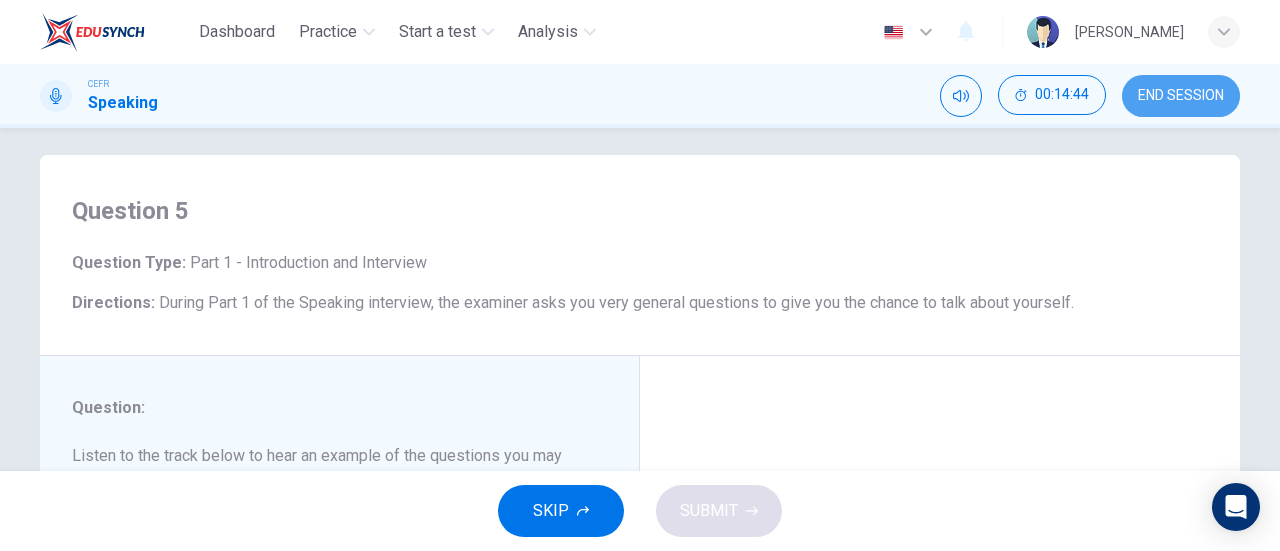 click on "END SESSION" at bounding box center [1181, 96] 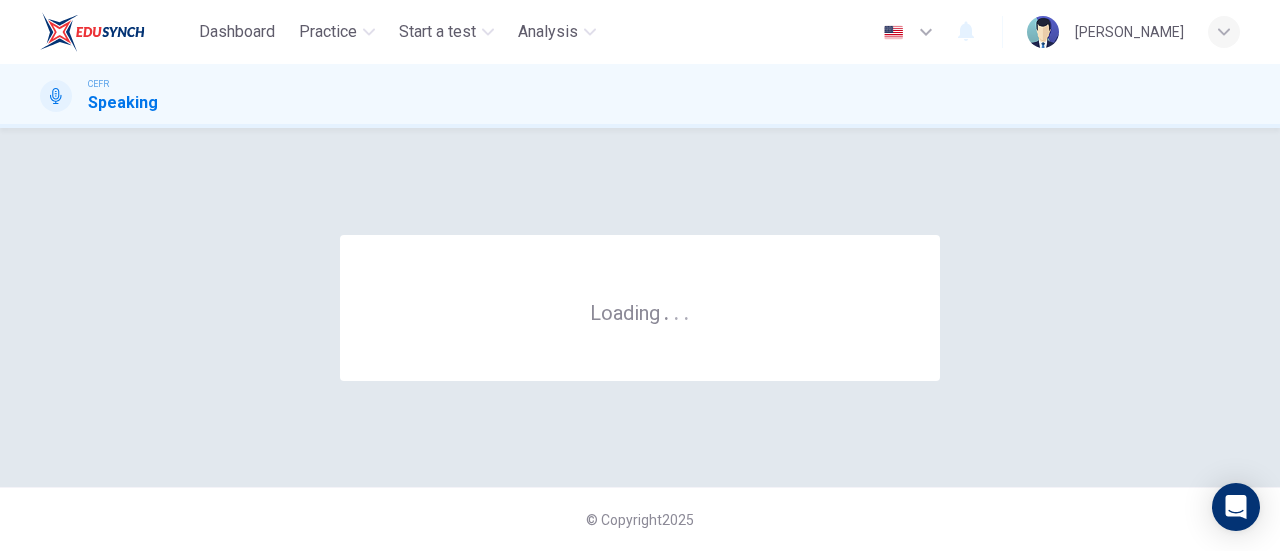 scroll, scrollTop: 0, scrollLeft: 0, axis: both 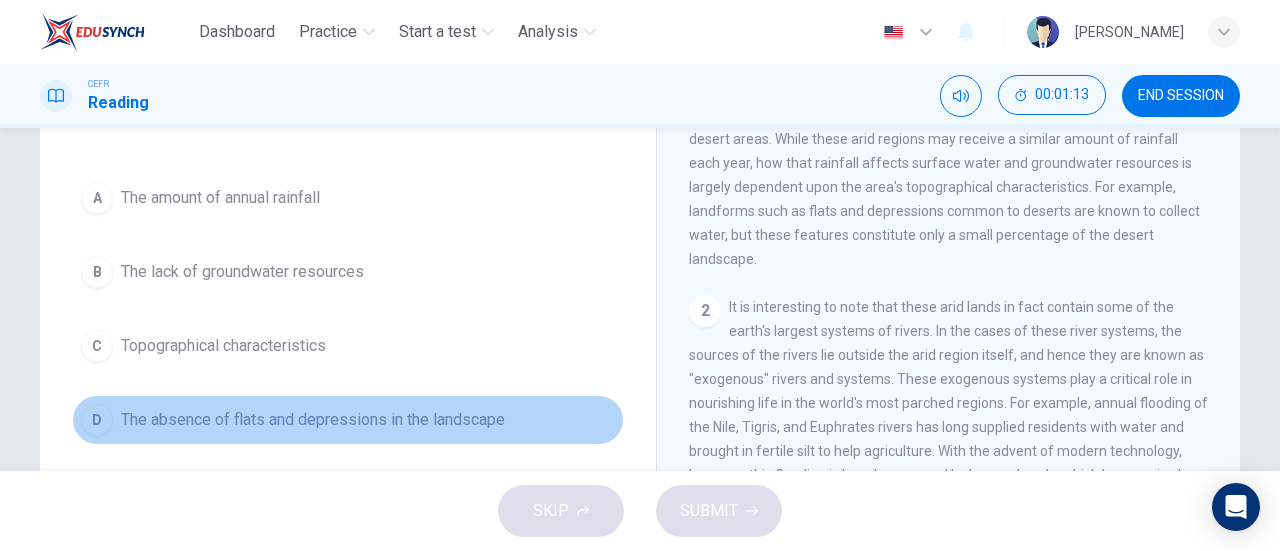 click on "The absence of flats and depressions in the landscape" at bounding box center [313, 420] 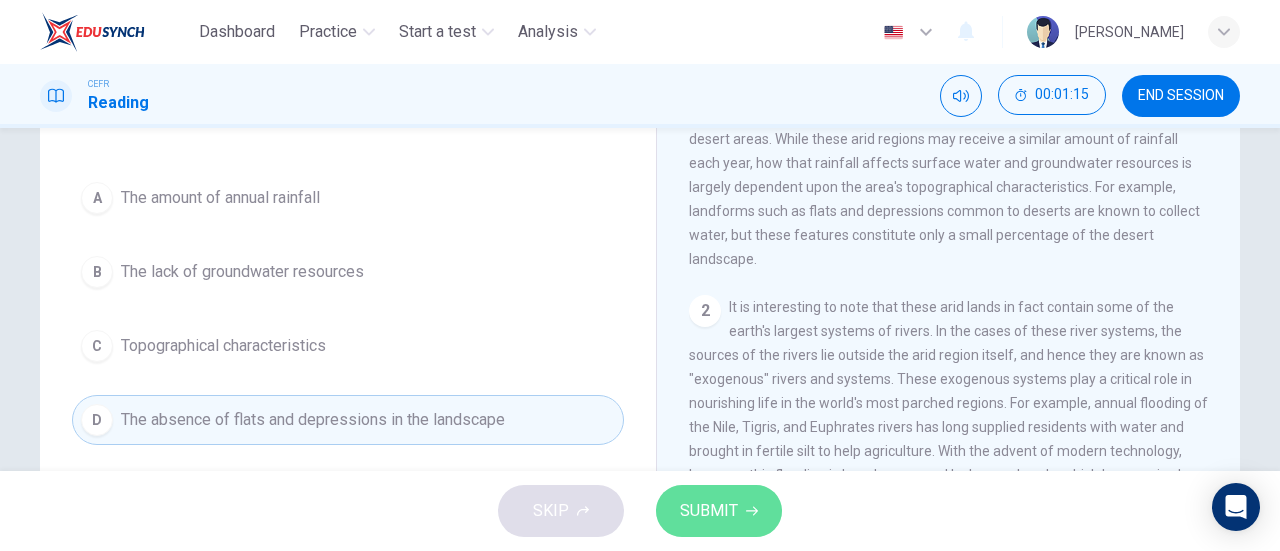 click on "SUBMIT" at bounding box center (709, 511) 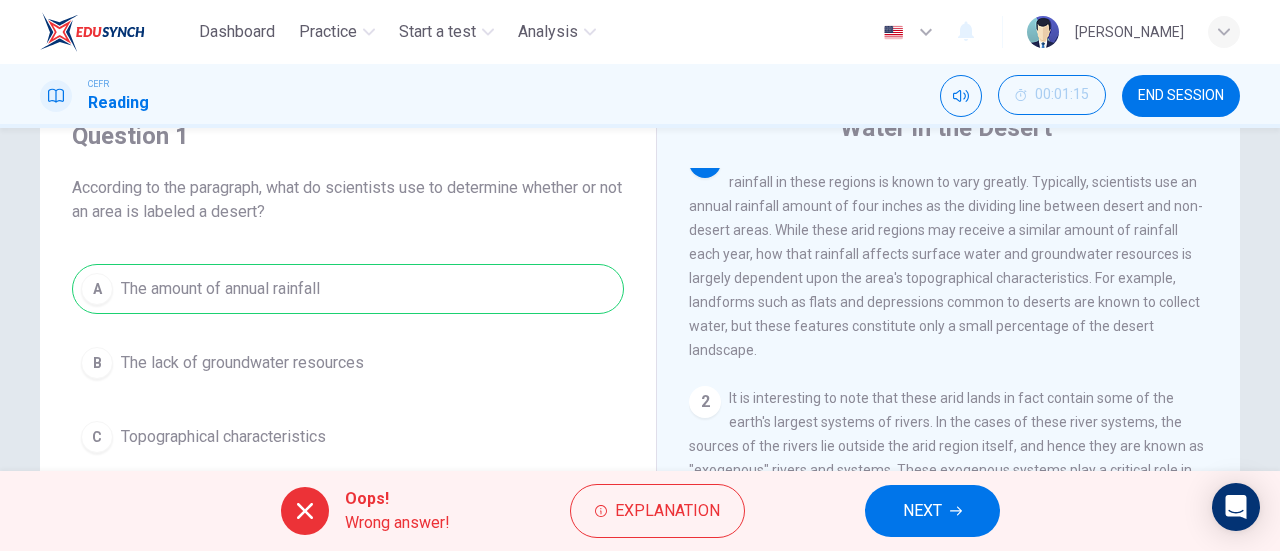 scroll, scrollTop: 87, scrollLeft: 0, axis: vertical 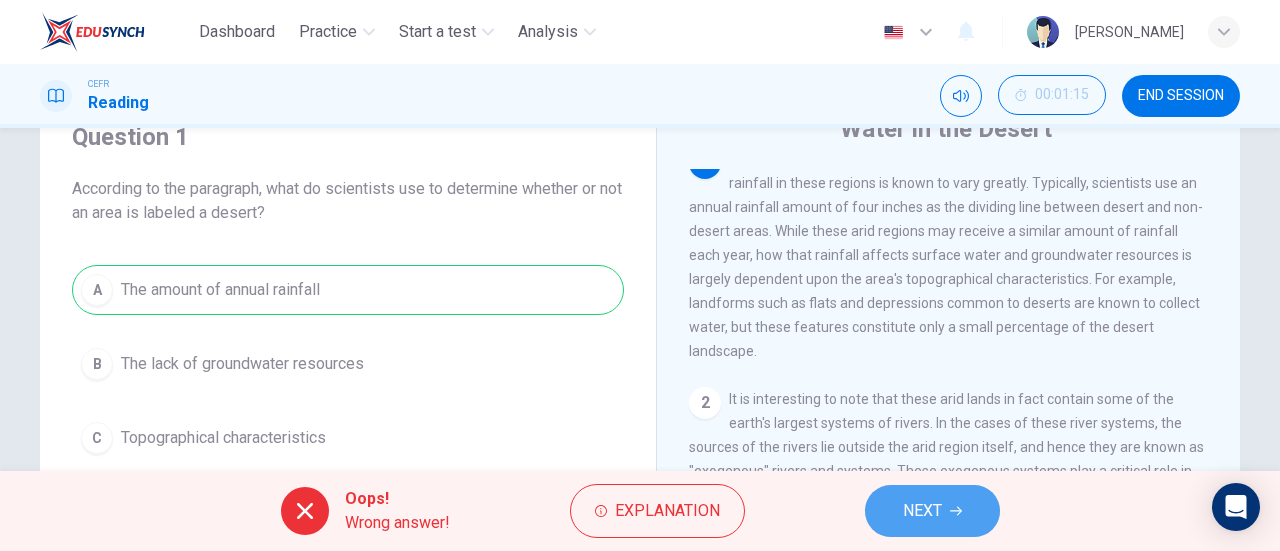 click on "NEXT" at bounding box center [922, 511] 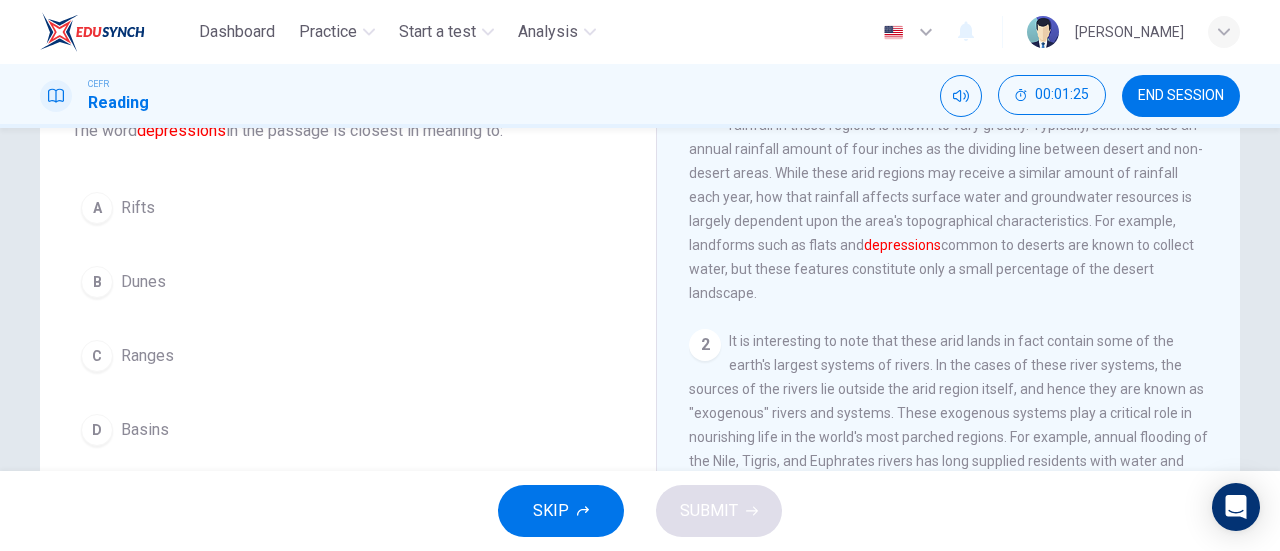 scroll, scrollTop: 144, scrollLeft: 0, axis: vertical 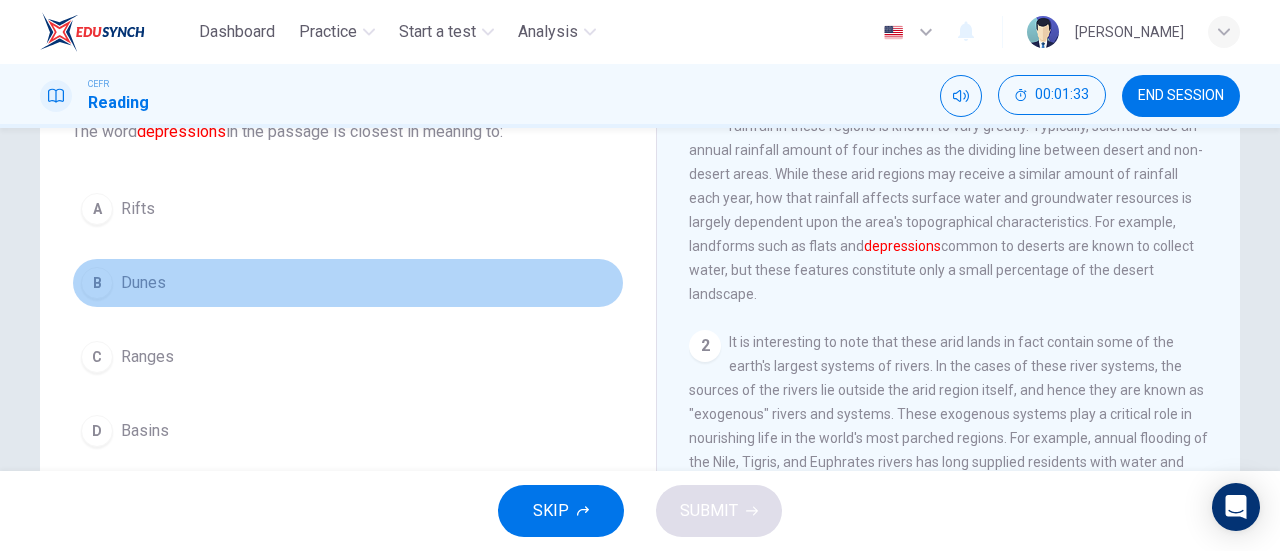 click on "Dunes" at bounding box center [143, 283] 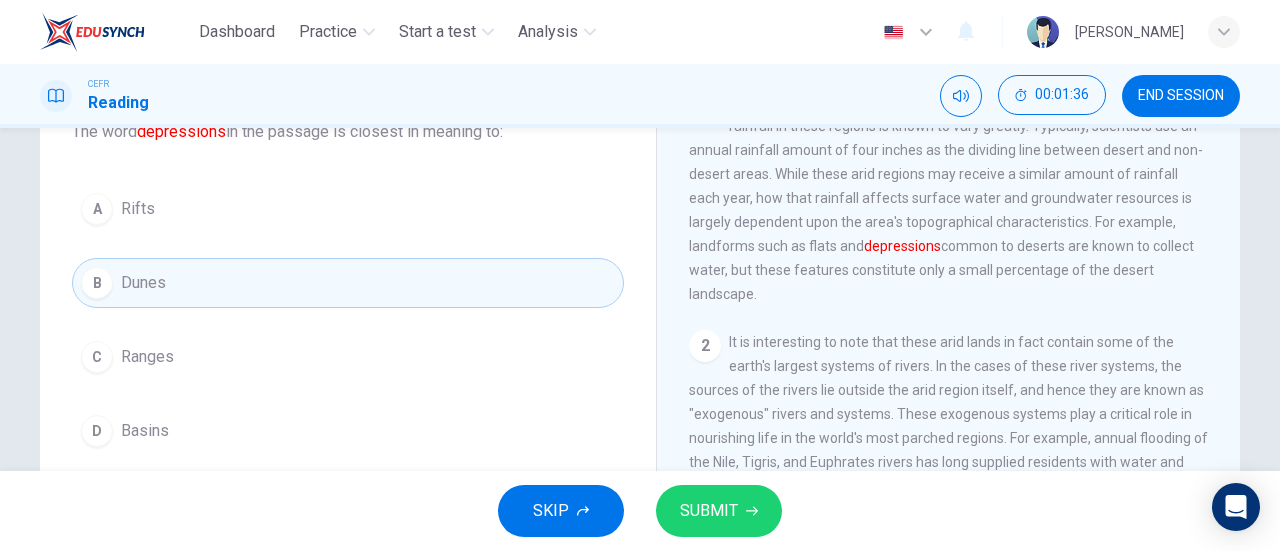 click on "SUBMIT" at bounding box center (719, 511) 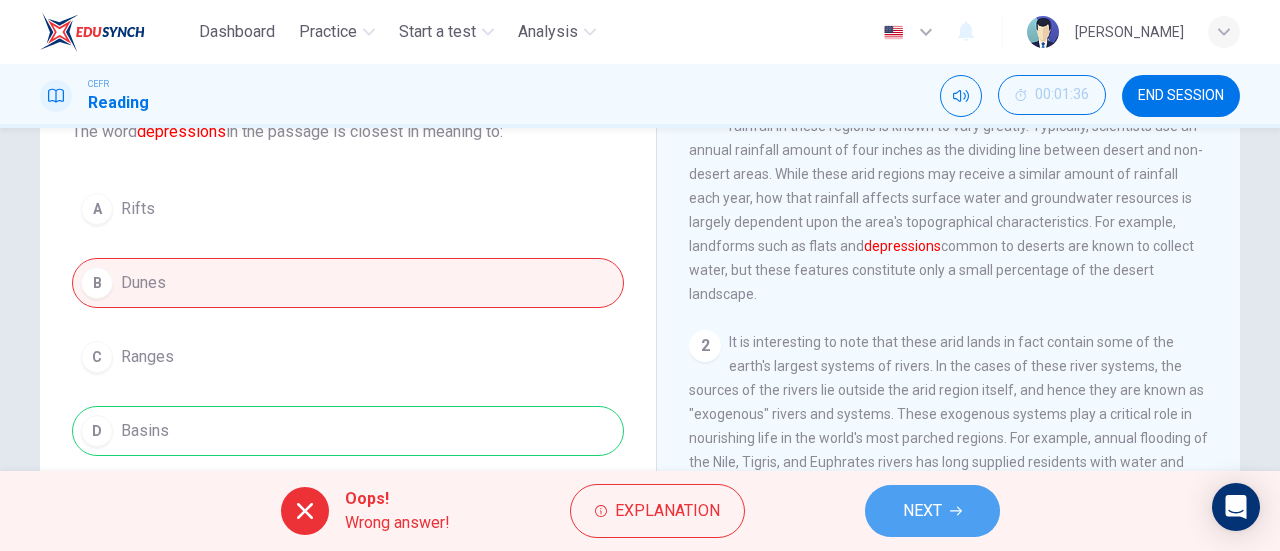 click on "NEXT" at bounding box center [922, 511] 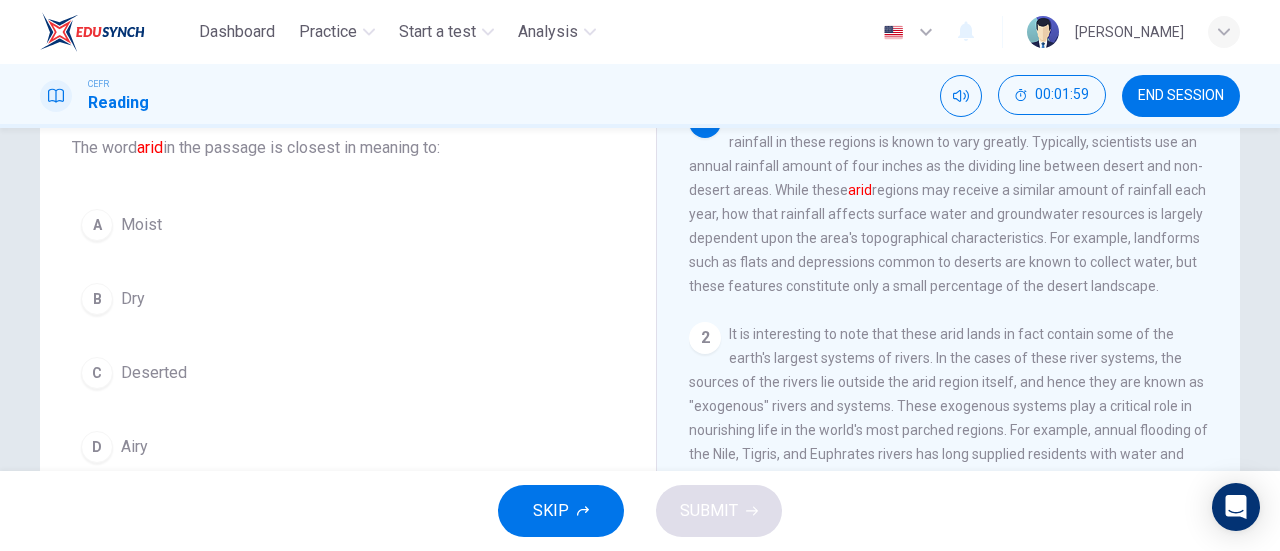scroll, scrollTop: 118, scrollLeft: 0, axis: vertical 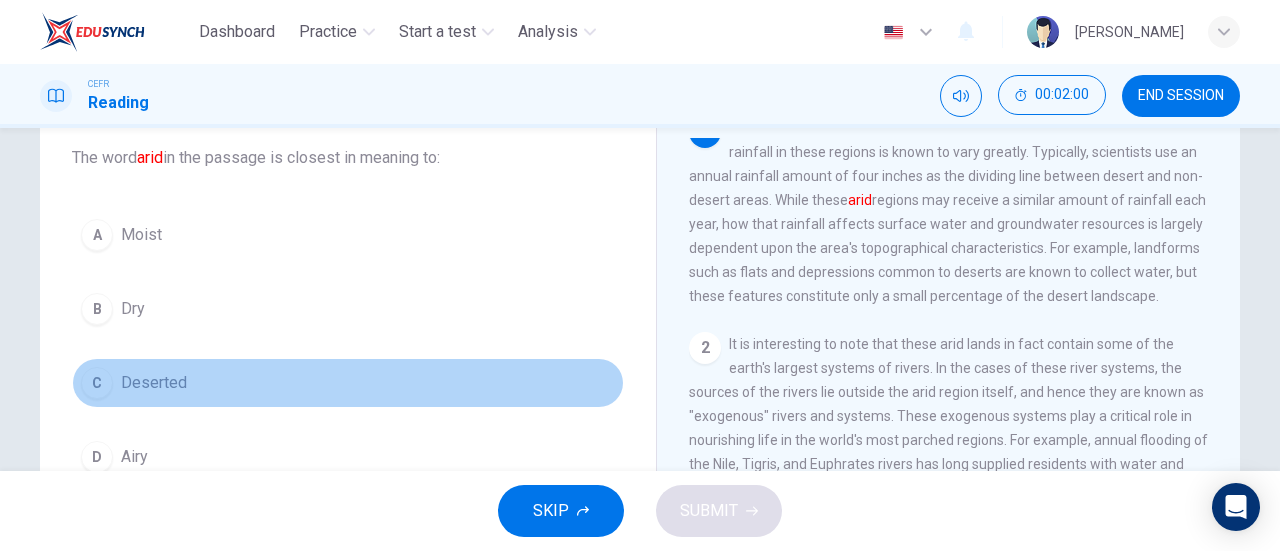 click on "Deserted" at bounding box center [154, 383] 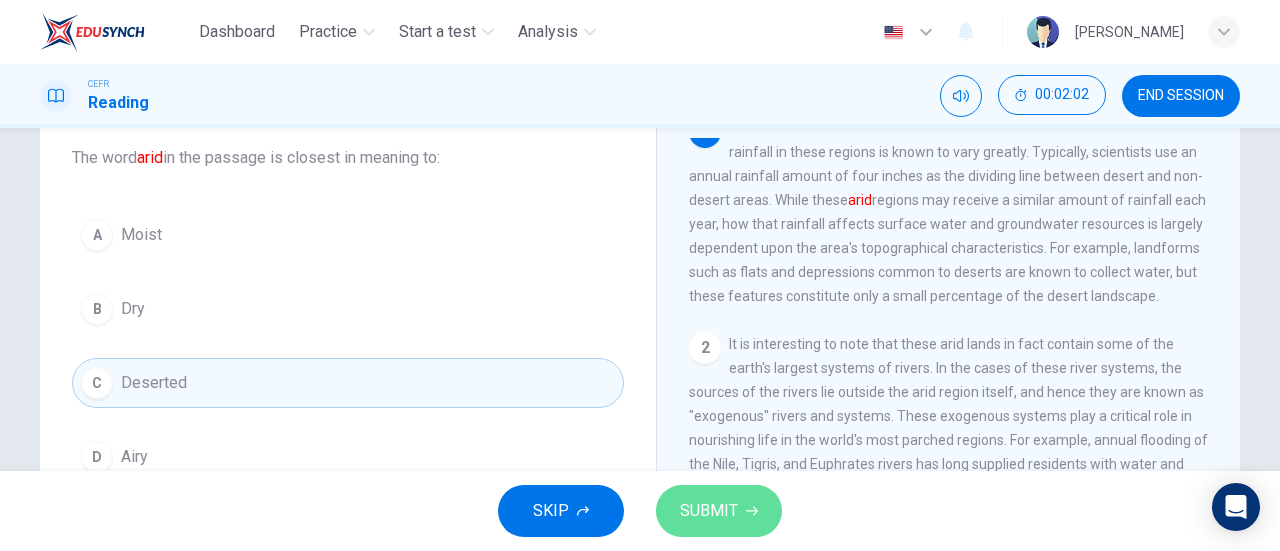 click on "SUBMIT" at bounding box center [709, 511] 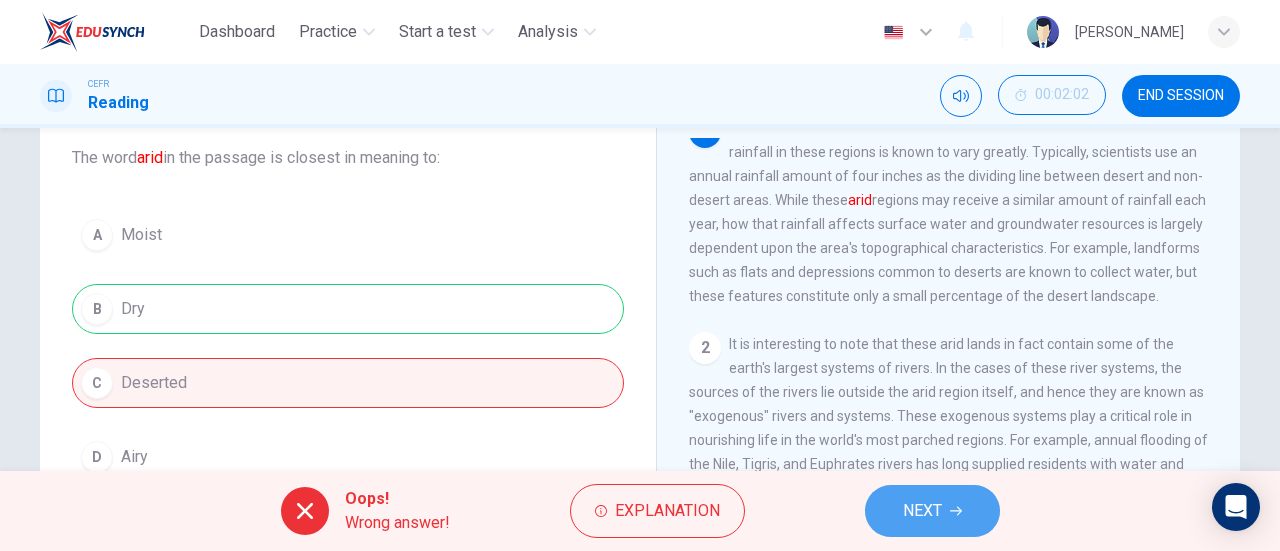 click on "NEXT" at bounding box center (932, 511) 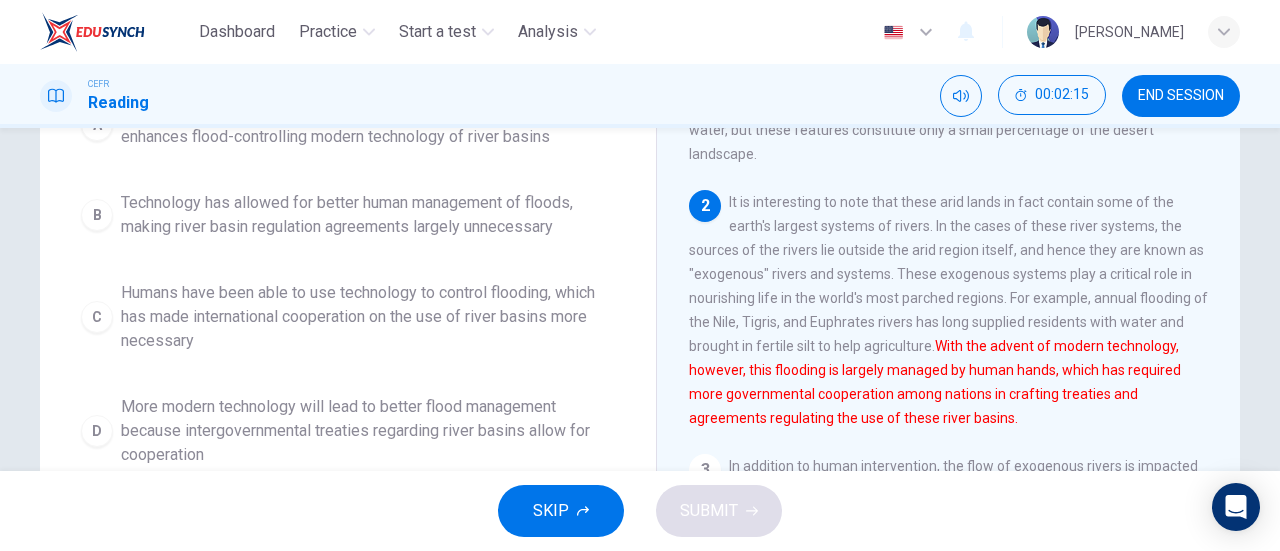 scroll, scrollTop: 285, scrollLeft: 0, axis: vertical 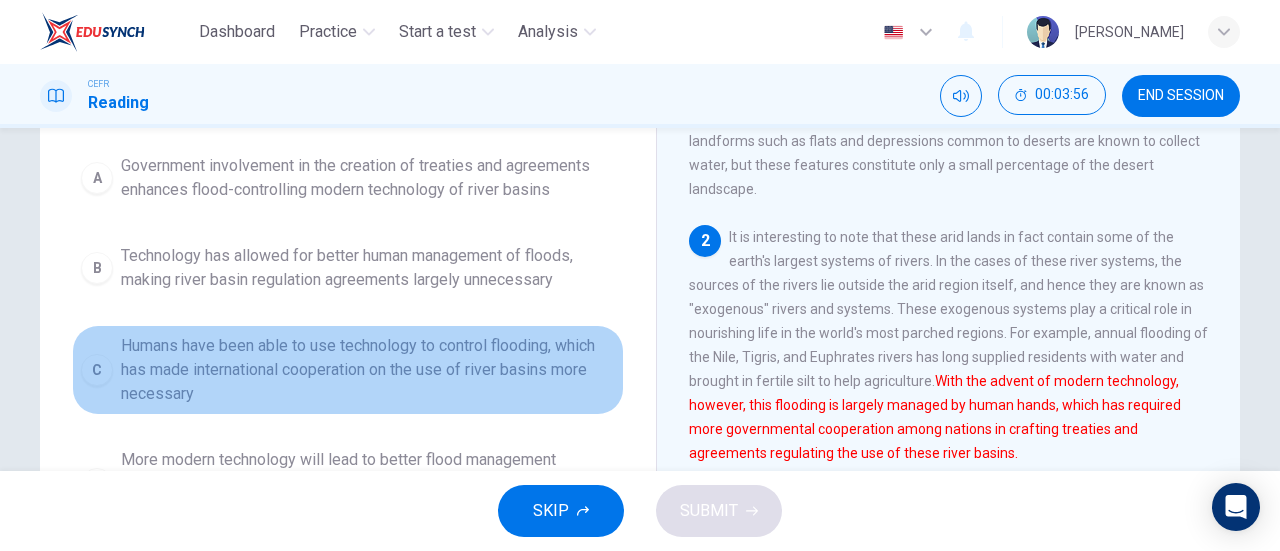 click on "Humans have been able to use technology to control flooding, which has made international cooperation on the use of river basins more necessary" at bounding box center [368, 370] 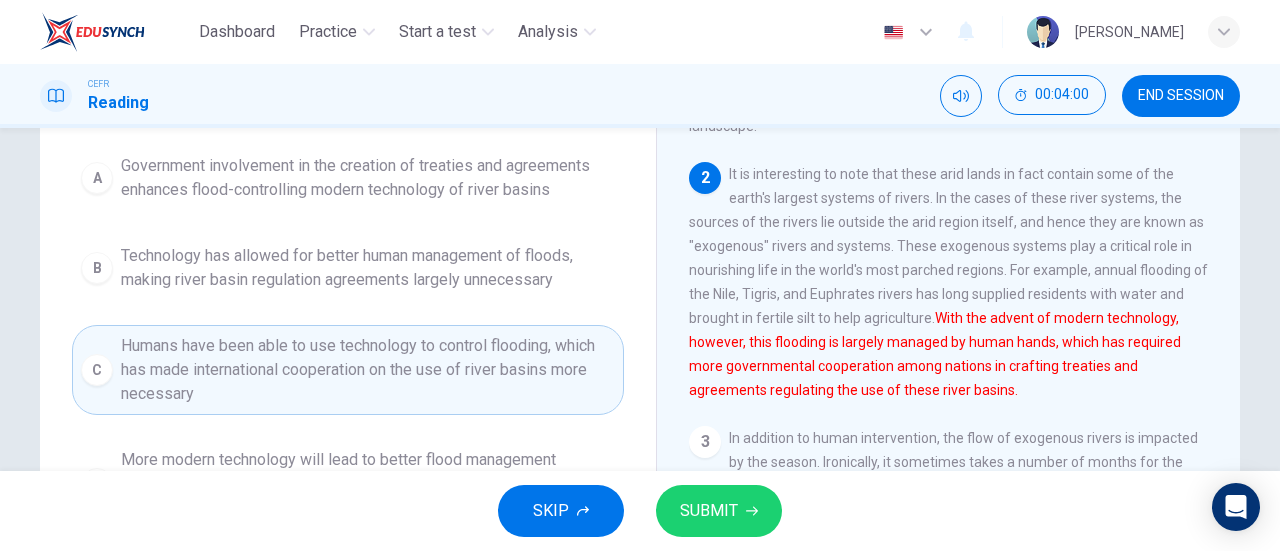 scroll, scrollTop: 104, scrollLeft: 0, axis: vertical 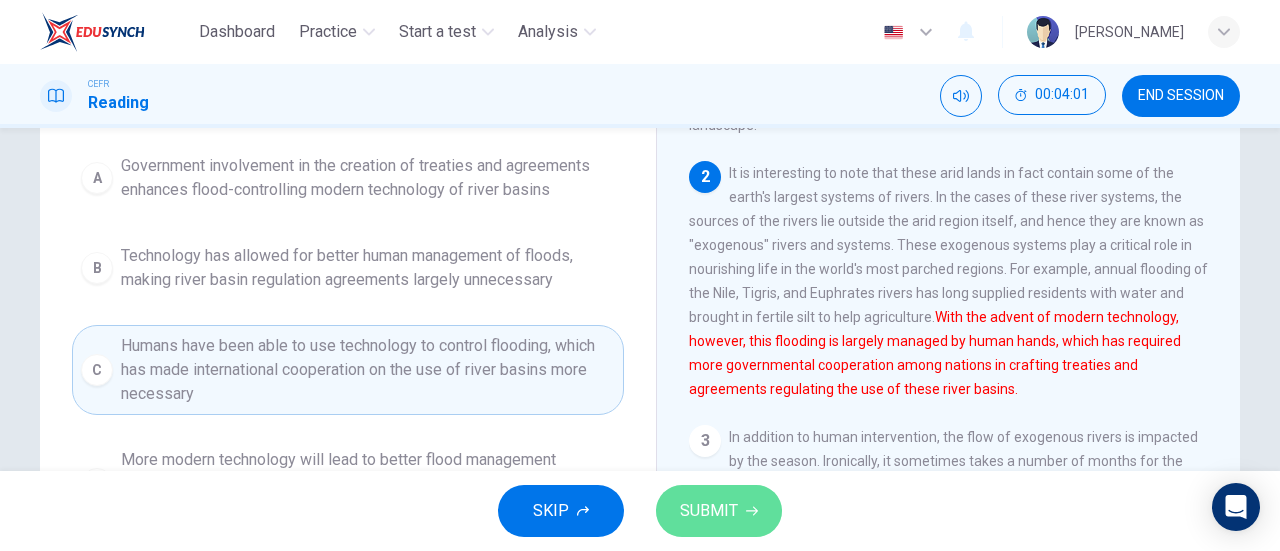 click on "SUBMIT" at bounding box center [709, 511] 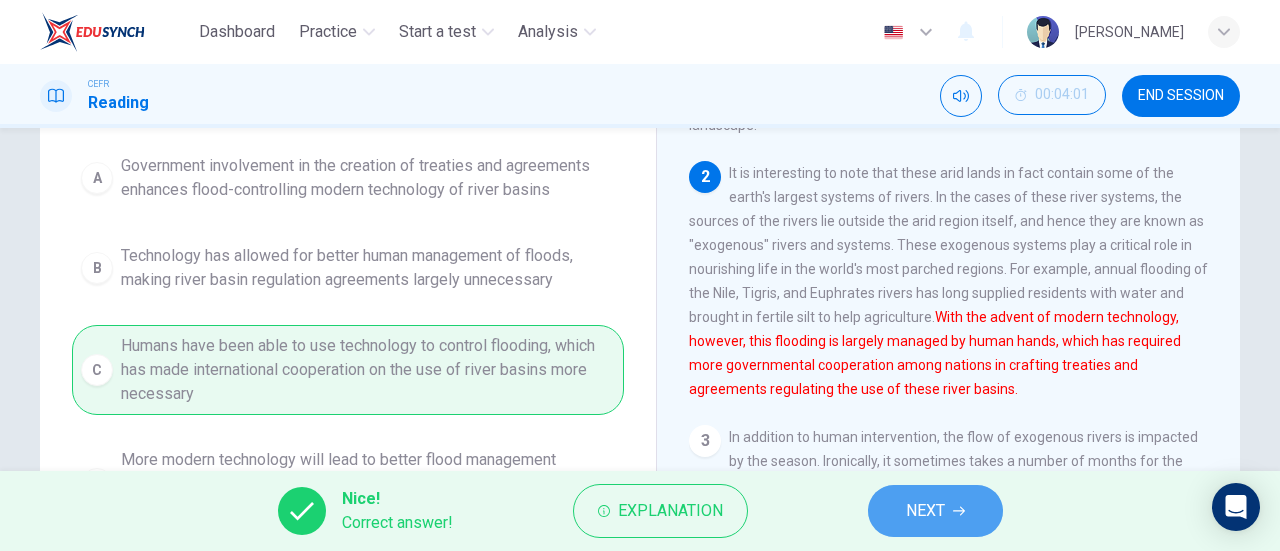 click on "NEXT" at bounding box center [935, 511] 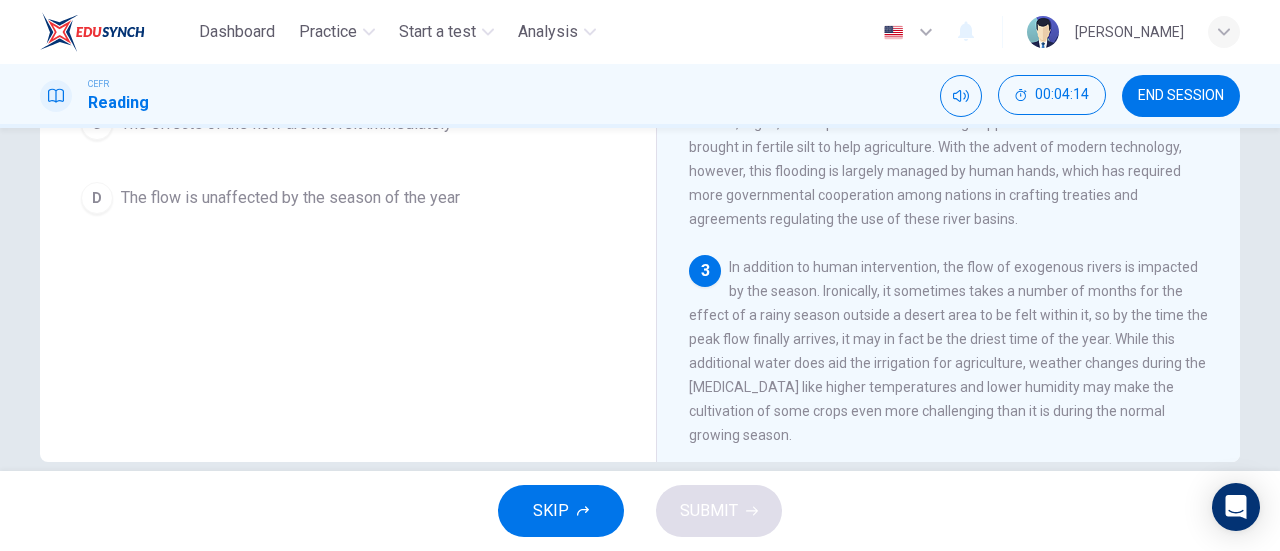 scroll, scrollTop: 432, scrollLeft: 0, axis: vertical 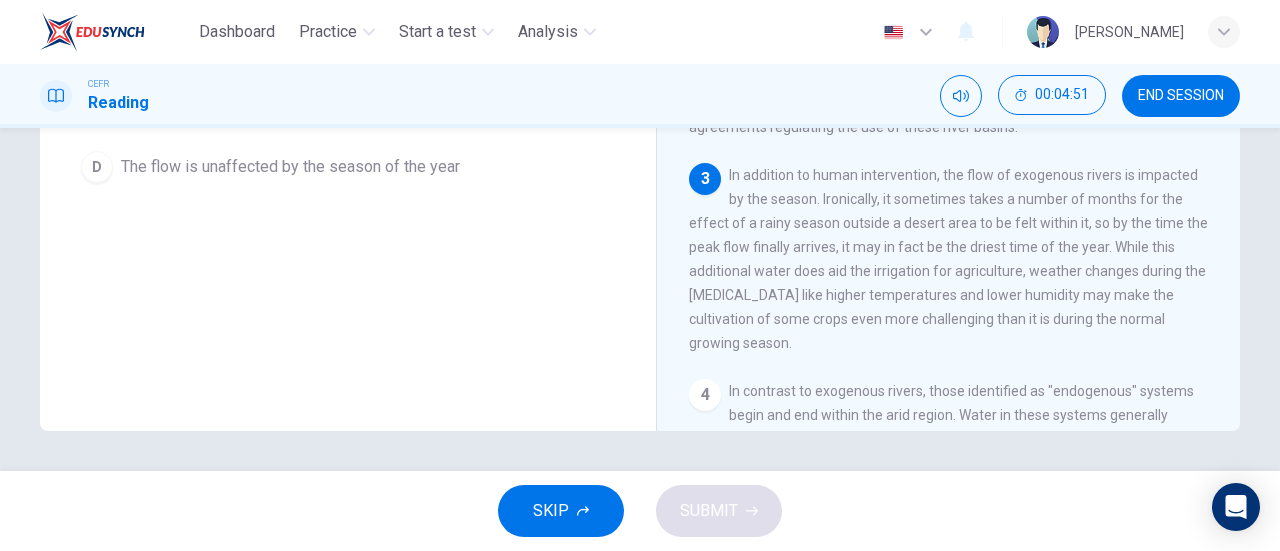 drag, startPoint x: 1094, startPoint y: 341, endPoint x: 555, endPoint y: 284, distance: 542.00555 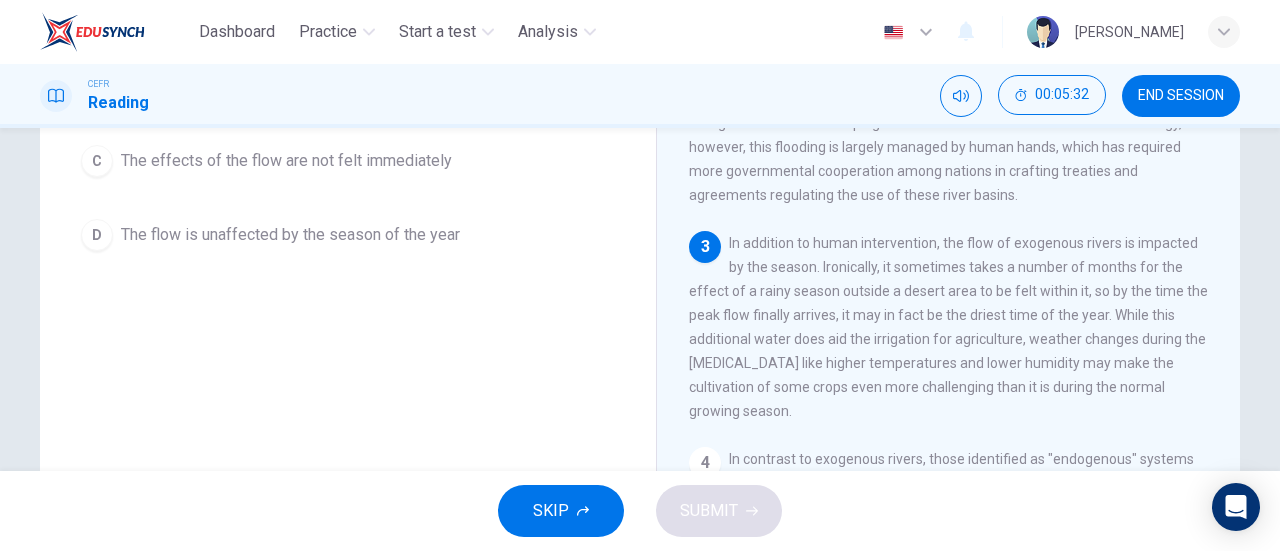scroll, scrollTop: 364, scrollLeft: 0, axis: vertical 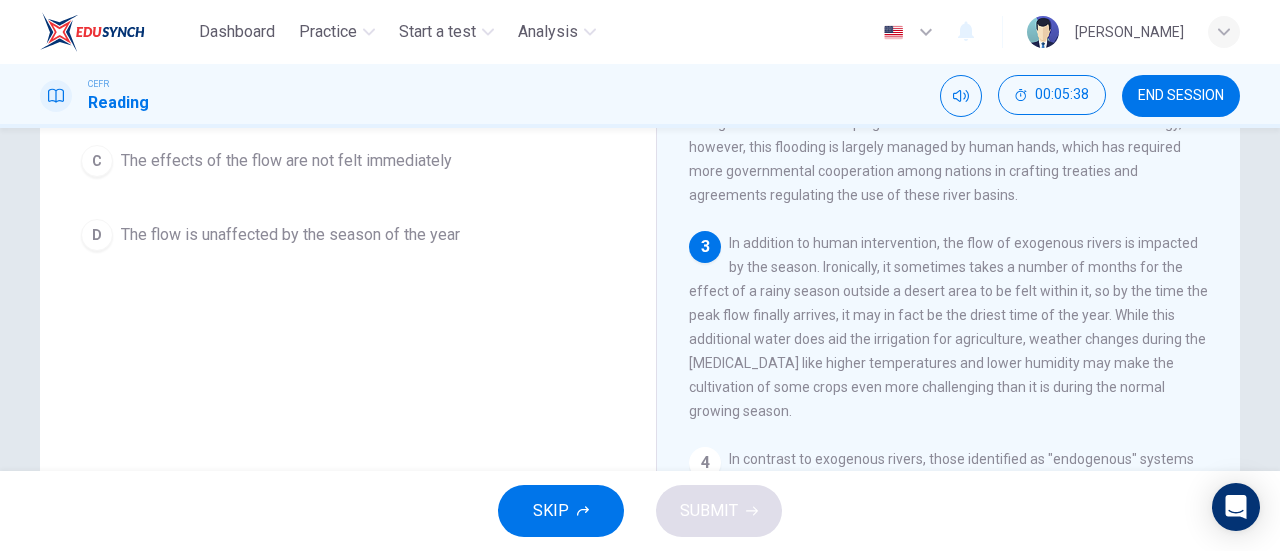 click on "The flow is unaffected by the season of the year" at bounding box center (290, 235) 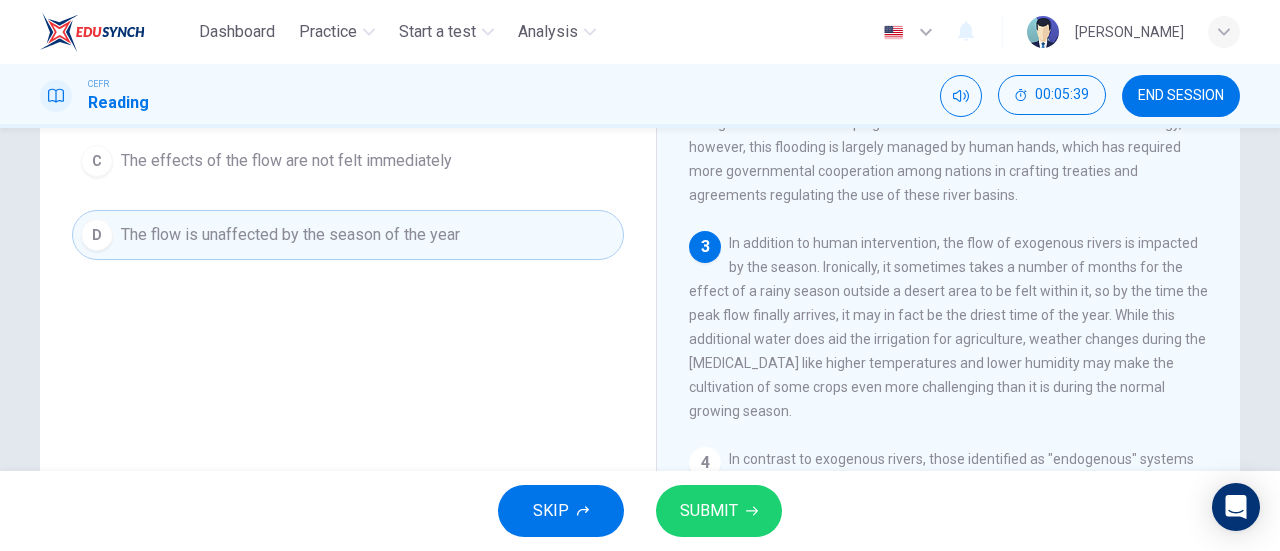 click on "SUBMIT" at bounding box center (709, 511) 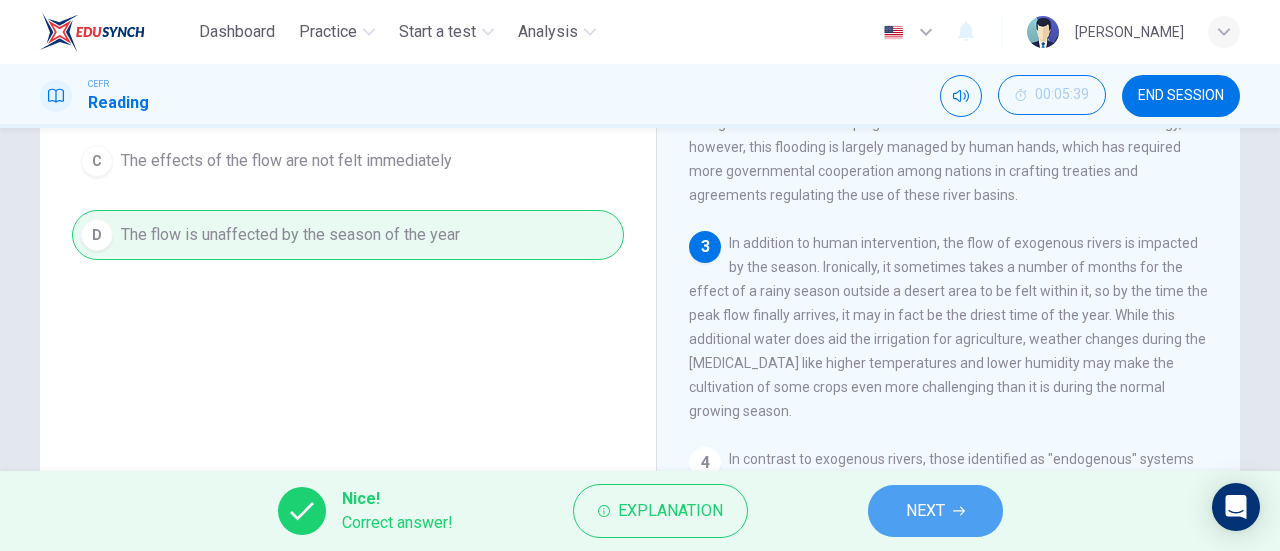 click on "NEXT" at bounding box center [925, 511] 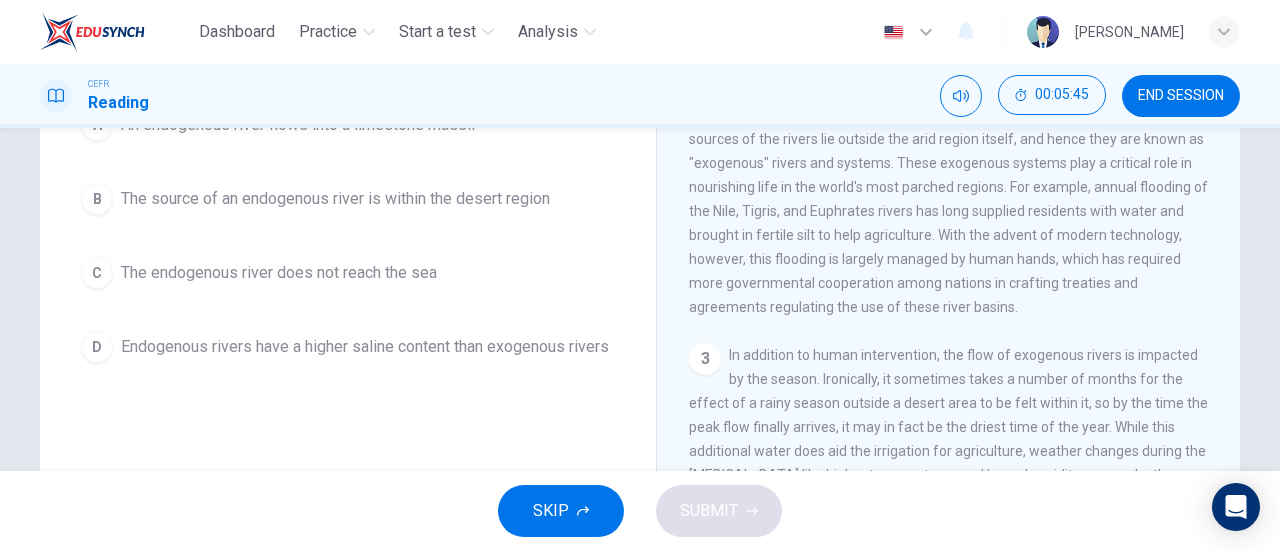 scroll, scrollTop: 258, scrollLeft: 0, axis: vertical 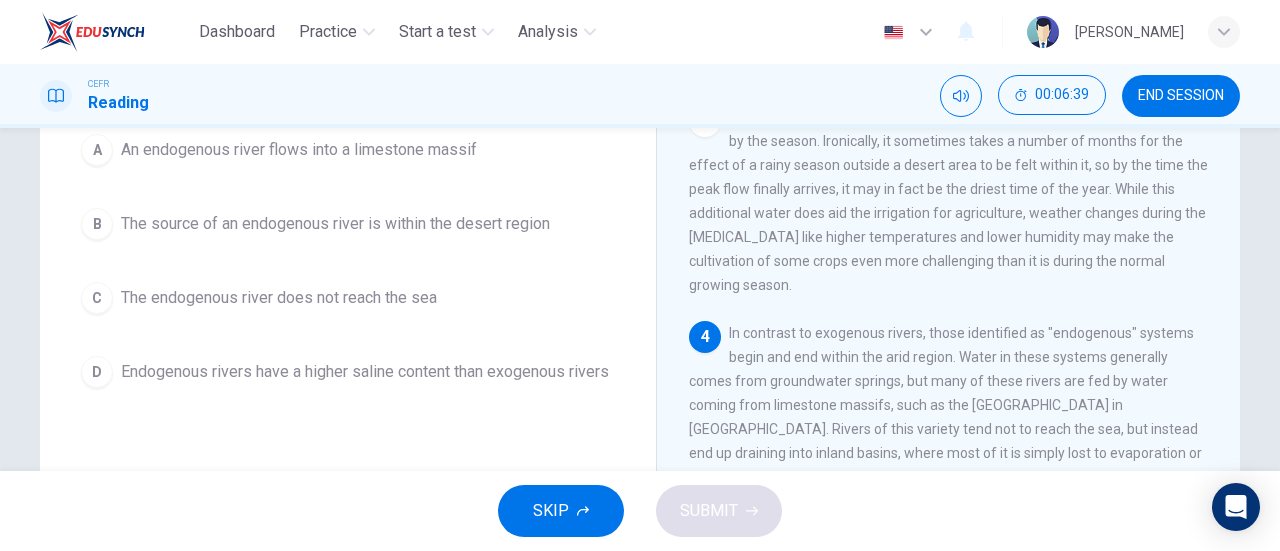 click on "The endogenous river does not reach the sea" at bounding box center (279, 298) 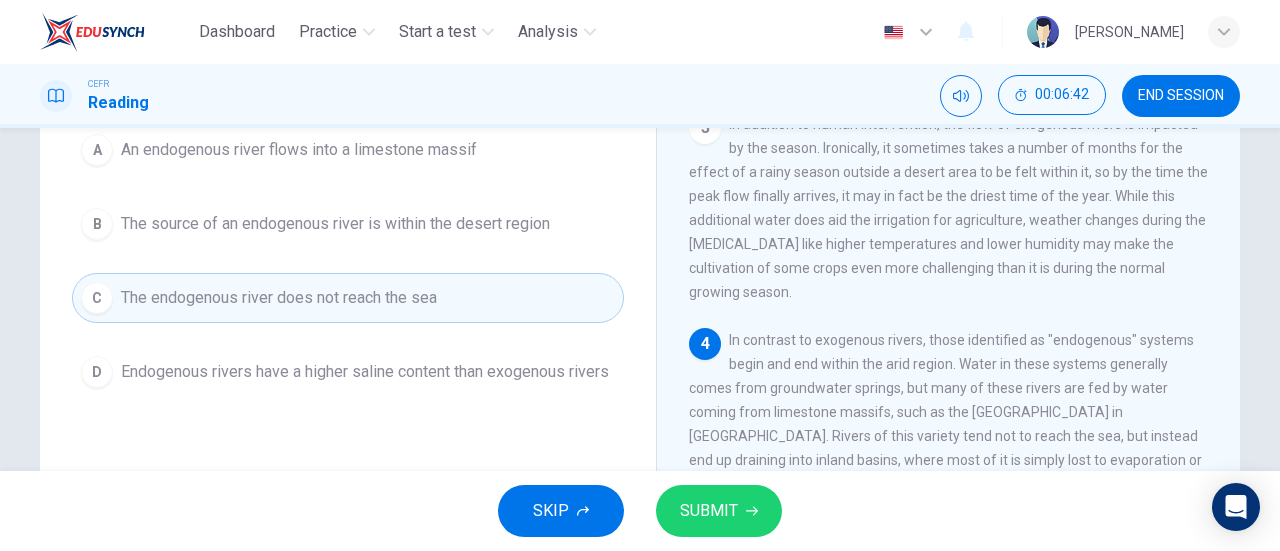 scroll, scrollTop: 402, scrollLeft: 0, axis: vertical 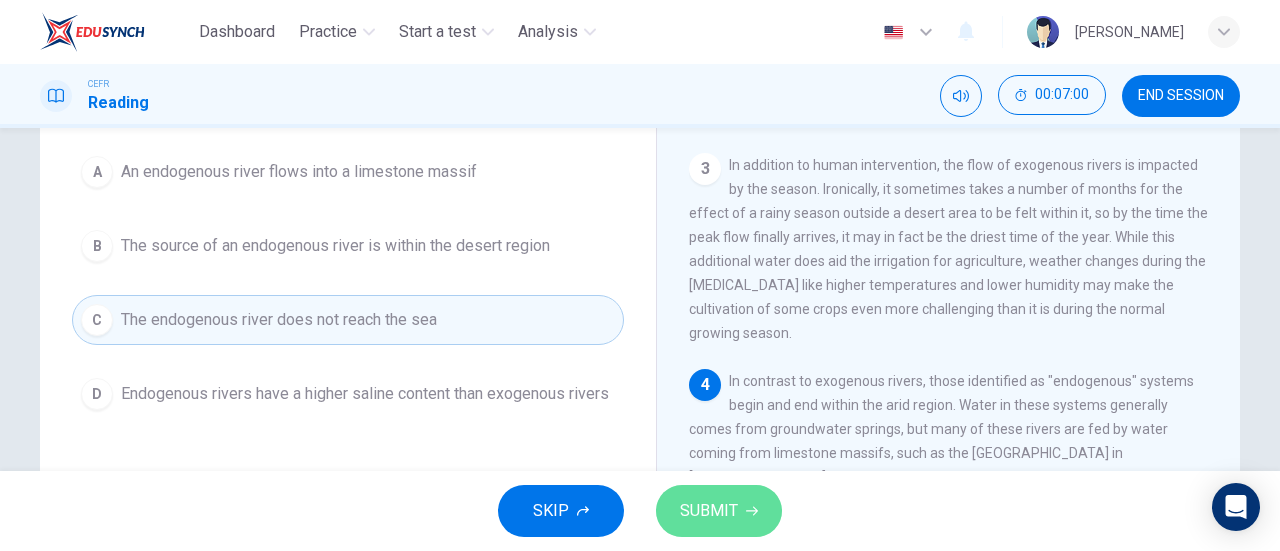 click on "SUBMIT" at bounding box center (709, 511) 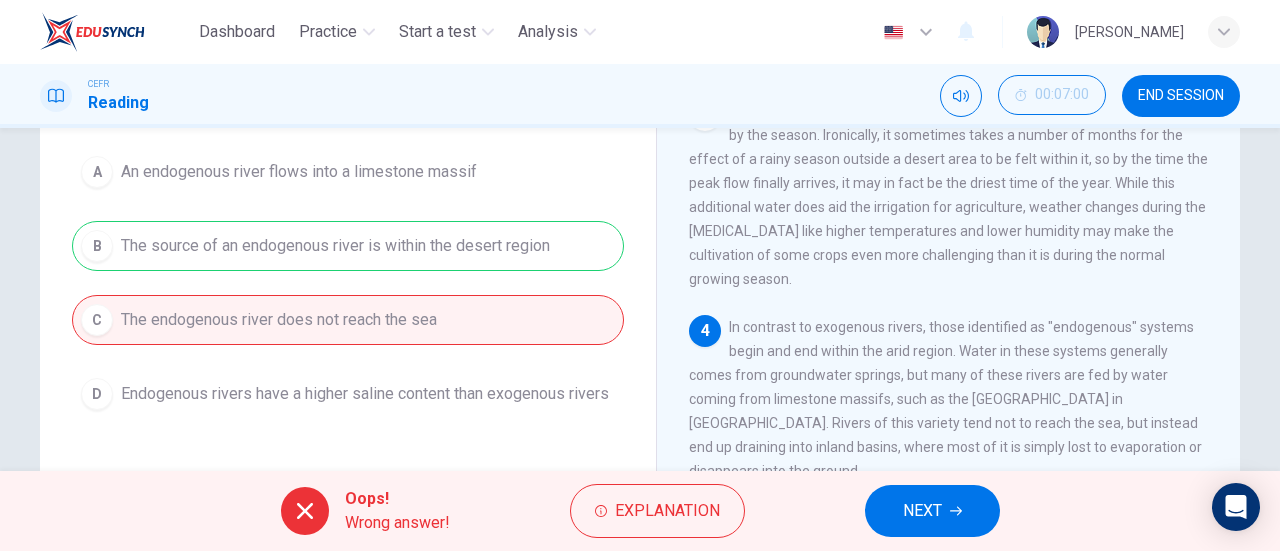 scroll, scrollTop: 458, scrollLeft: 0, axis: vertical 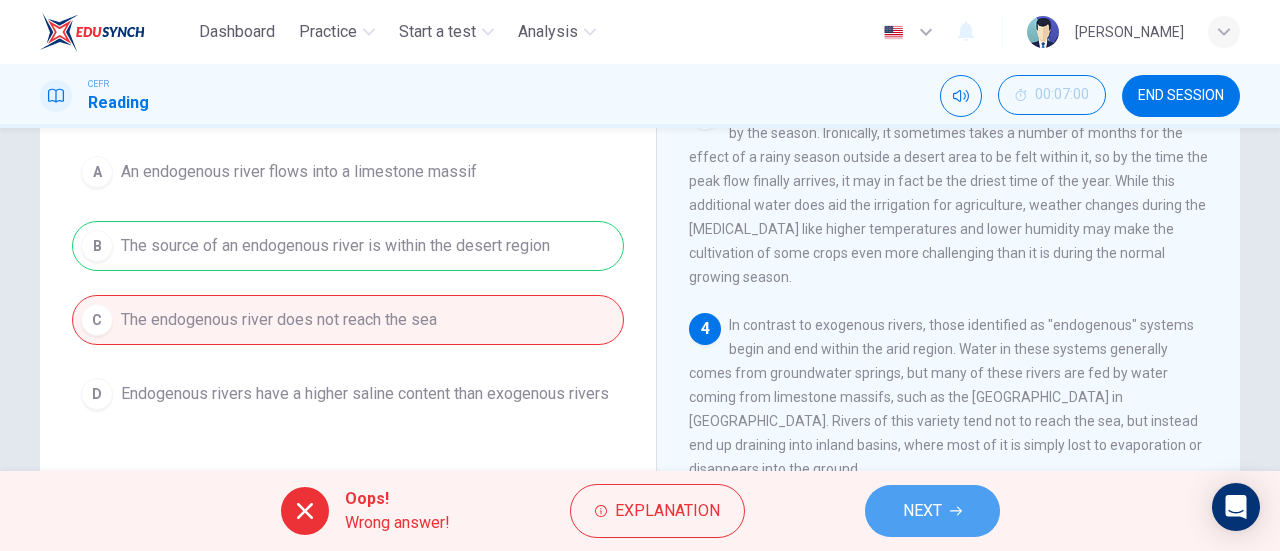 click on "NEXT" at bounding box center (932, 511) 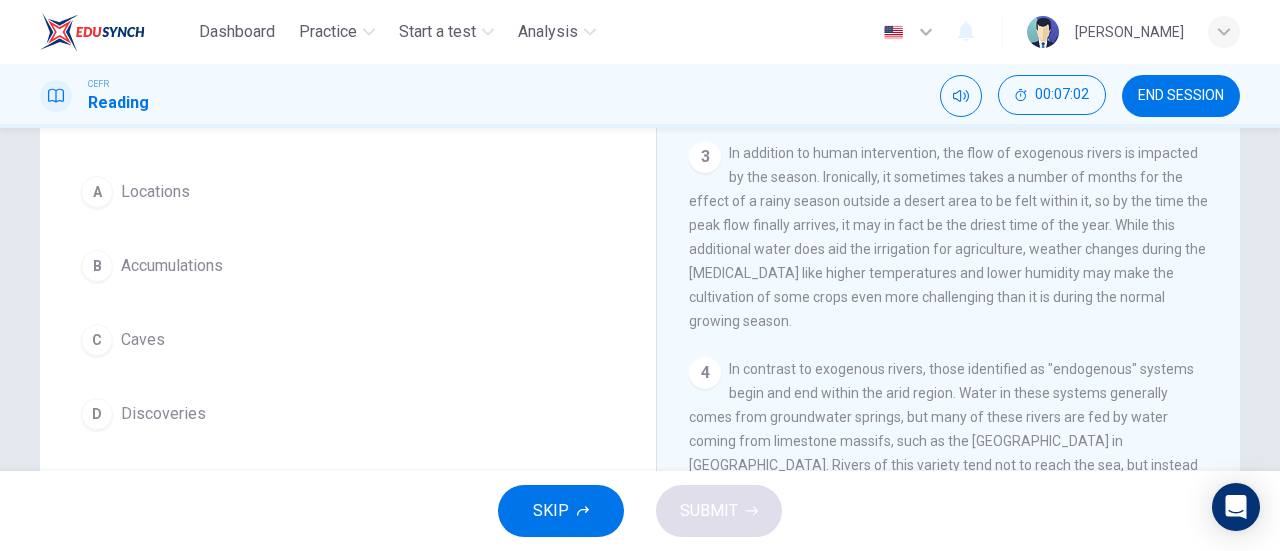 scroll, scrollTop: 225, scrollLeft: 0, axis: vertical 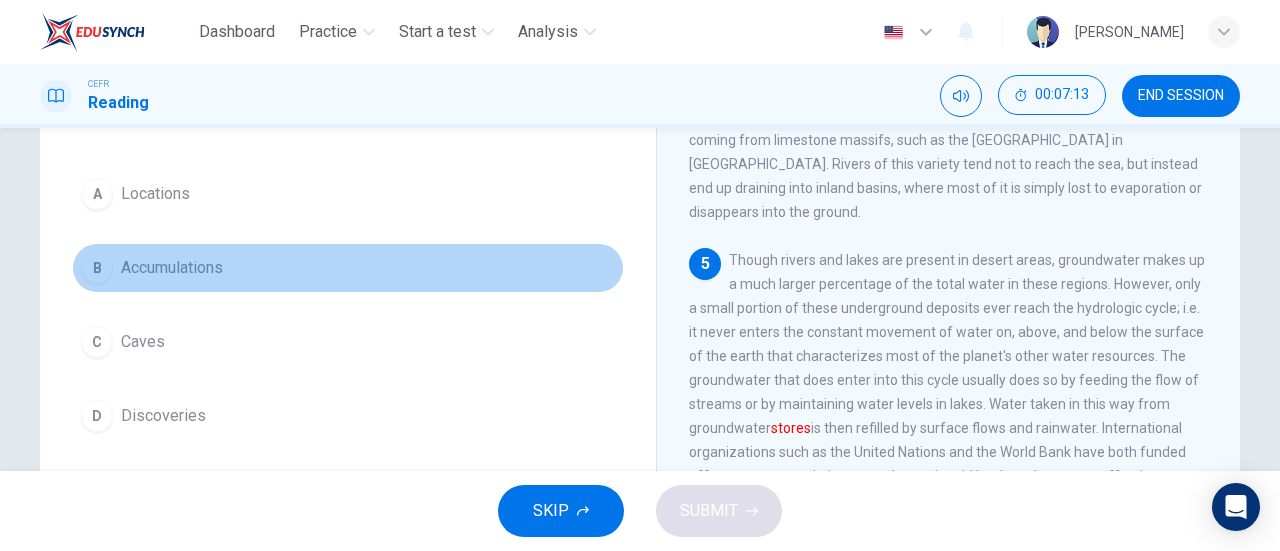 click on "Accumulations" at bounding box center [172, 268] 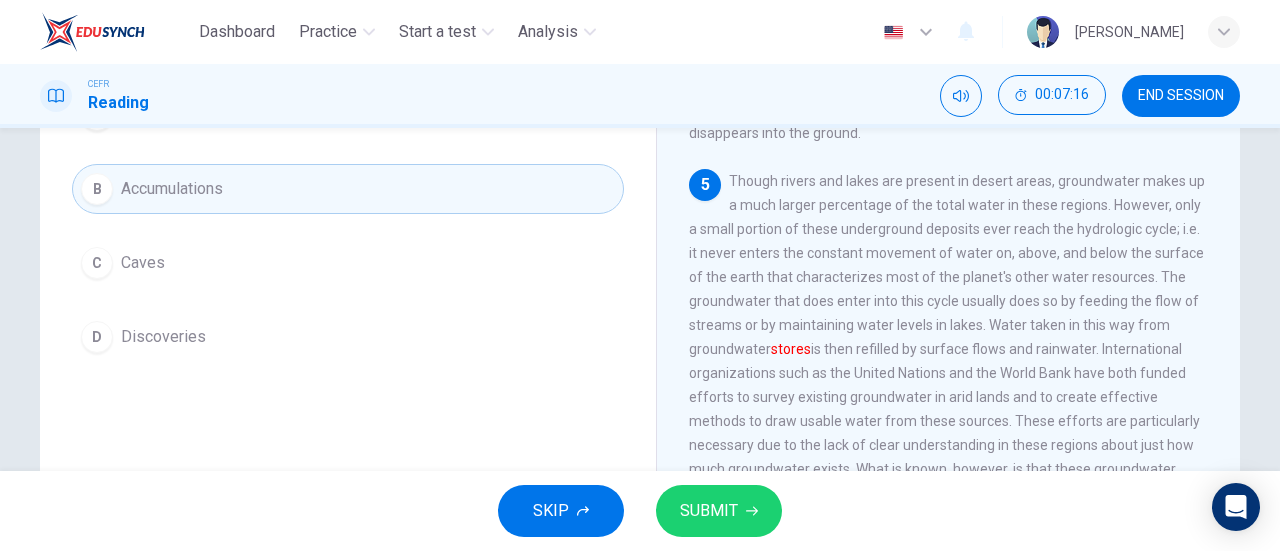 scroll, scrollTop: 239, scrollLeft: 0, axis: vertical 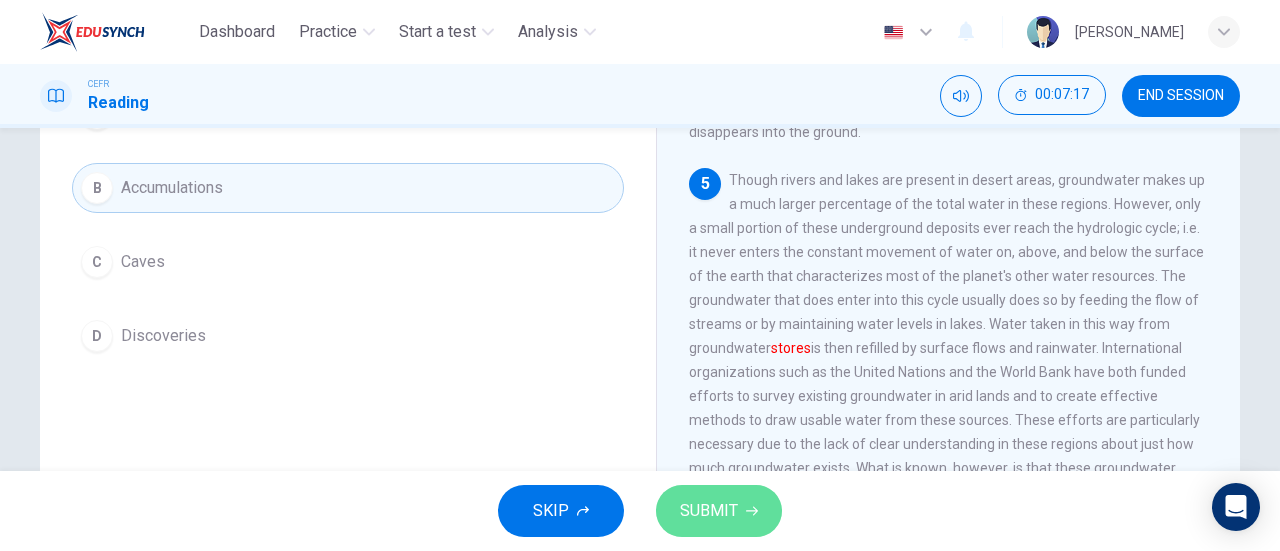 click on "SUBMIT" at bounding box center (719, 511) 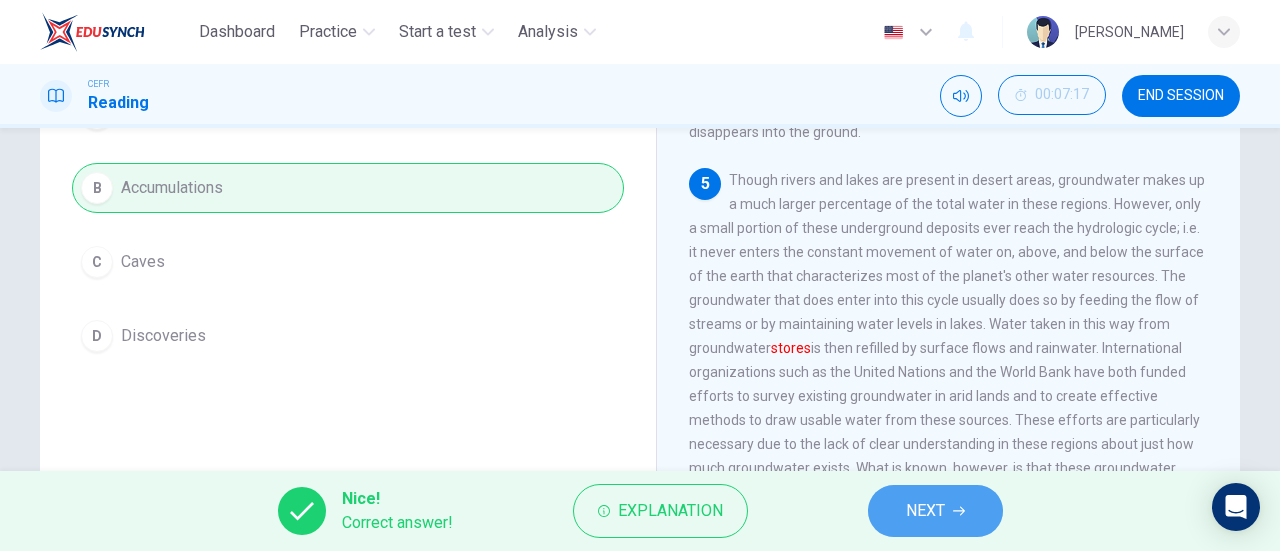 click on "NEXT" at bounding box center (935, 511) 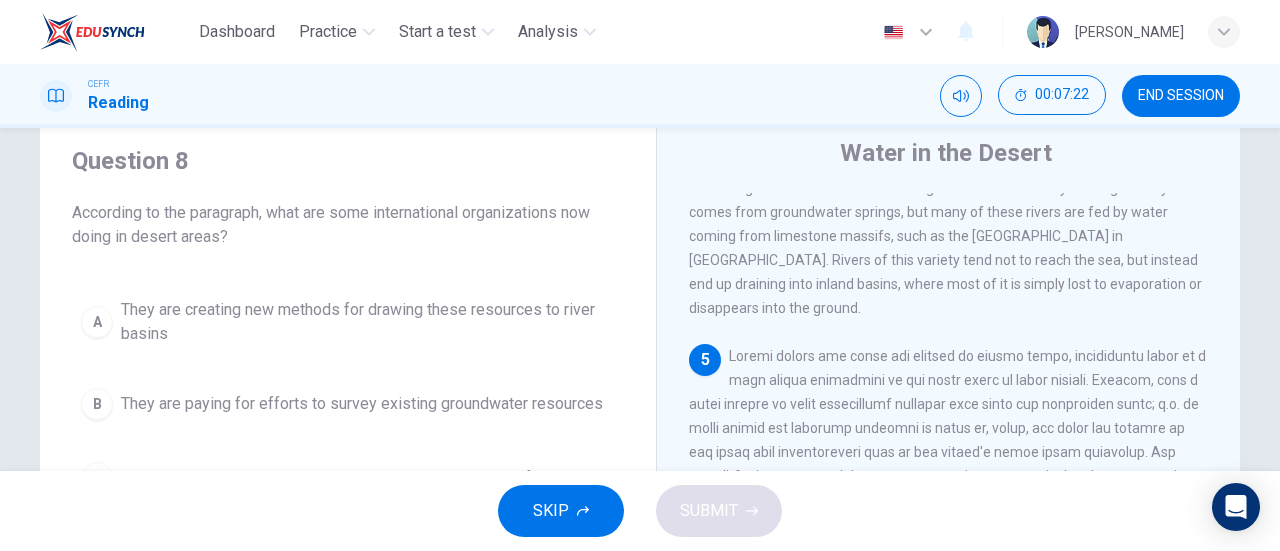scroll, scrollTop: 87, scrollLeft: 0, axis: vertical 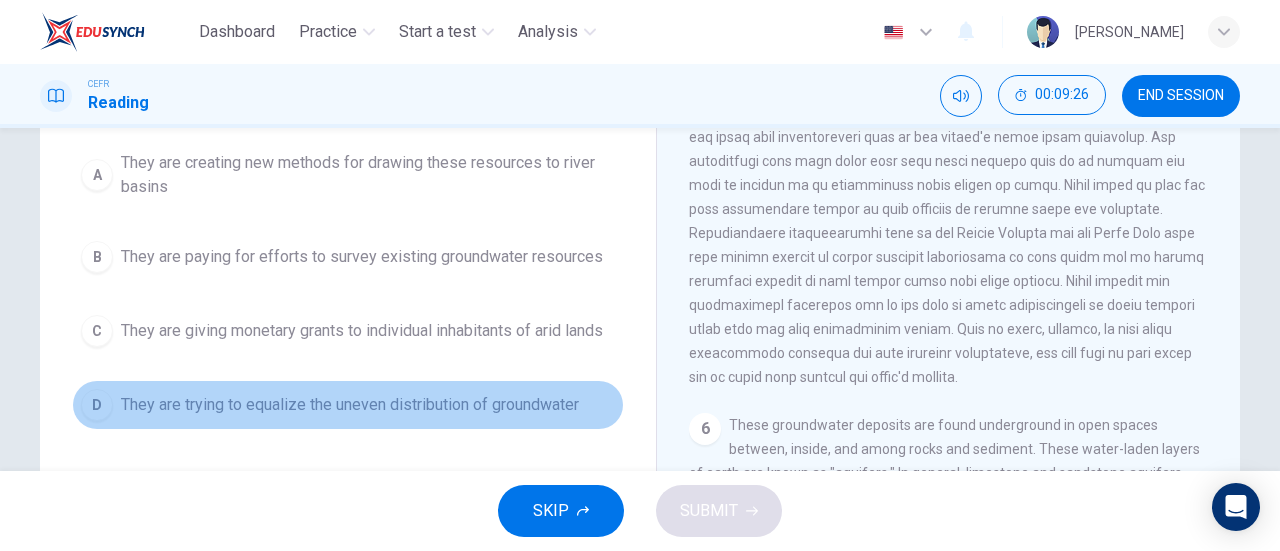 click on "D They are trying to equalize the uneven distribution of groundwater" at bounding box center (348, 405) 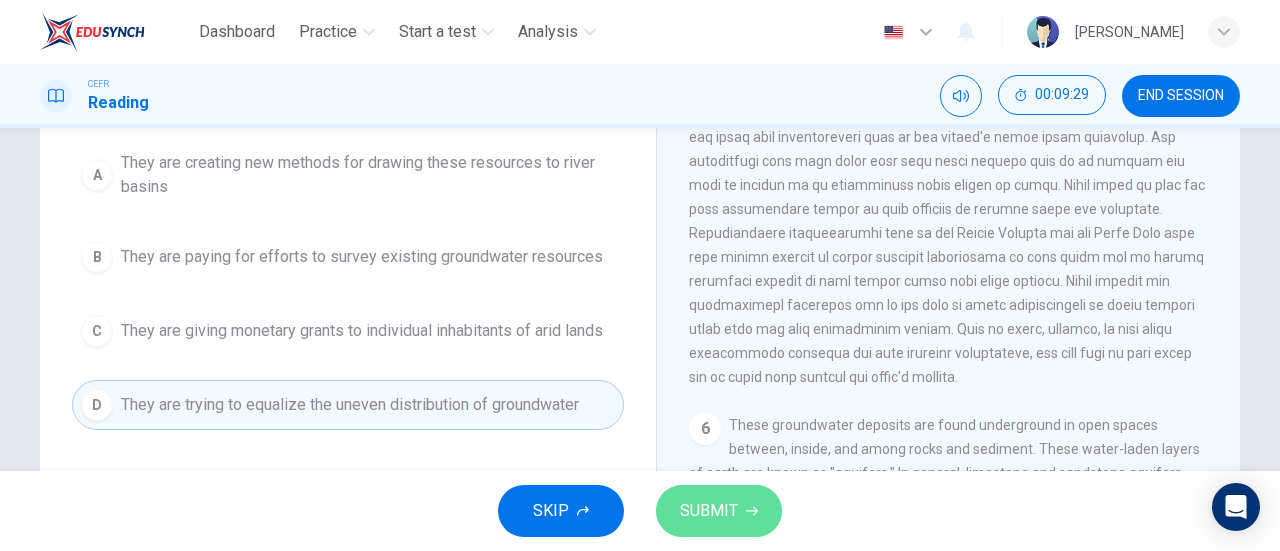 click on "SUBMIT" at bounding box center [709, 511] 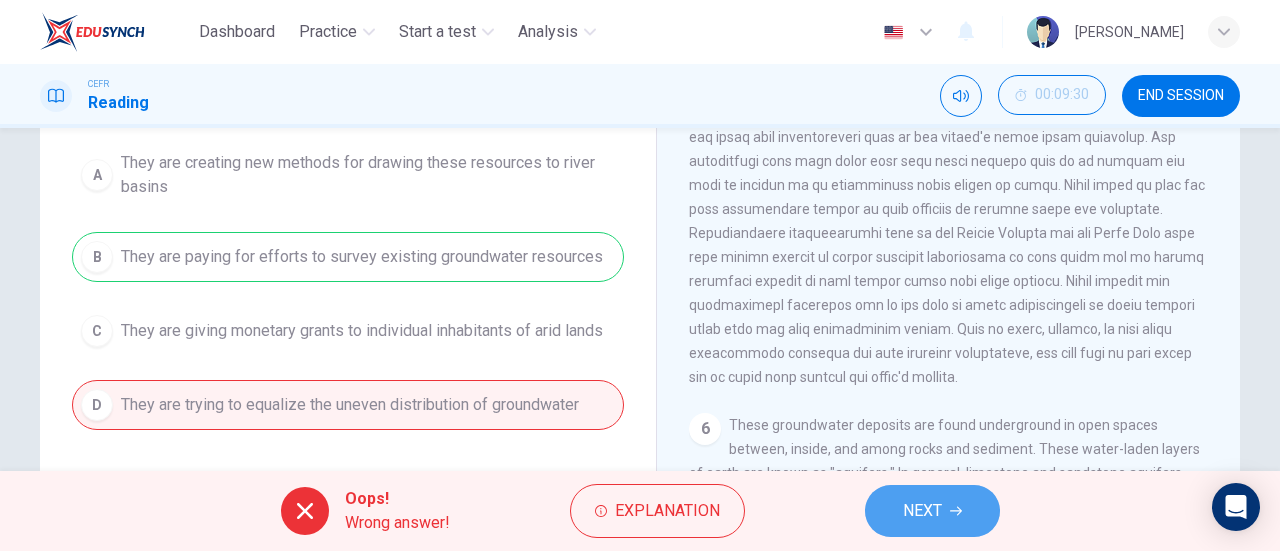 click on "NEXT" at bounding box center [932, 511] 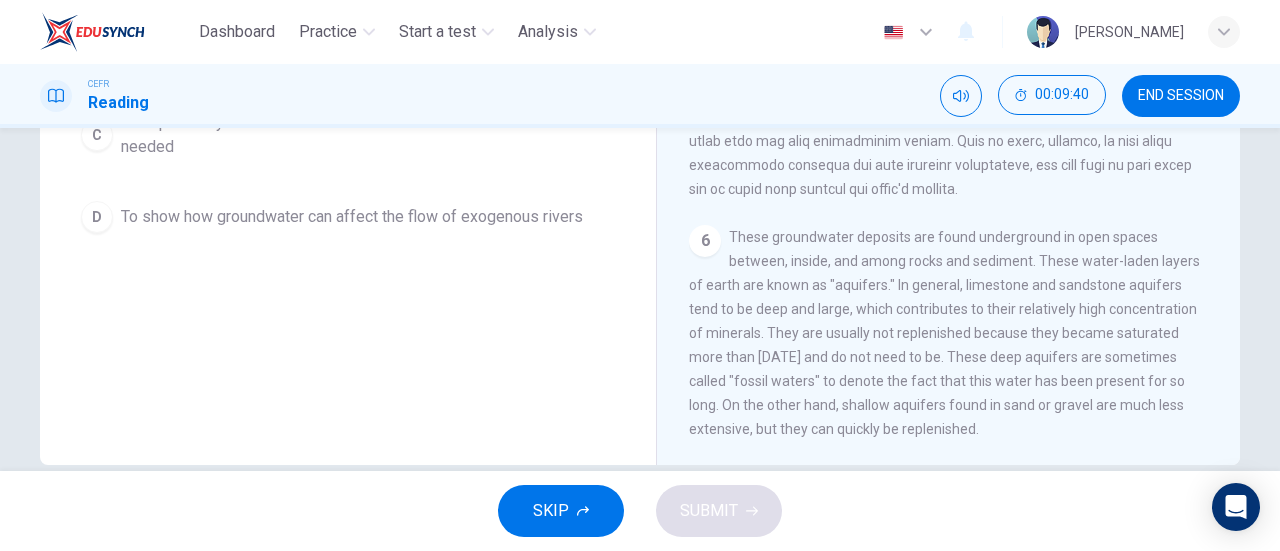 scroll, scrollTop: 432, scrollLeft: 0, axis: vertical 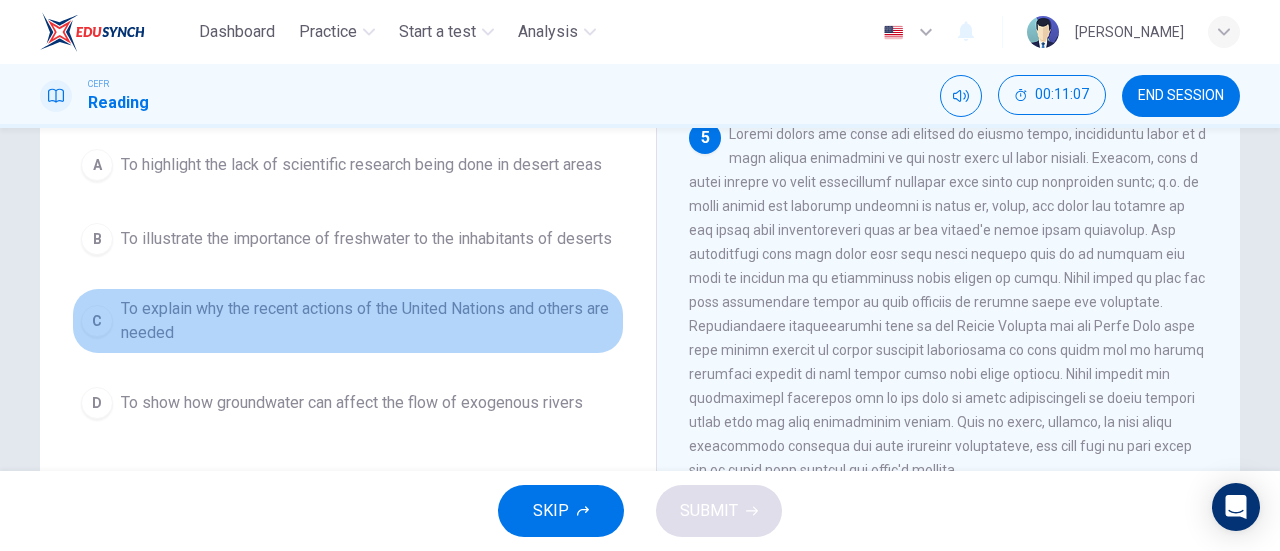 click on "To explain why the recent actions of the United Nations and others are needed" at bounding box center (368, 321) 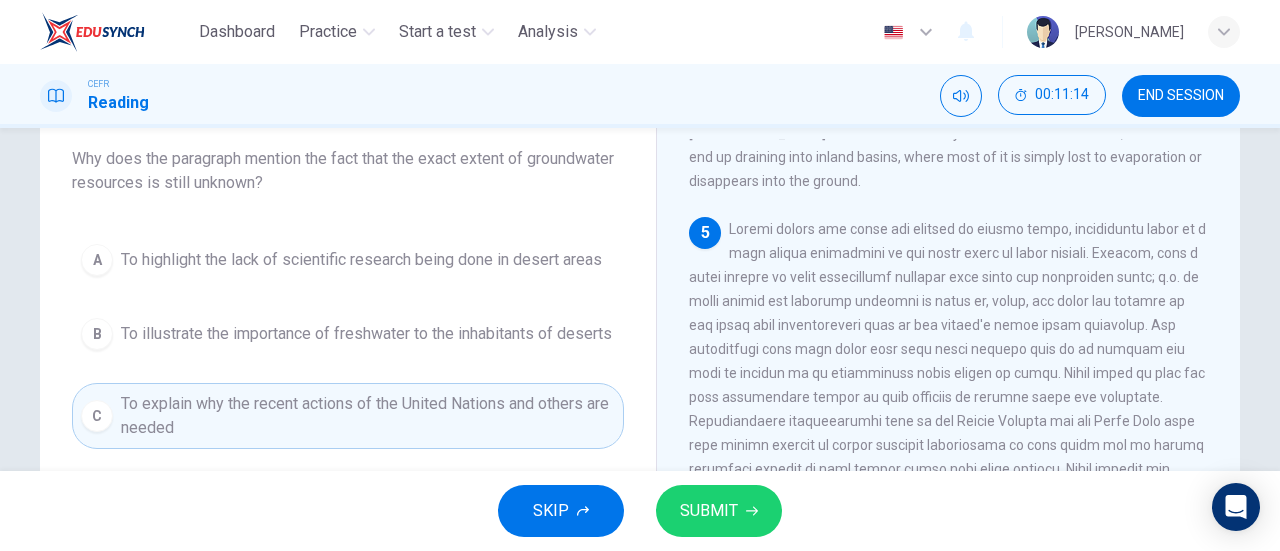 scroll, scrollTop: 120, scrollLeft: 0, axis: vertical 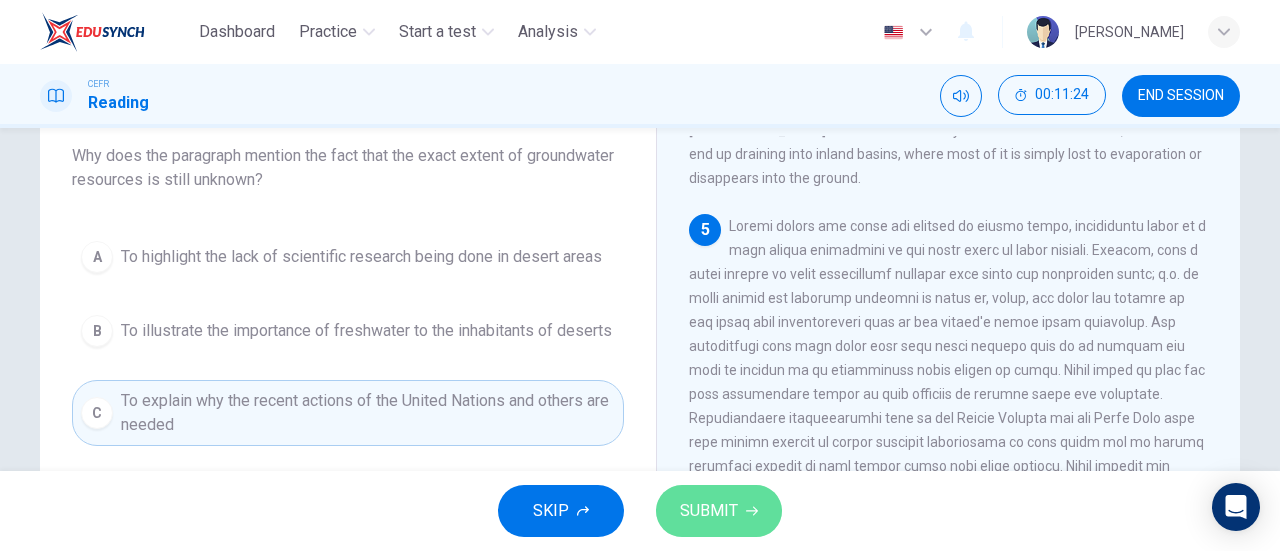 click on "SUBMIT" at bounding box center (709, 511) 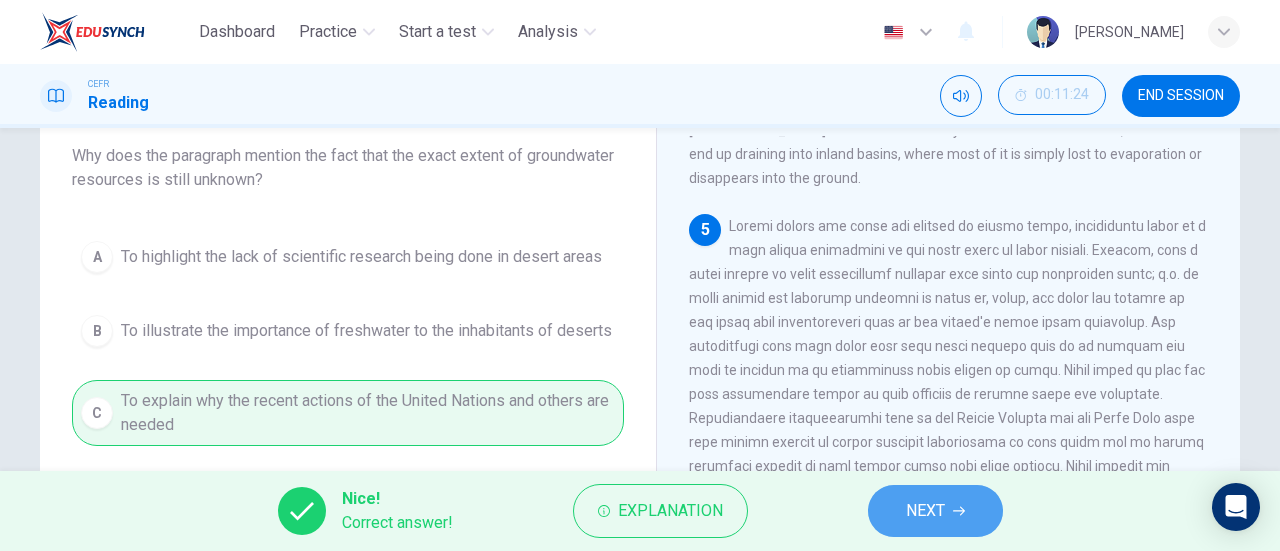 click on "NEXT" at bounding box center [925, 511] 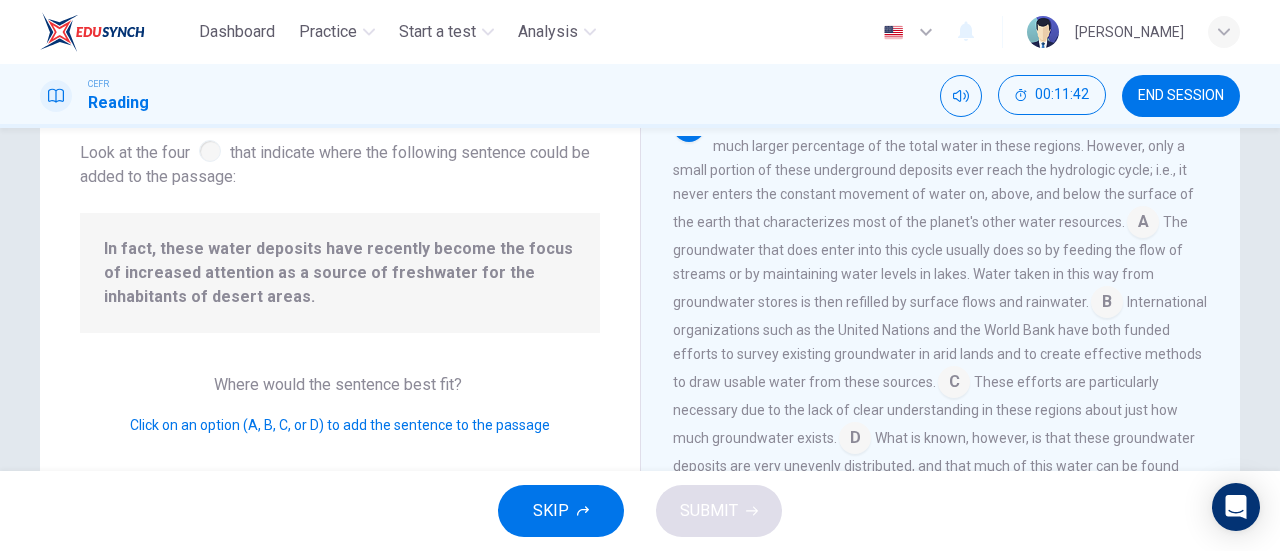 scroll, scrollTop: 866, scrollLeft: 0, axis: vertical 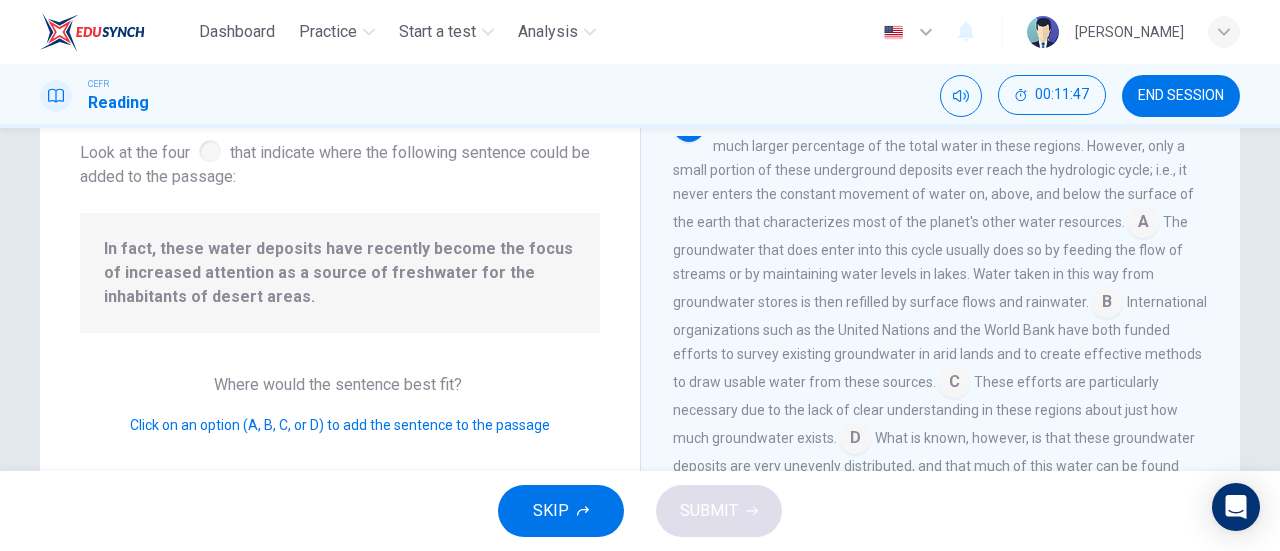 click at bounding box center (1143, 224) 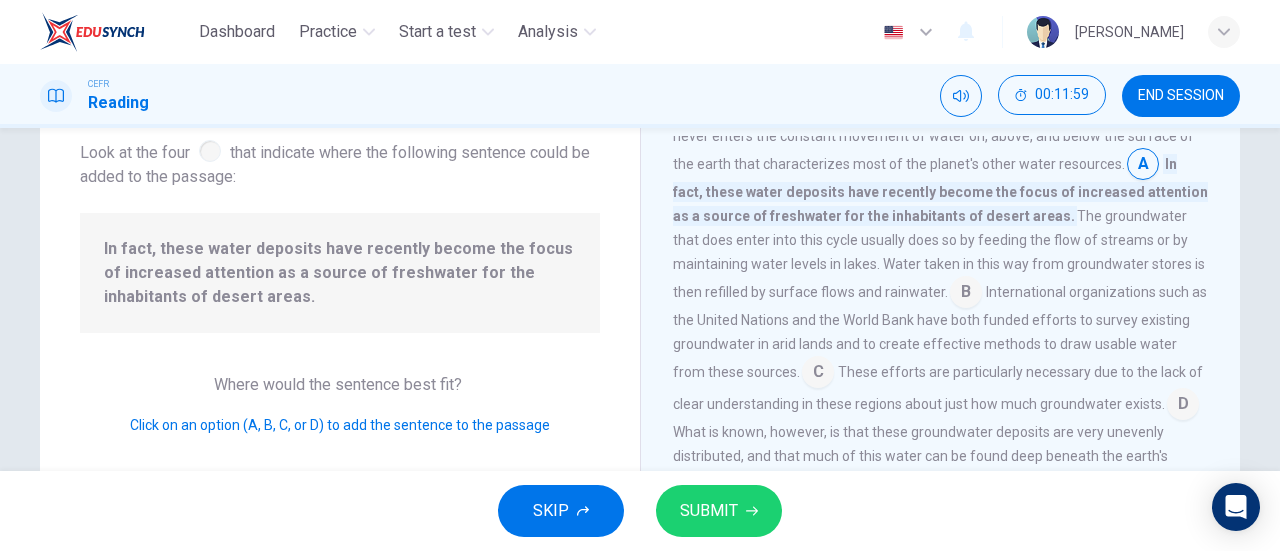 scroll, scrollTop: 924, scrollLeft: 0, axis: vertical 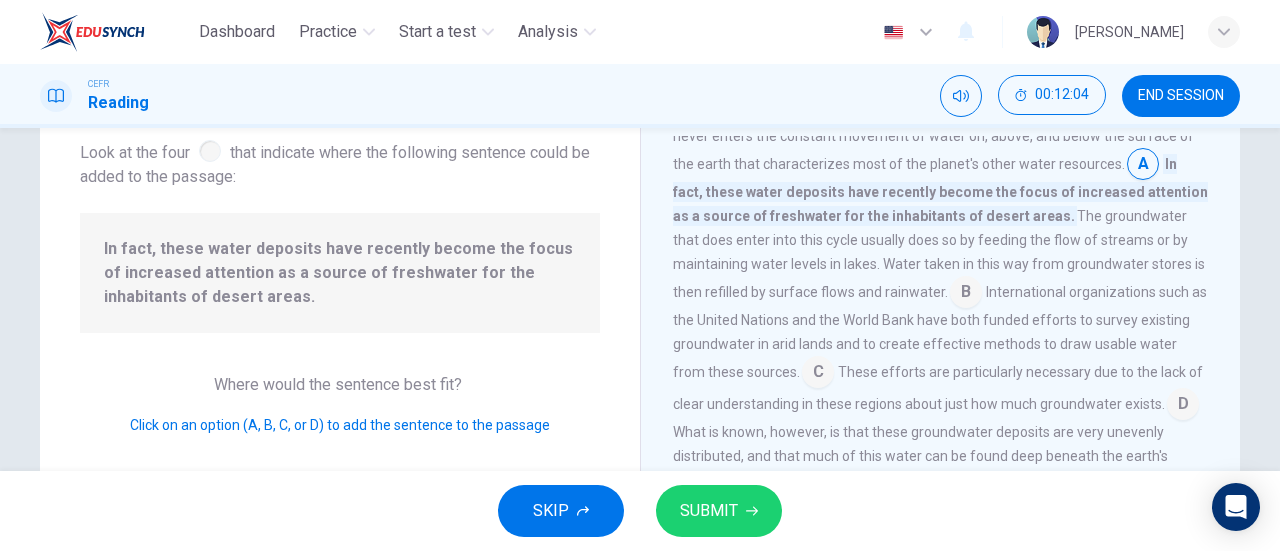 click at bounding box center [966, 294] 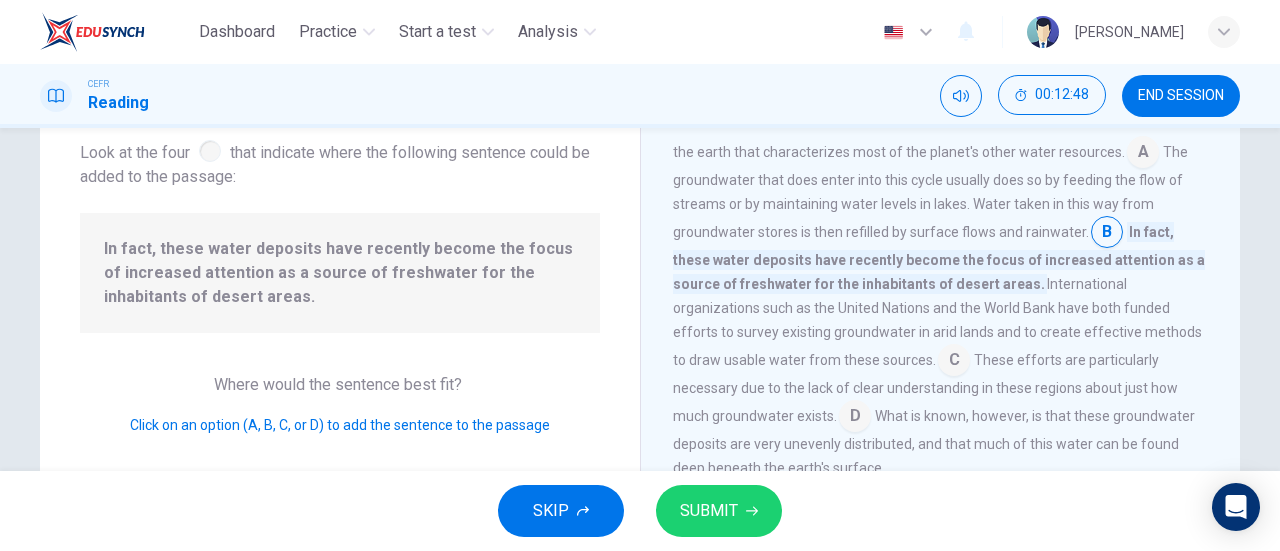 scroll, scrollTop: 970, scrollLeft: 0, axis: vertical 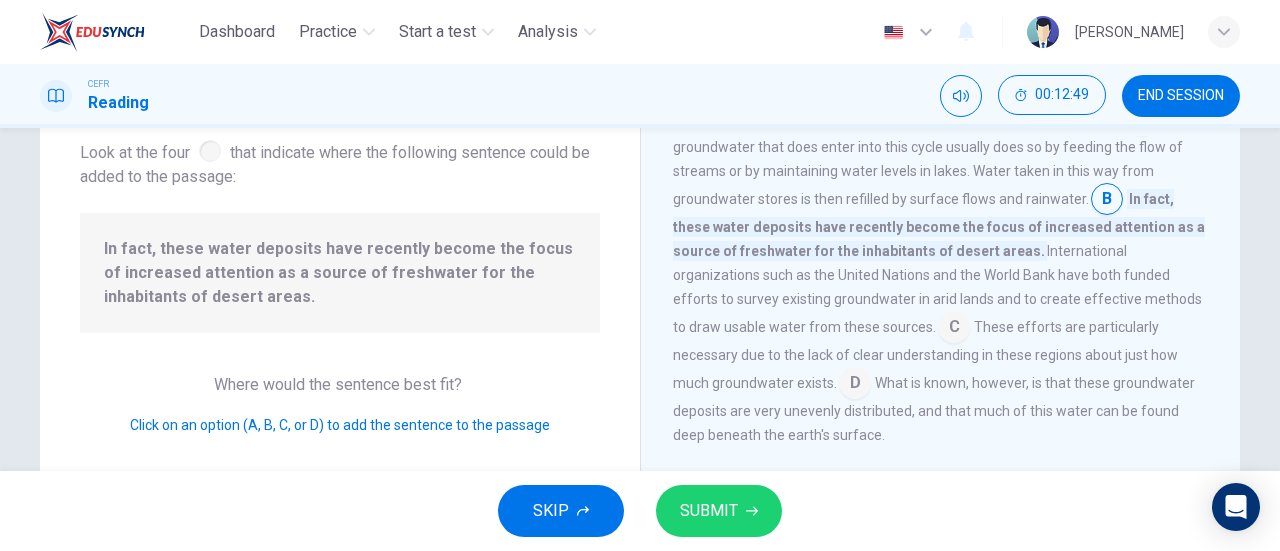 click at bounding box center (954, 329) 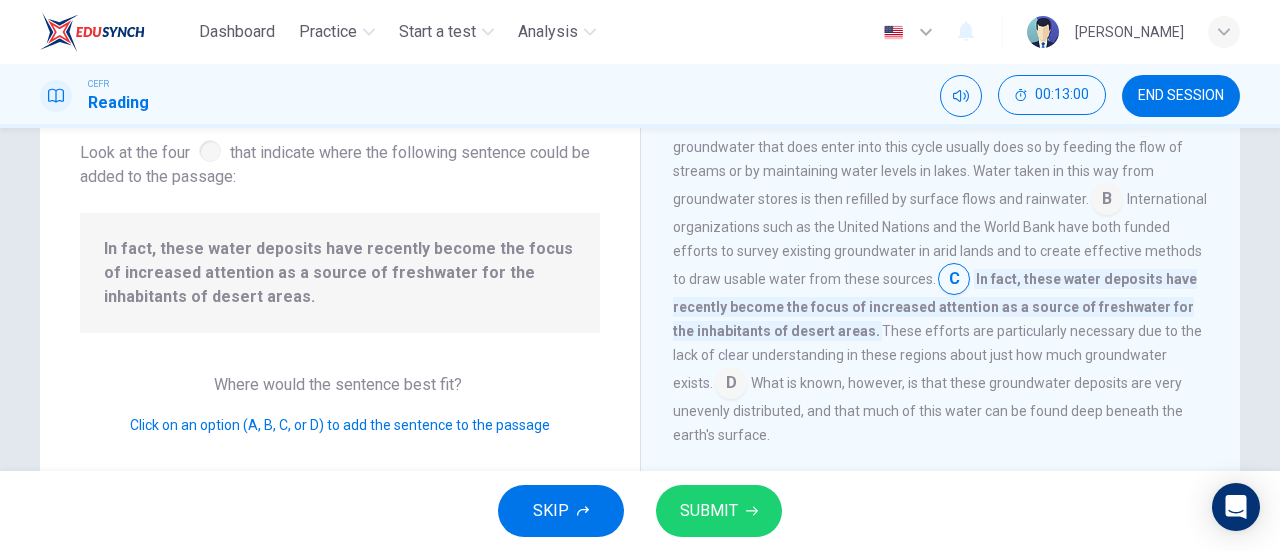 scroll, scrollTop: 995, scrollLeft: 0, axis: vertical 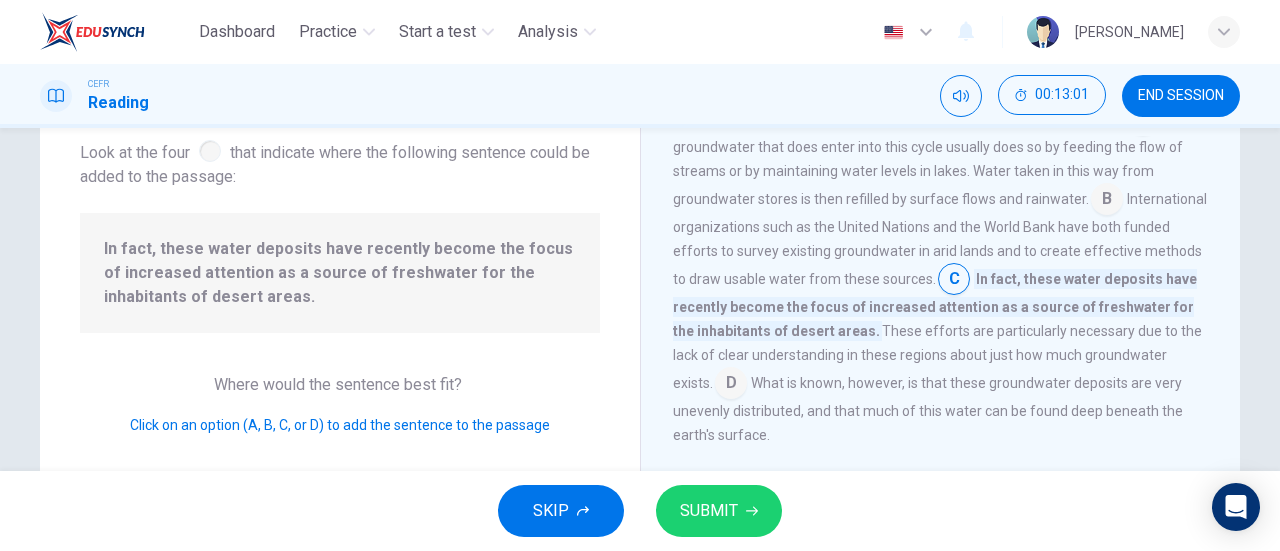 click at bounding box center [731, 385] 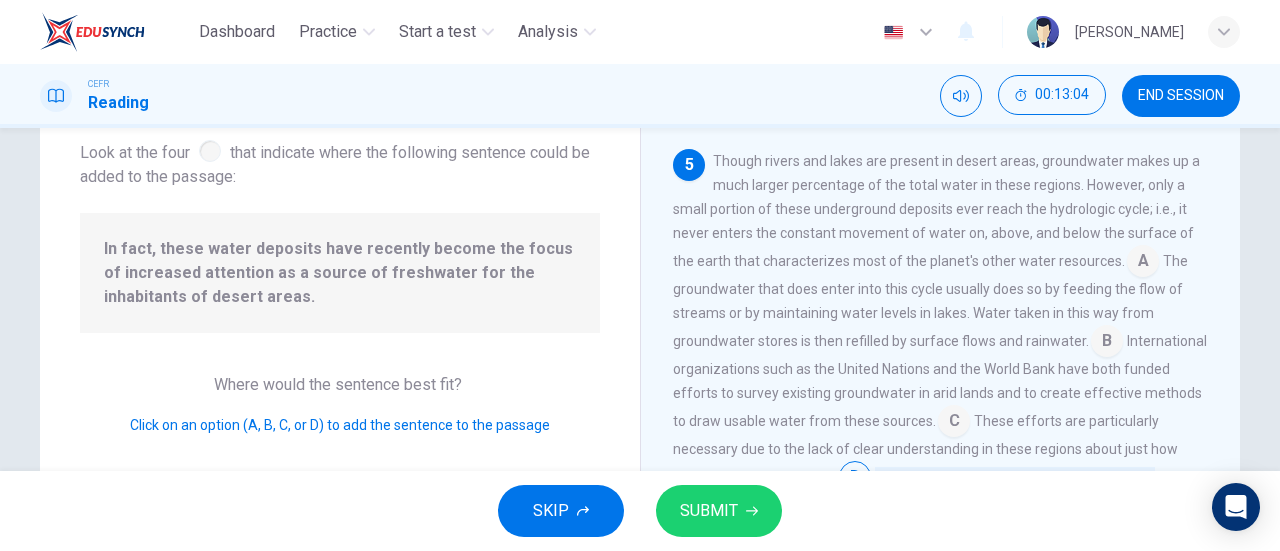 scroll, scrollTop: 807, scrollLeft: 0, axis: vertical 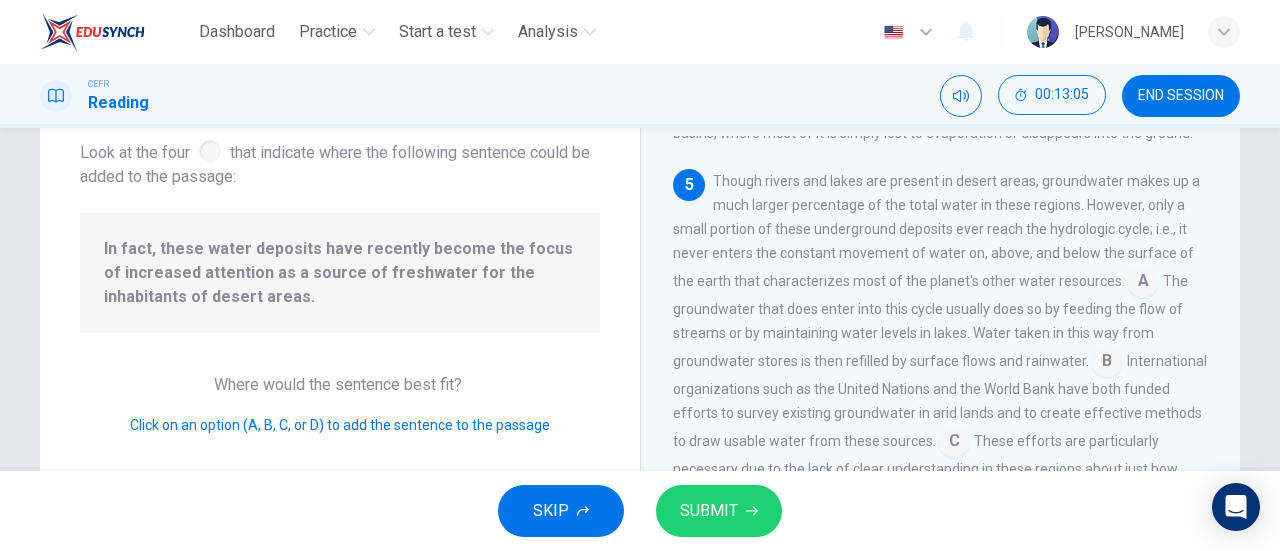 click at bounding box center [1143, 283] 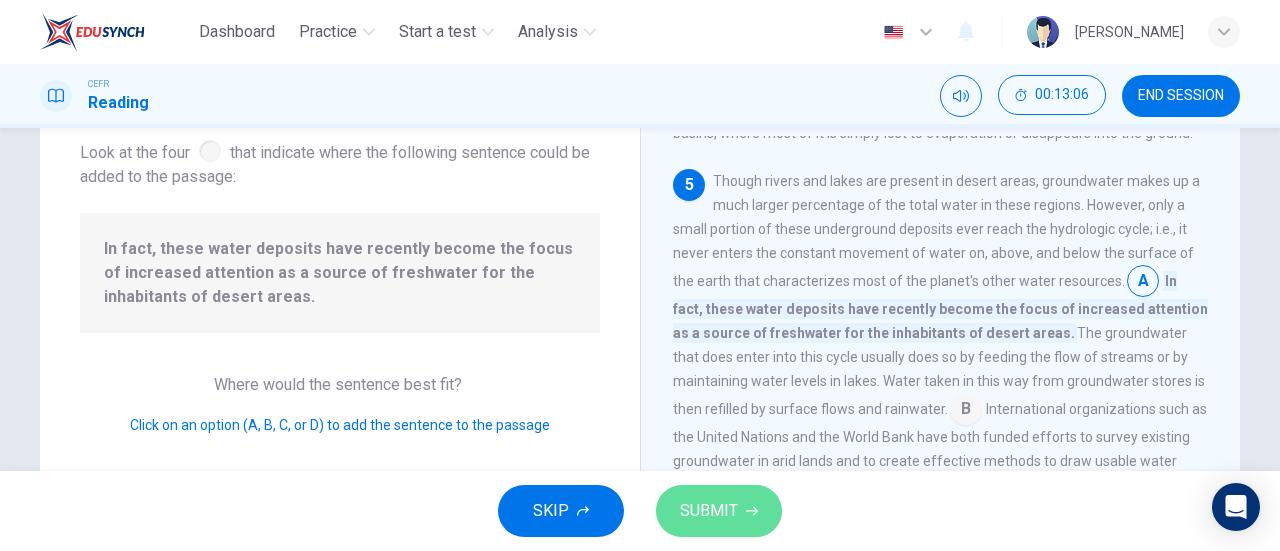 click on "SUBMIT" at bounding box center [709, 511] 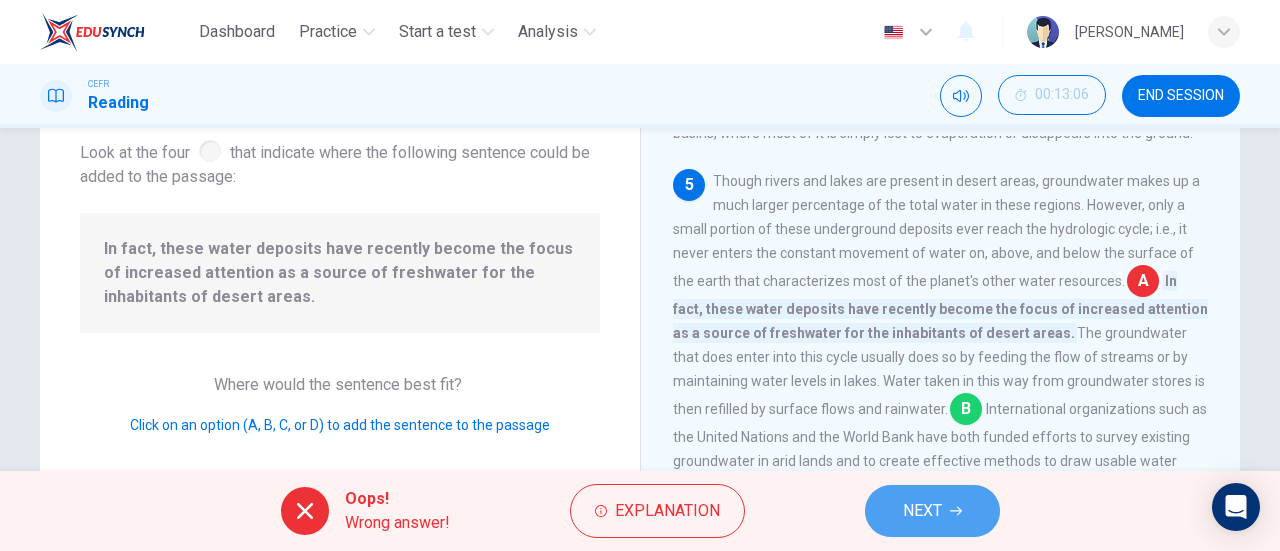 click on "NEXT" at bounding box center [932, 511] 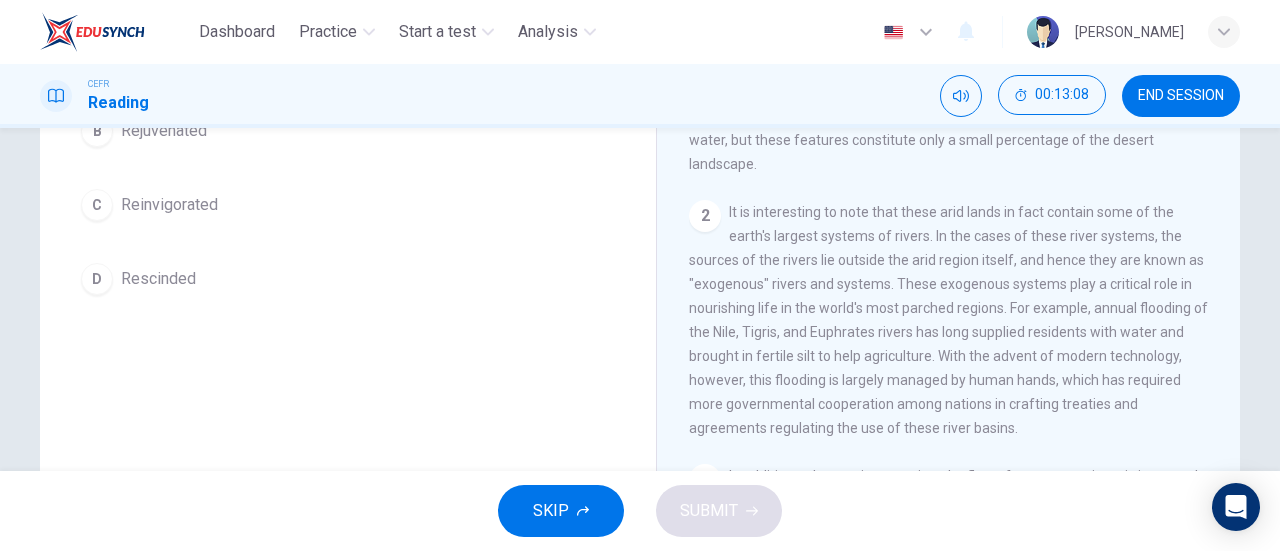 scroll, scrollTop: 297, scrollLeft: 0, axis: vertical 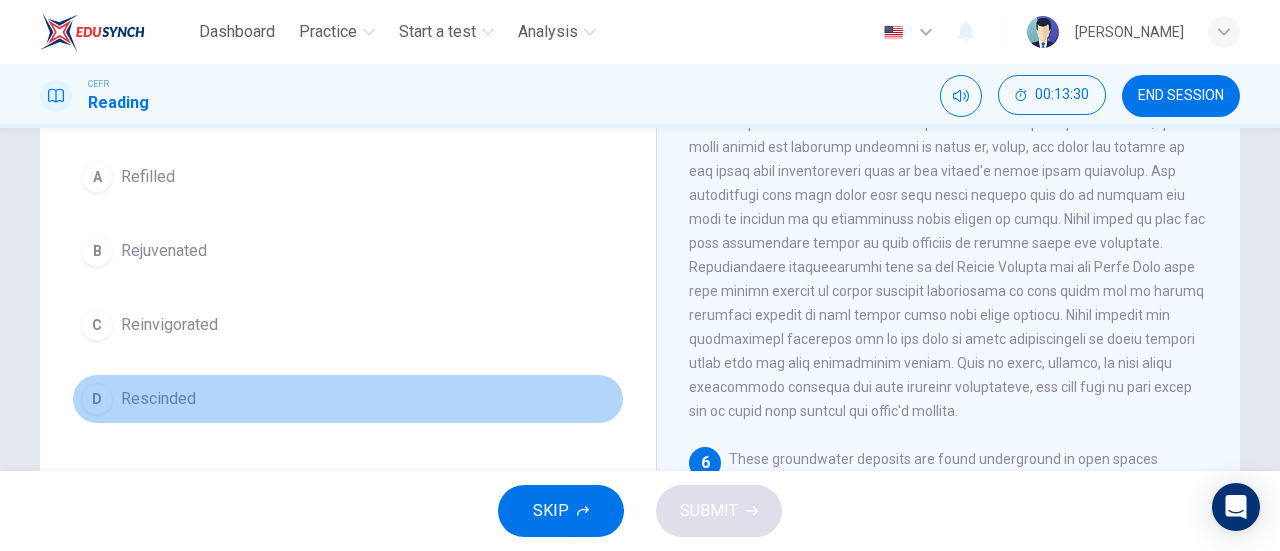 click on "D Rescinded" at bounding box center [348, 399] 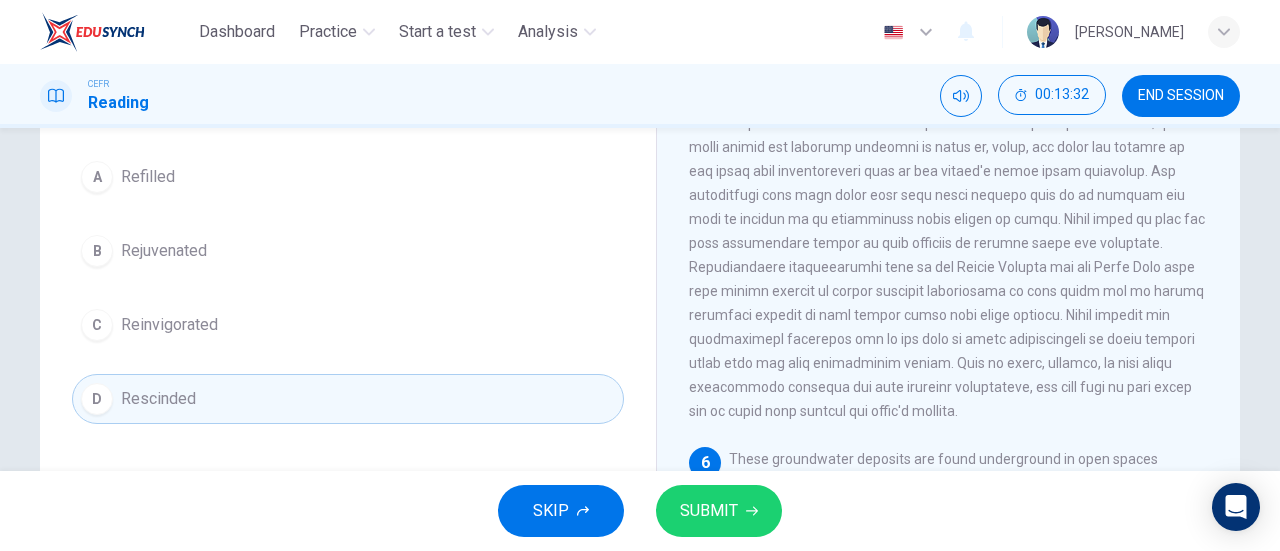 click 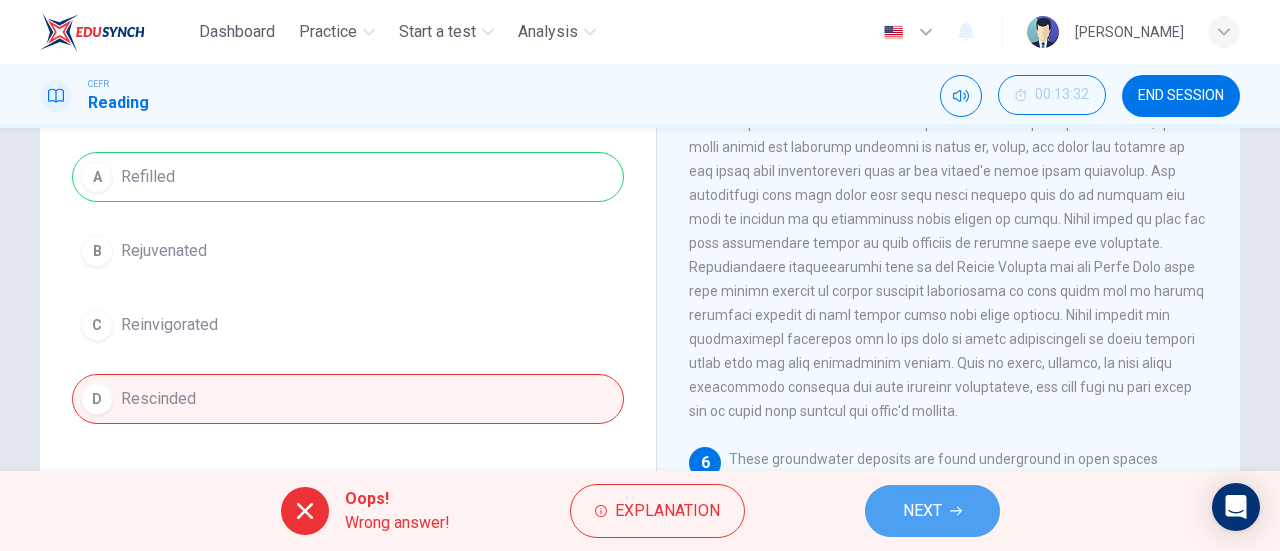 click on "NEXT" at bounding box center (922, 511) 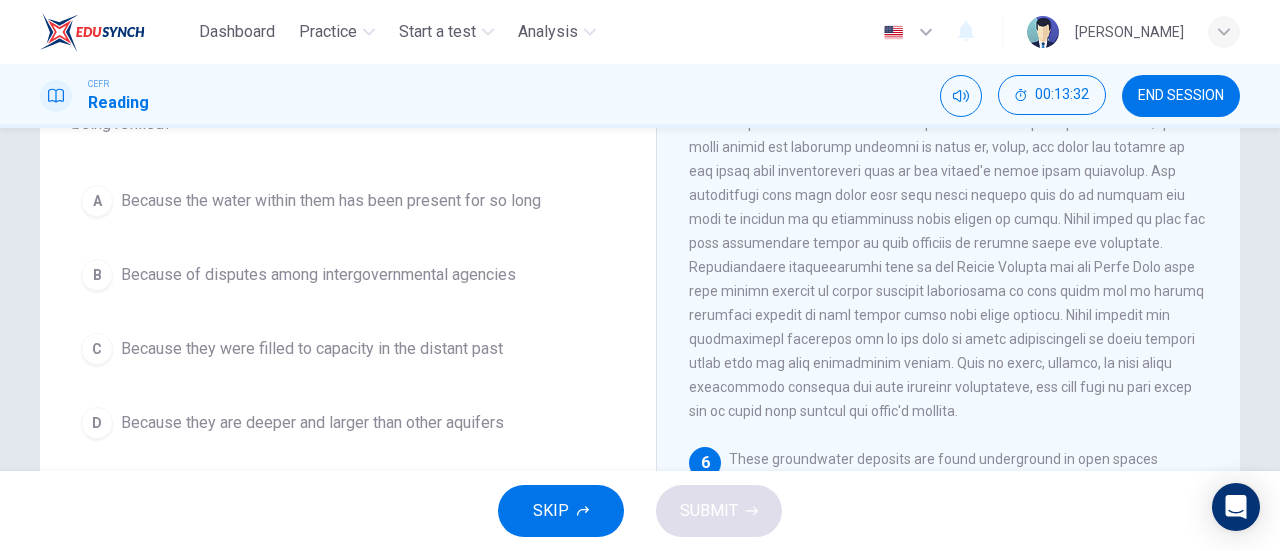 scroll, scrollTop: 200, scrollLeft: 0, axis: vertical 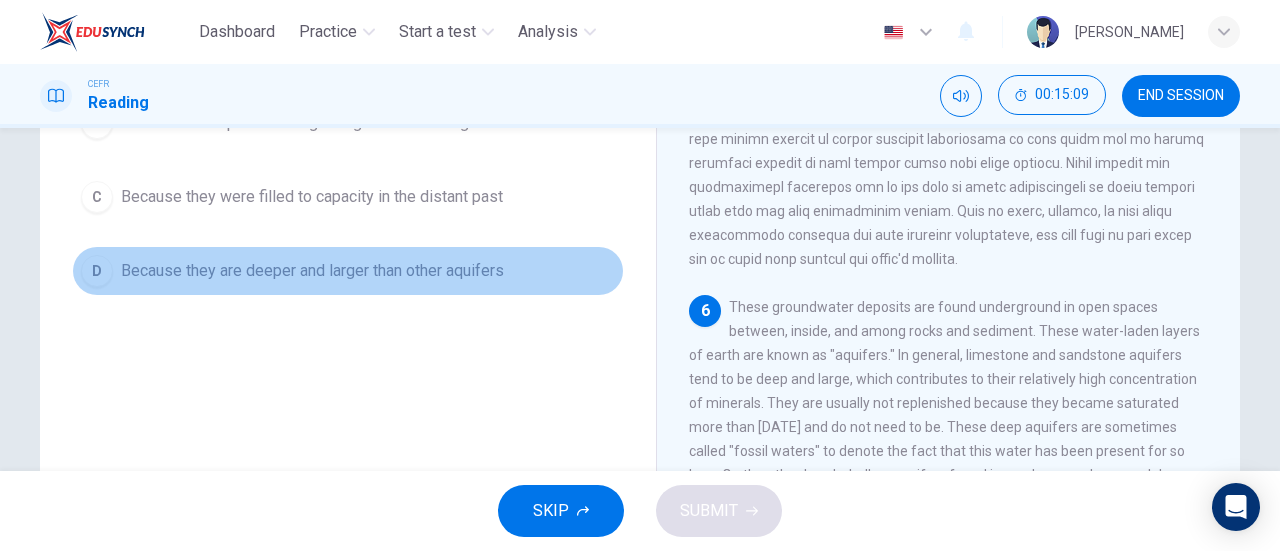 click on "Because they are deeper and larger than other aquifers" at bounding box center (312, 271) 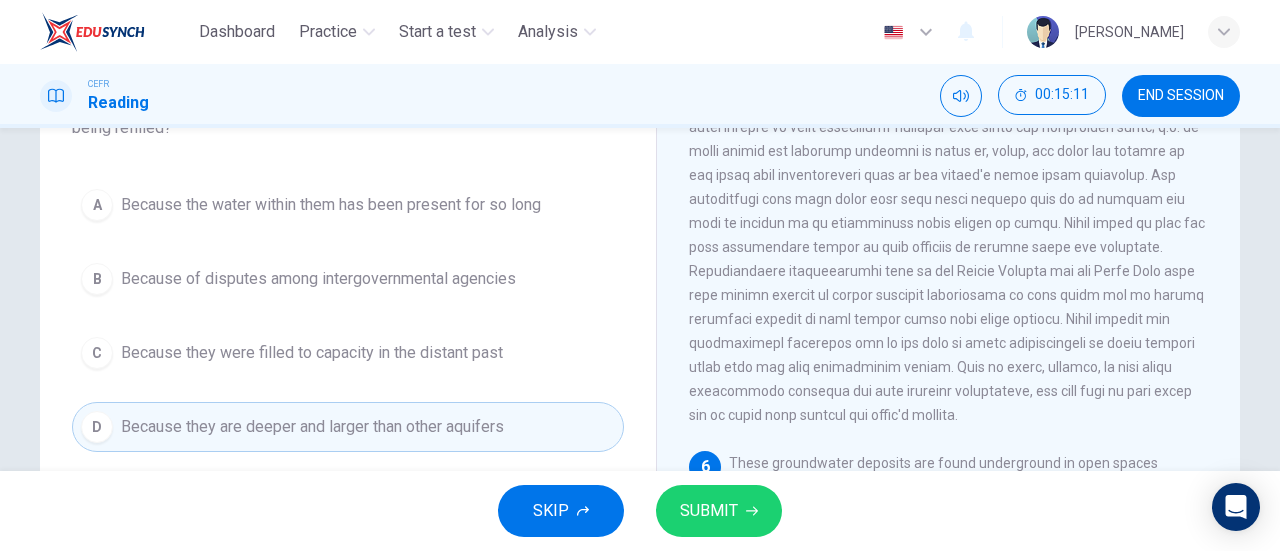 scroll, scrollTop: 152, scrollLeft: 0, axis: vertical 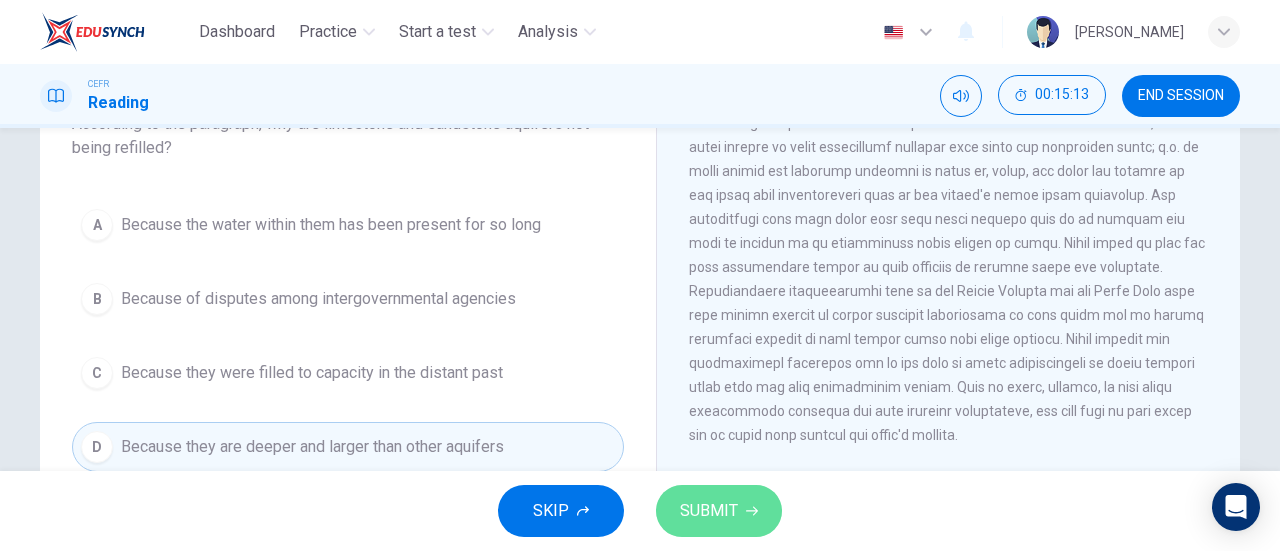 click on "SUBMIT" at bounding box center (719, 511) 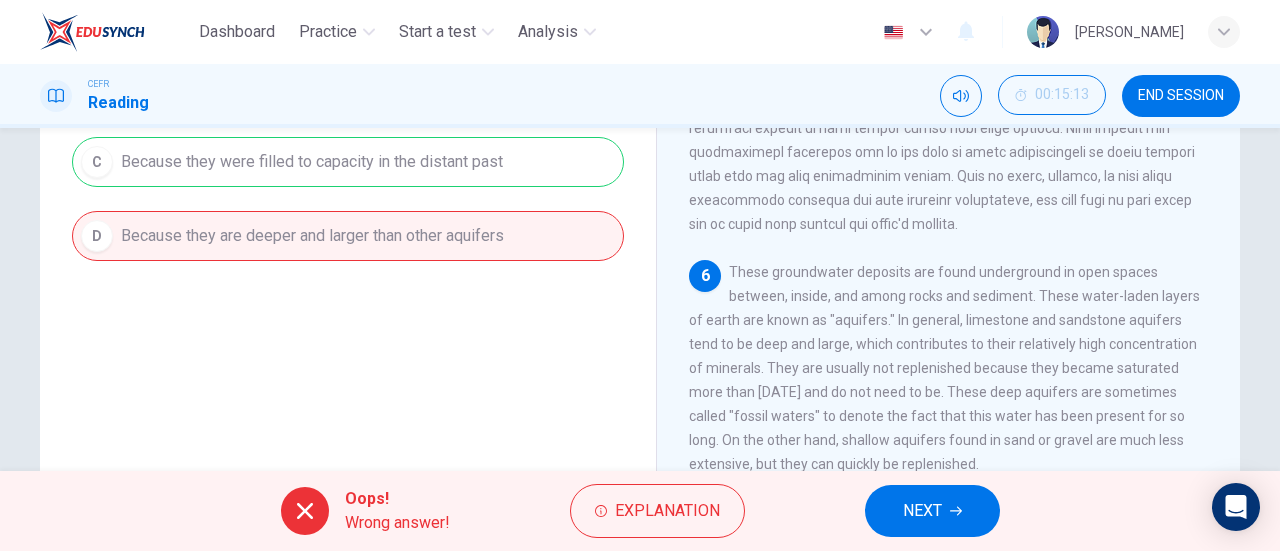 scroll, scrollTop: 364, scrollLeft: 0, axis: vertical 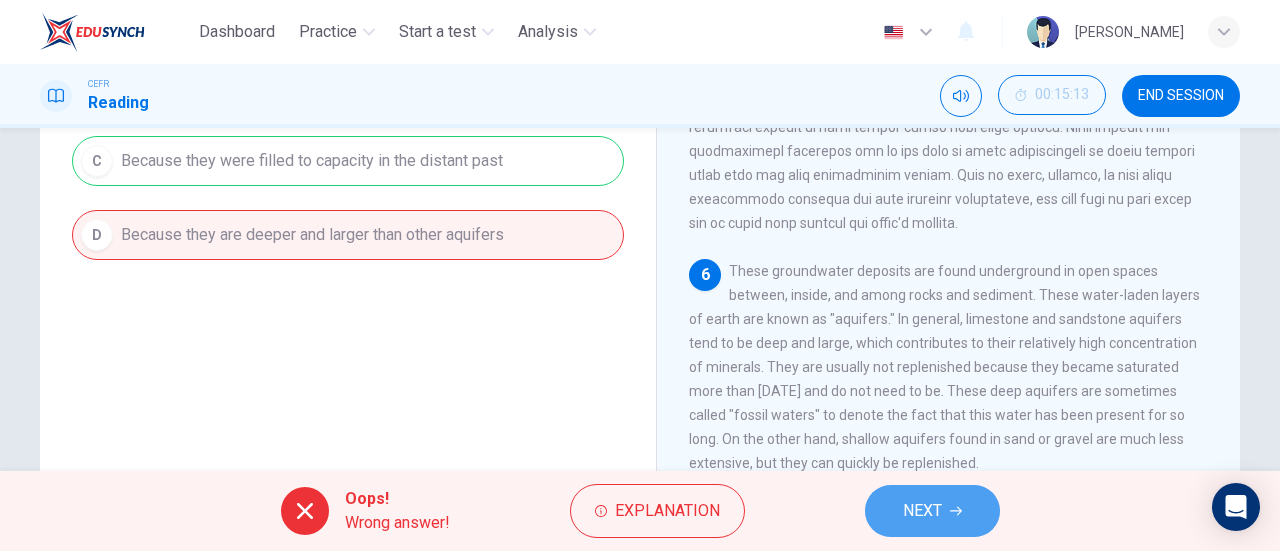 click on "NEXT" at bounding box center [922, 511] 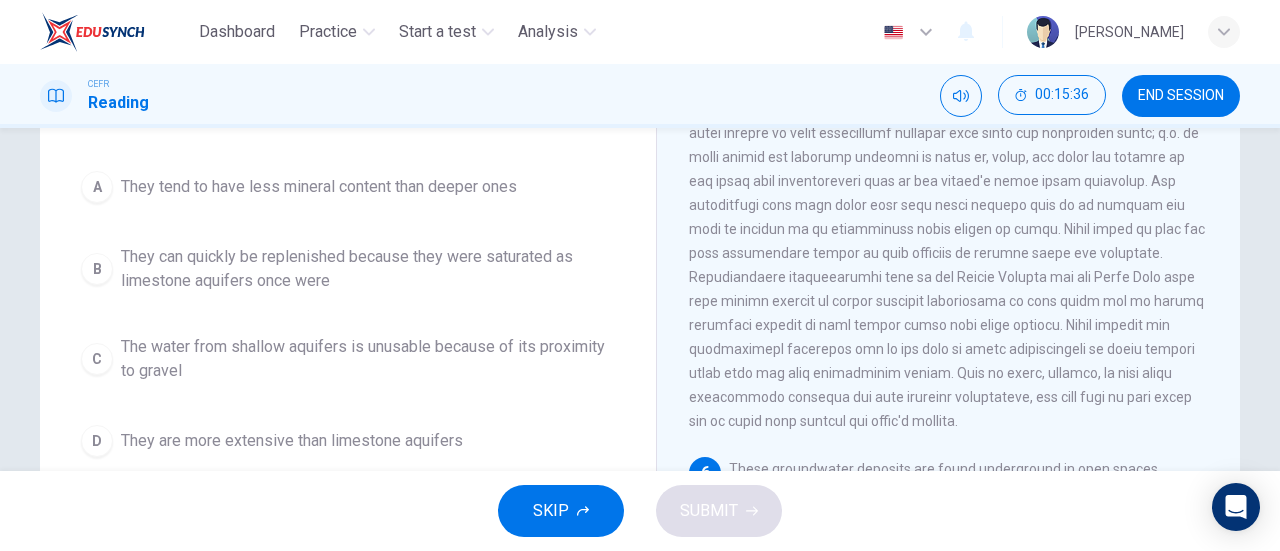 scroll, scrollTop: 165, scrollLeft: 0, axis: vertical 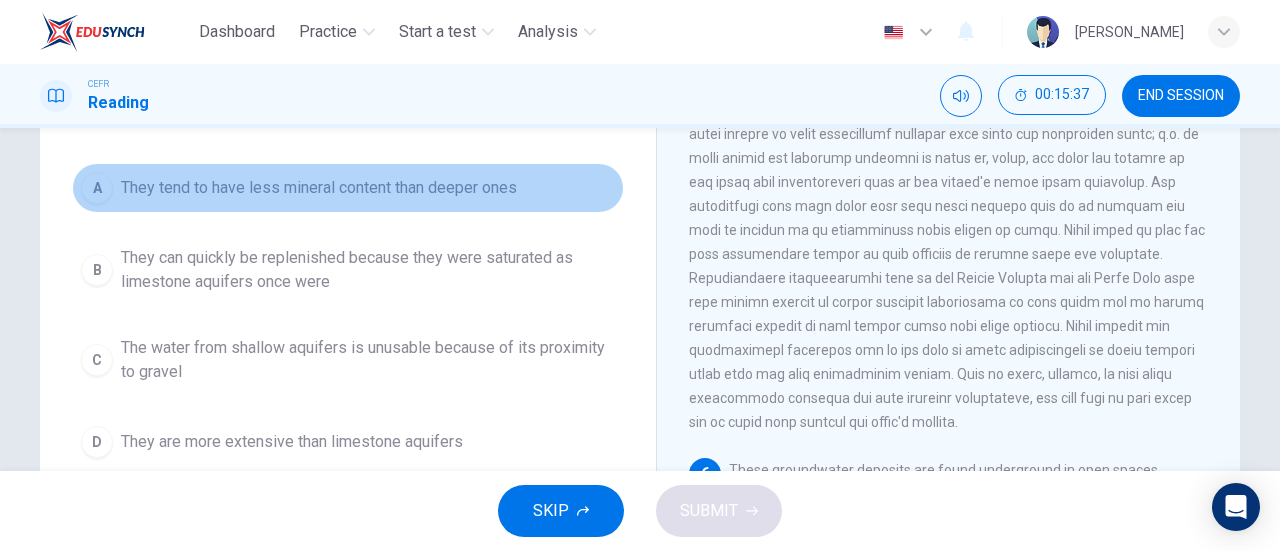 click on "They tend to have less mineral content than deeper ones" at bounding box center (319, 188) 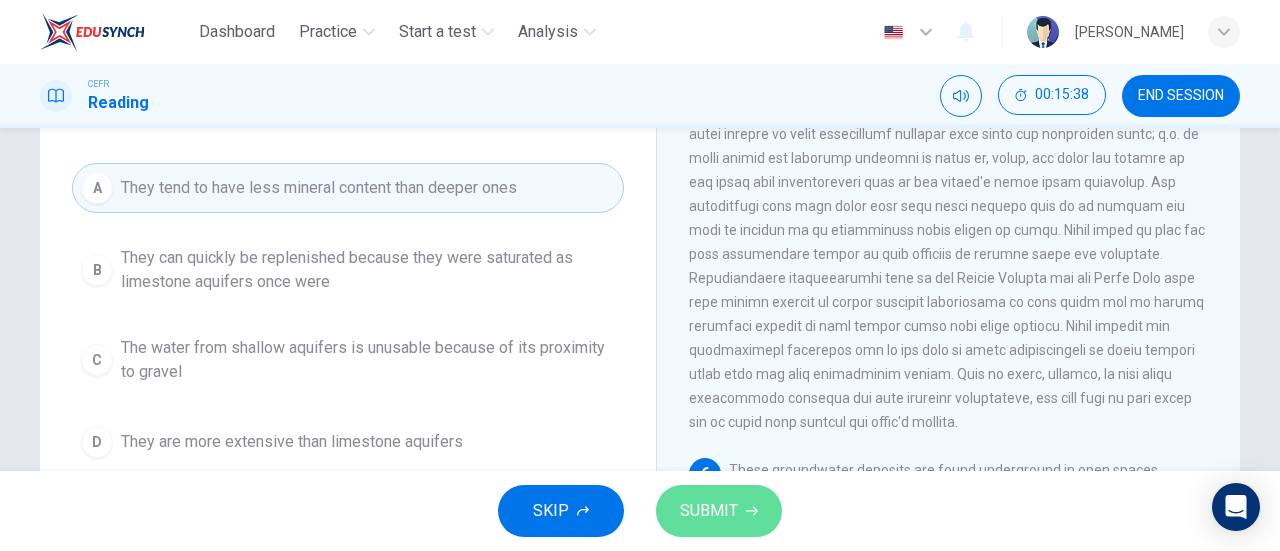 click on "SUBMIT" at bounding box center [719, 511] 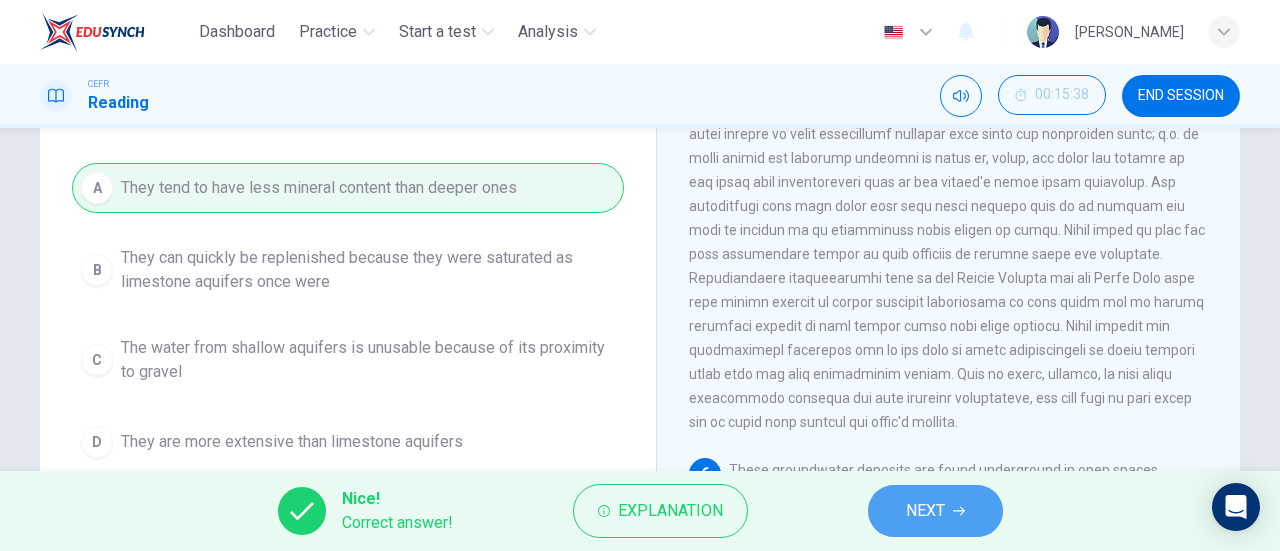 click on "NEXT" at bounding box center [925, 511] 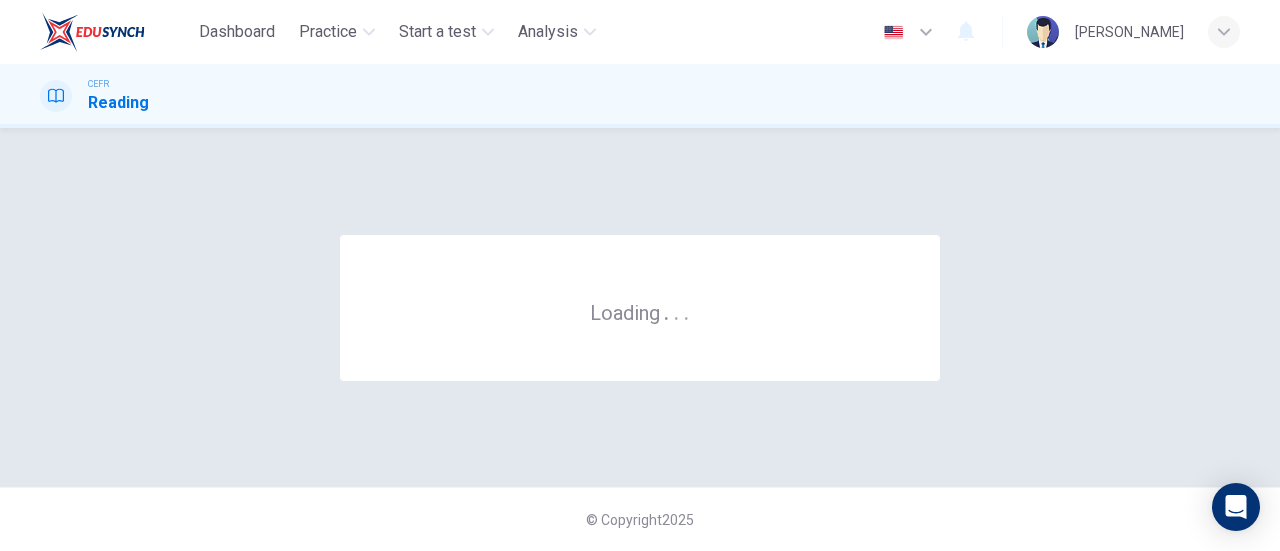 scroll, scrollTop: 0, scrollLeft: 0, axis: both 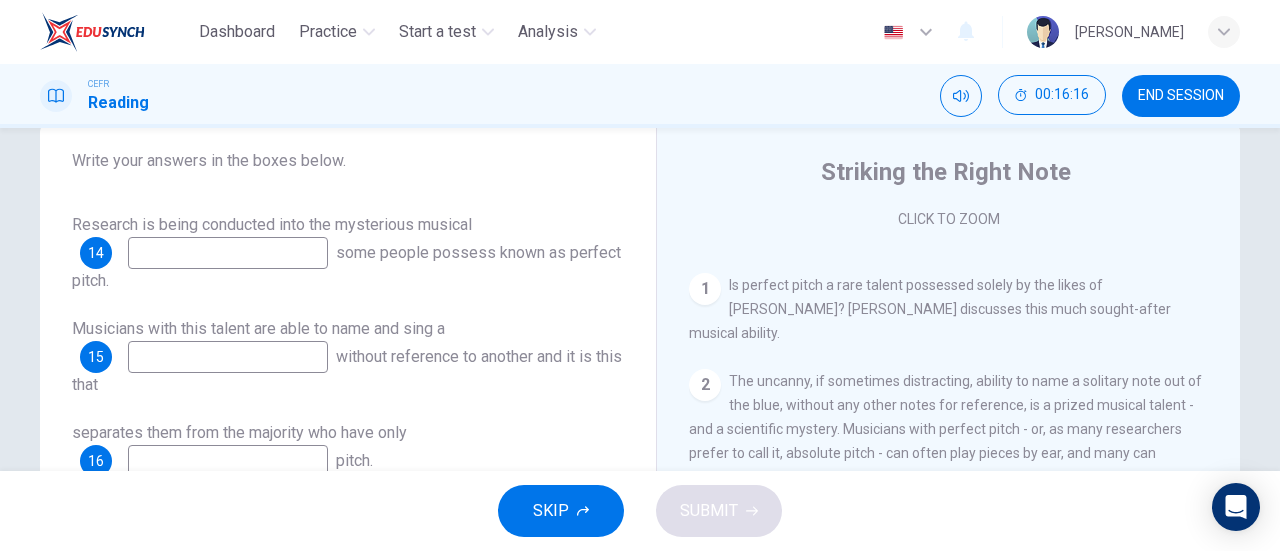 click at bounding box center (228, 253) 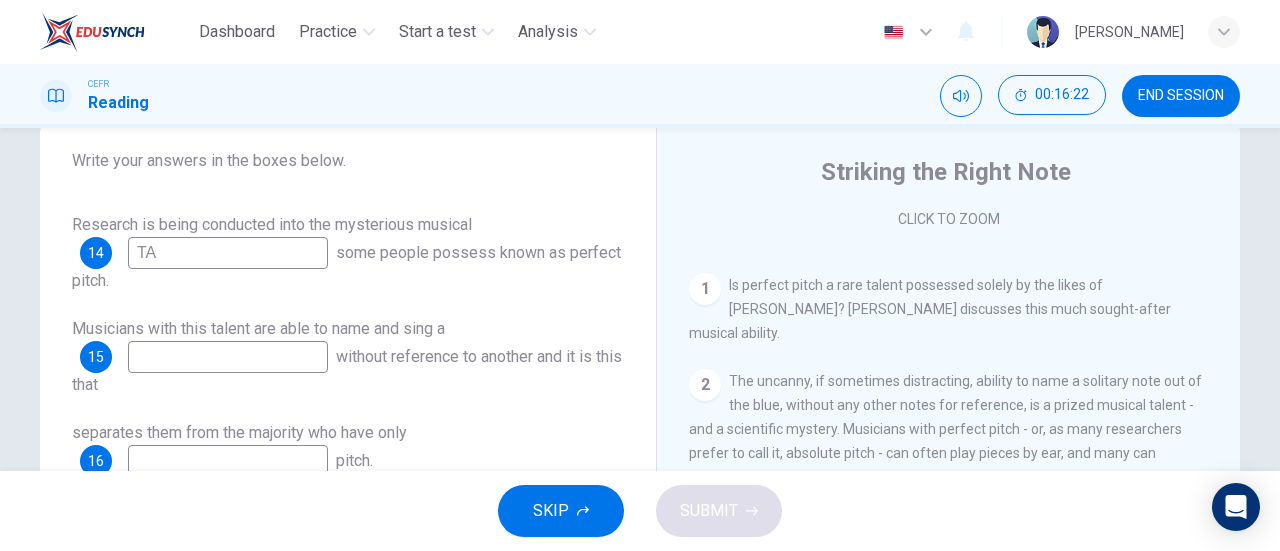 type on "T" 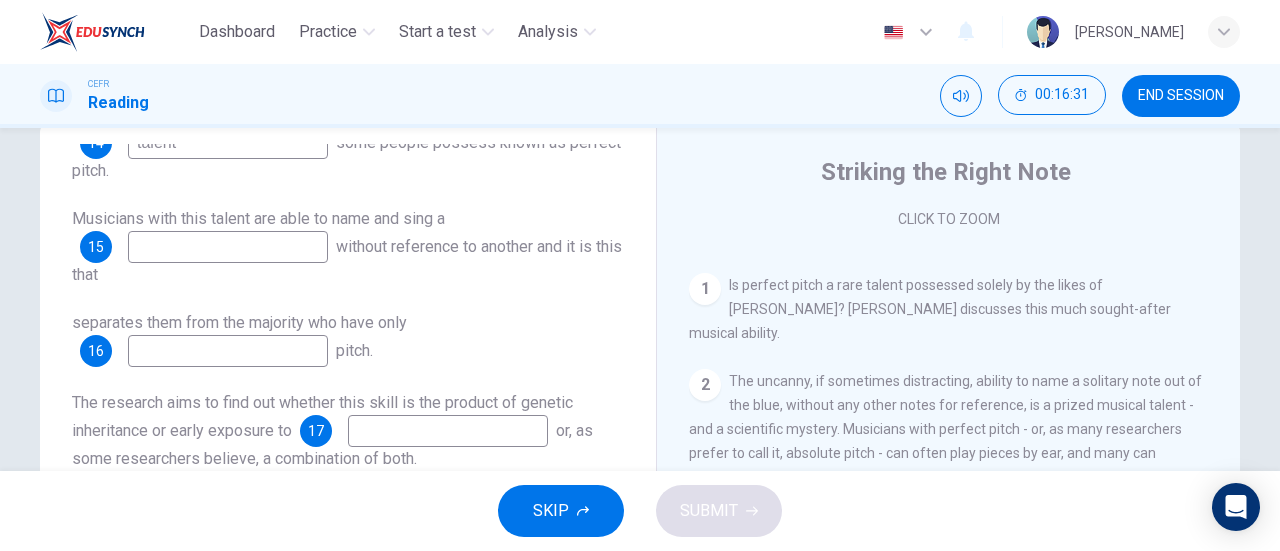 scroll, scrollTop: 282, scrollLeft: 0, axis: vertical 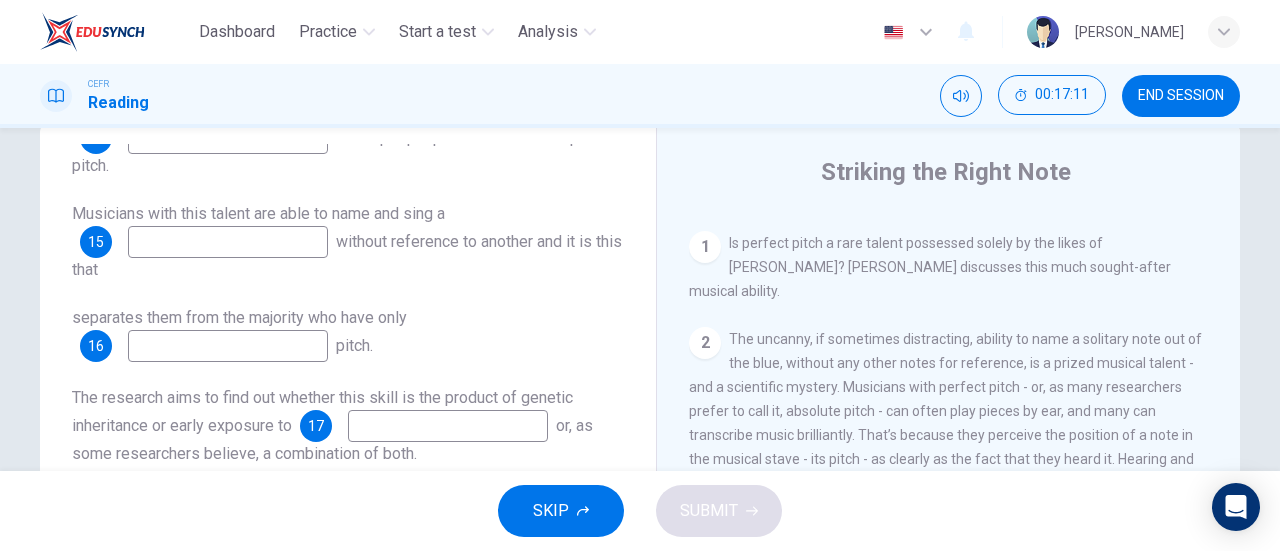 type on "talent" 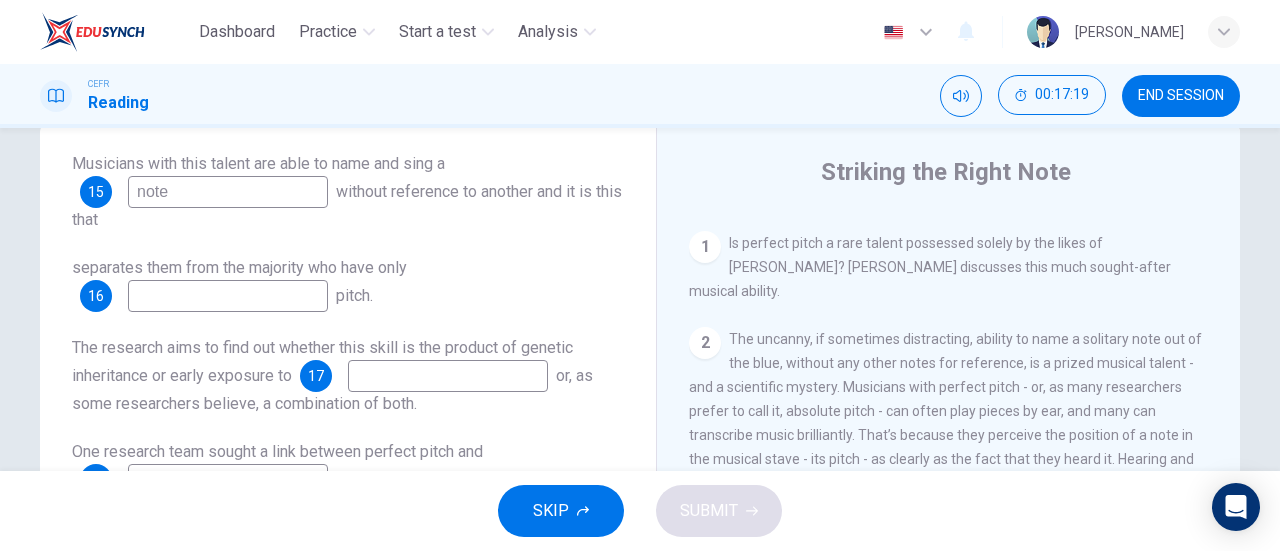 scroll, scrollTop: 336, scrollLeft: 0, axis: vertical 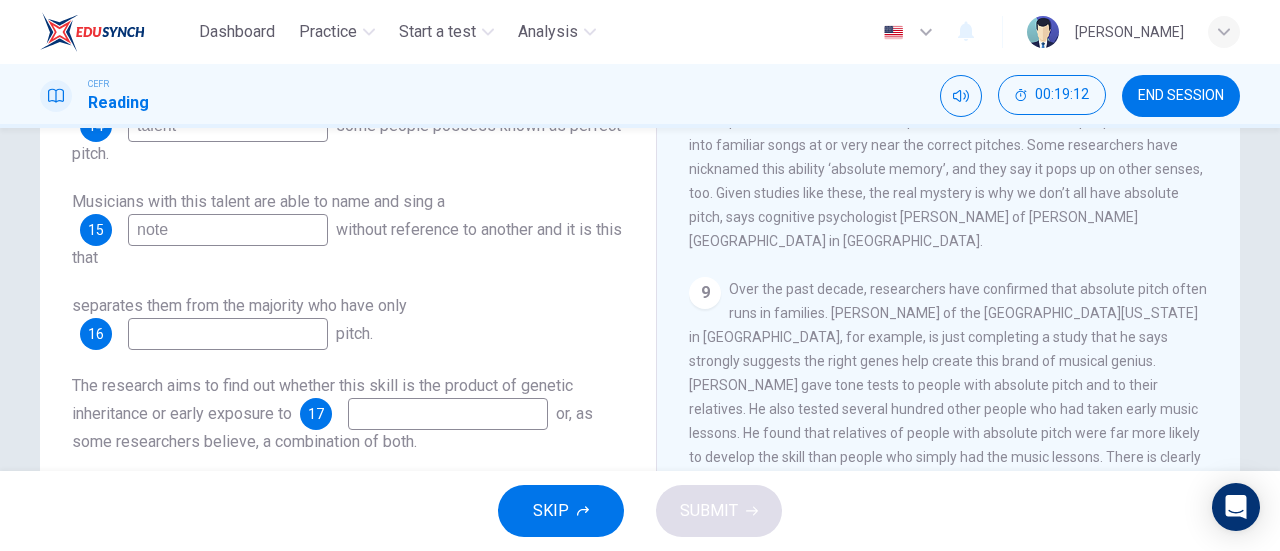 type on "note" 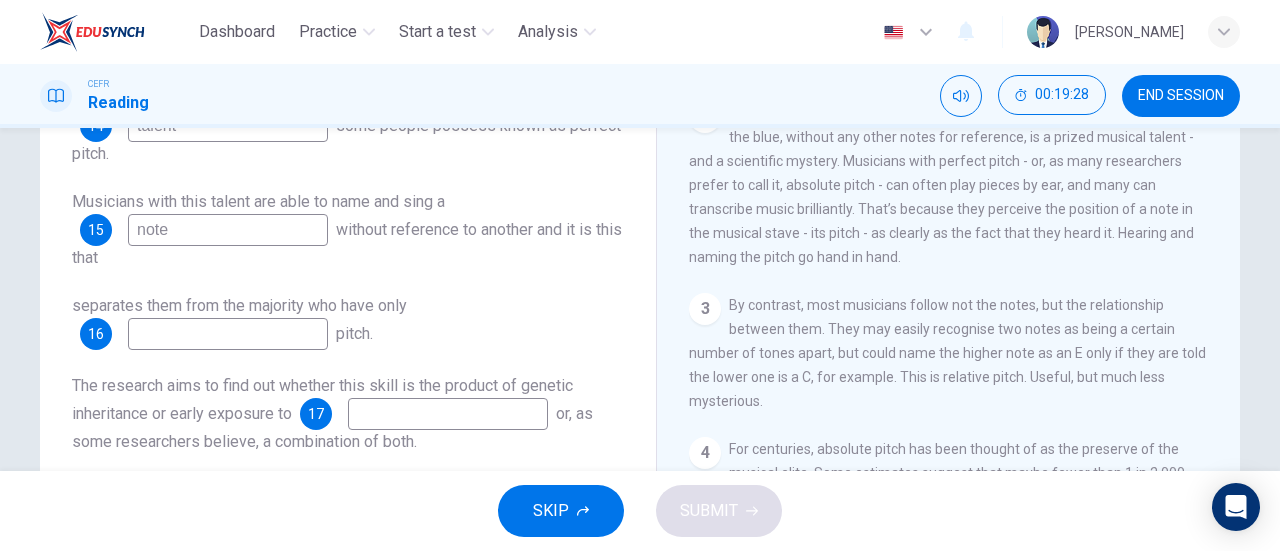 scroll, scrollTop: 334, scrollLeft: 0, axis: vertical 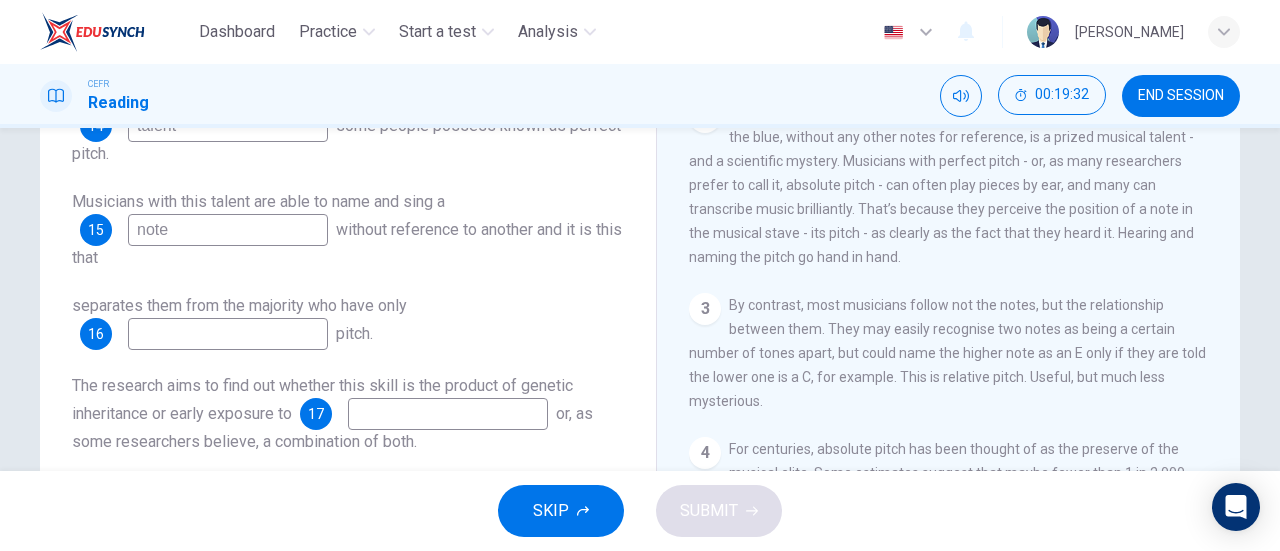 click at bounding box center [228, 334] 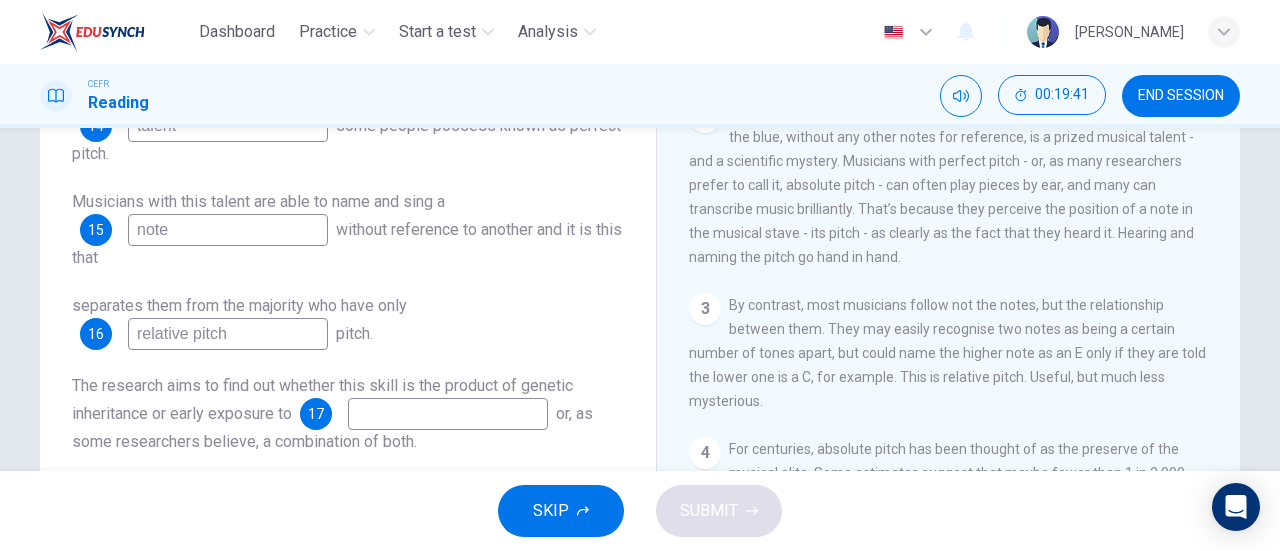 click on "relative pitch" at bounding box center (228, 334) 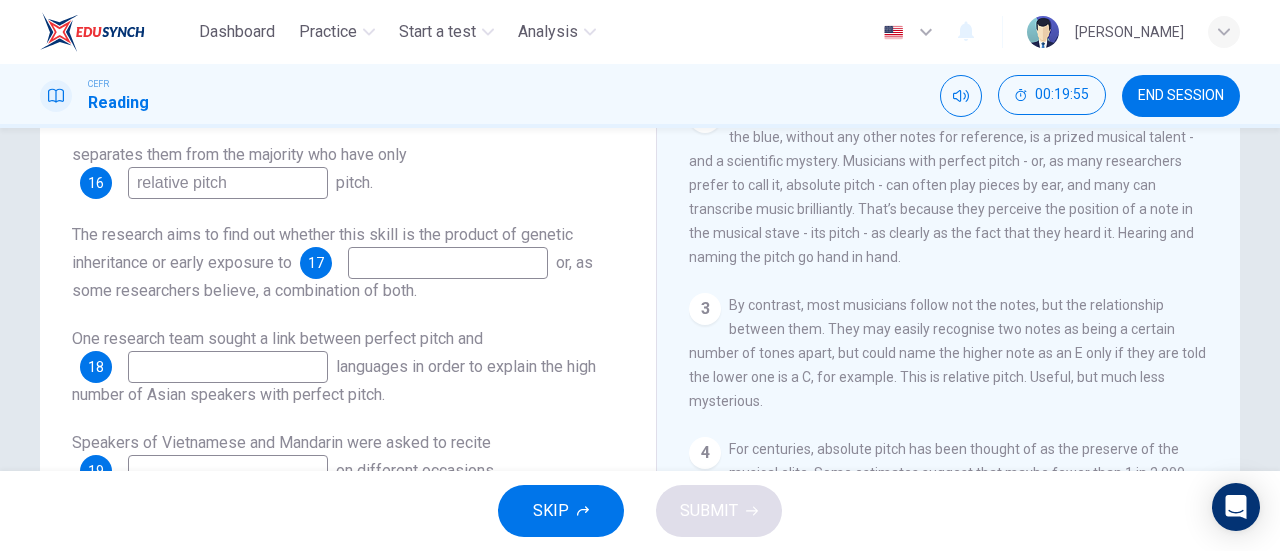 scroll, scrollTop: 152, scrollLeft: 0, axis: vertical 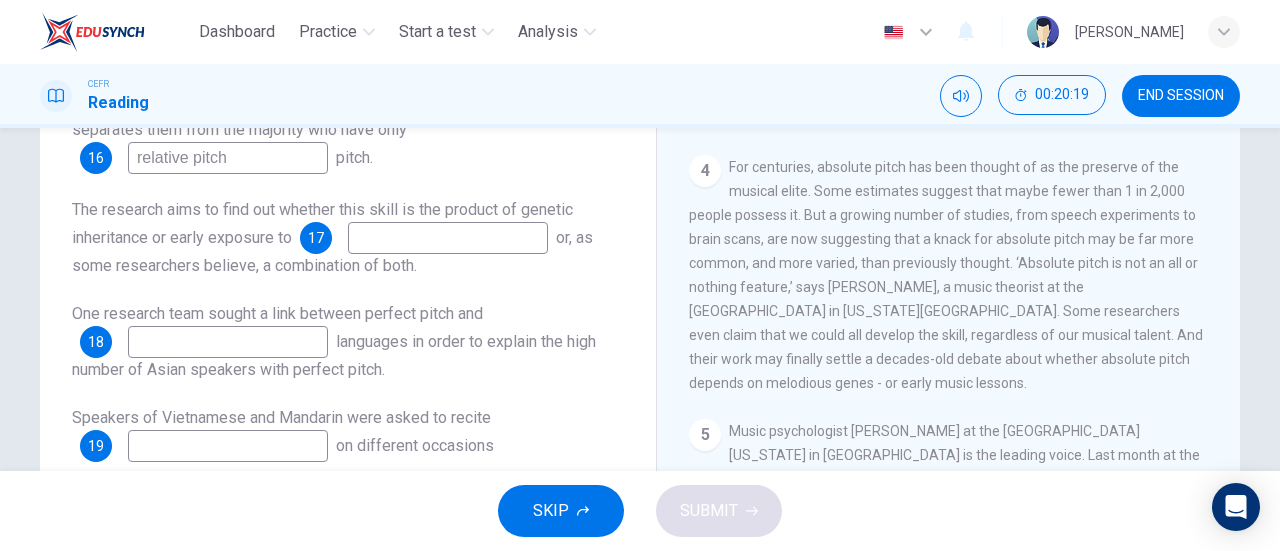 type on "relative pitch" 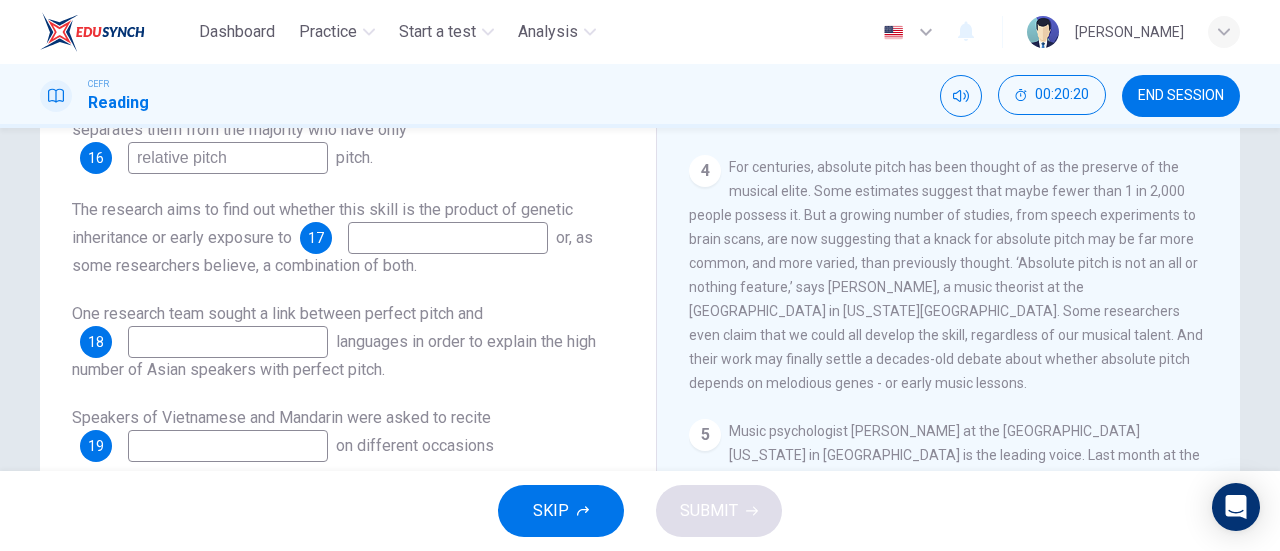 click on "For centuries, absolute pitch has been thought of as the preserve of the musical elite. Some estimates suggest that maybe fewer than 1 in 2,000 people possess it. But a growing number of studies, from speech experiments to brain scans, are now suggesting that a knack for absolute pitch may be far more common, and more varied, than previously thought. ‘Absolute pitch is not an all or nothing feature,’ says [PERSON_NAME], a music theorist at the [GEOGRAPHIC_DATA] in [US_STATE][GEOGRAPHIC_DATA]. Some researchers even claim that we could all develop the skill, regardless of our musical talent. And their work may finally settle a decades-old debate about whether absolute pitch depends on melodious genes - or early music lessons." at bounding box center (946, 275) 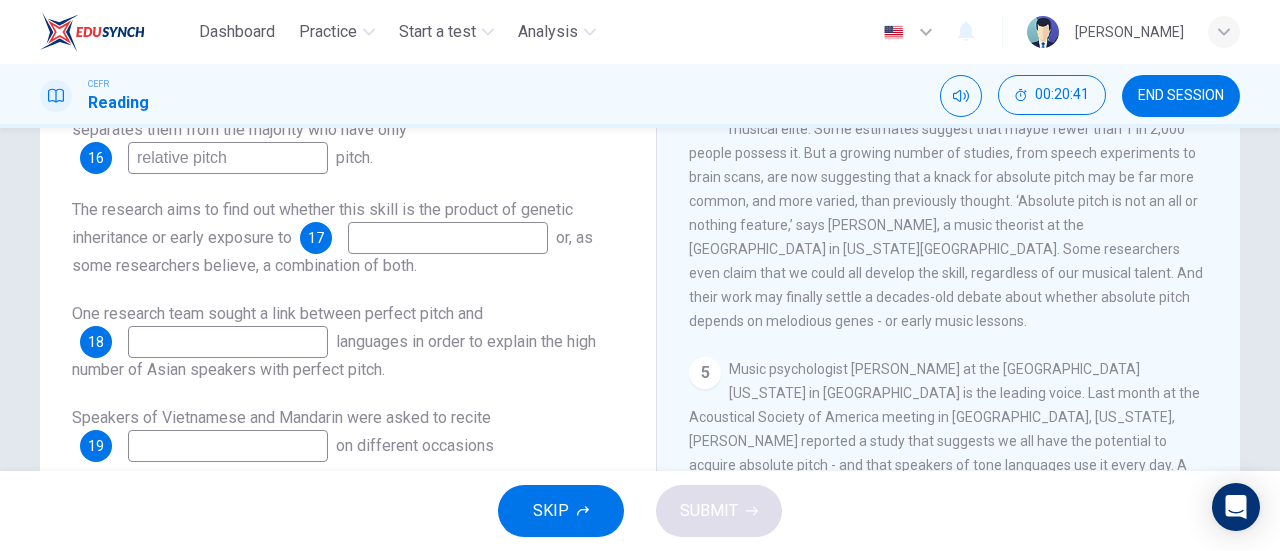 scroll, scrollTop: 701, scrollLeft: 0, axis: vertical 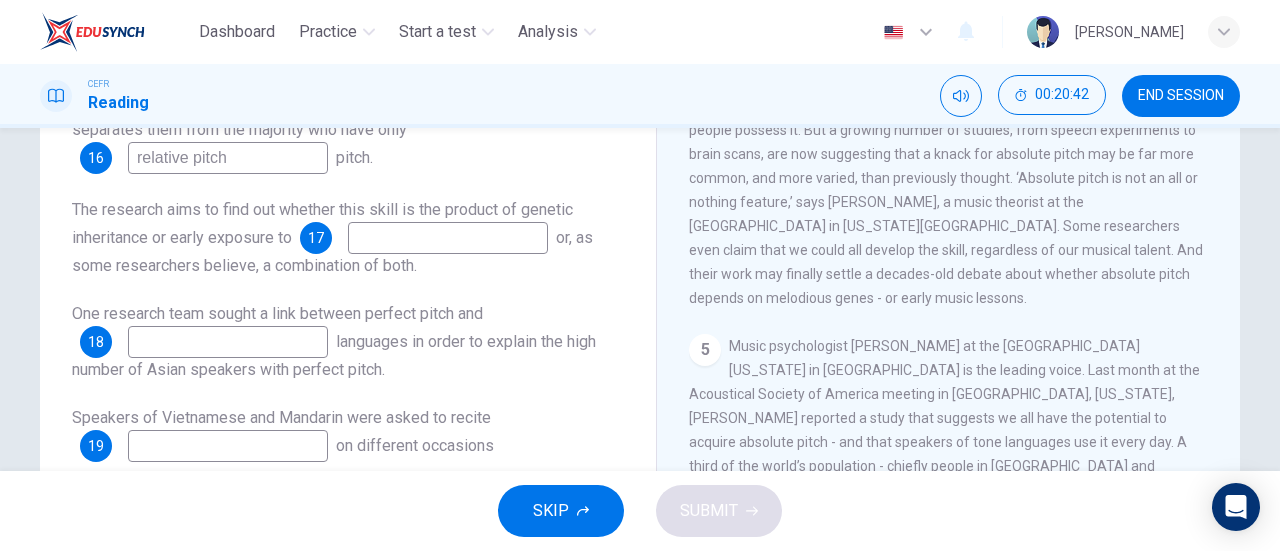 click at bounding box center (448, 238) 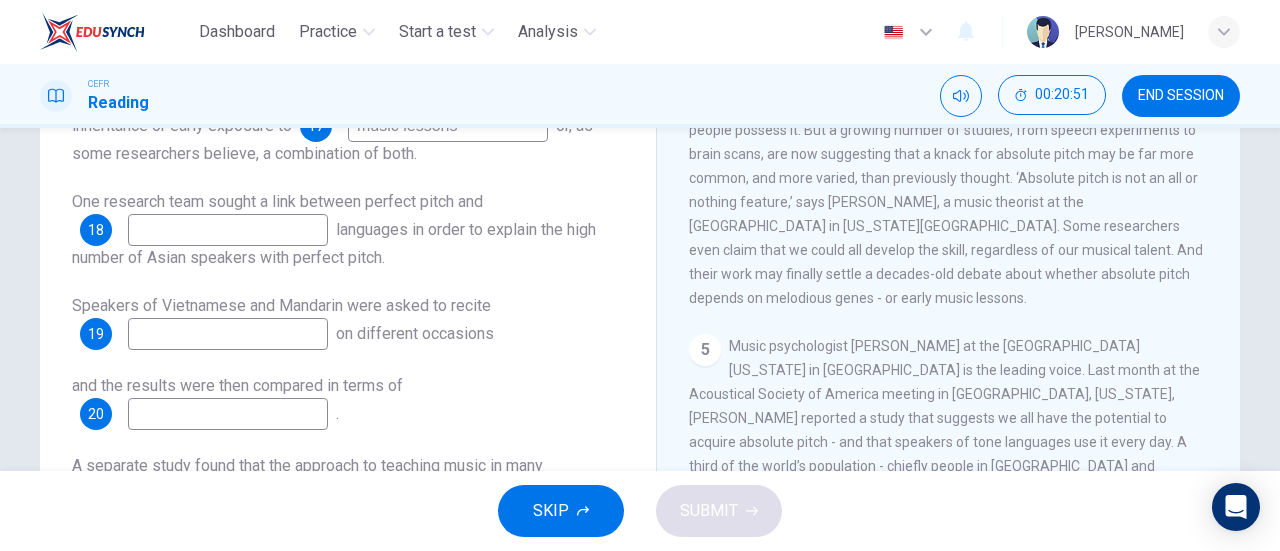 scroll, scrollTop: 291, scrollLeft: 0, axis: vertical 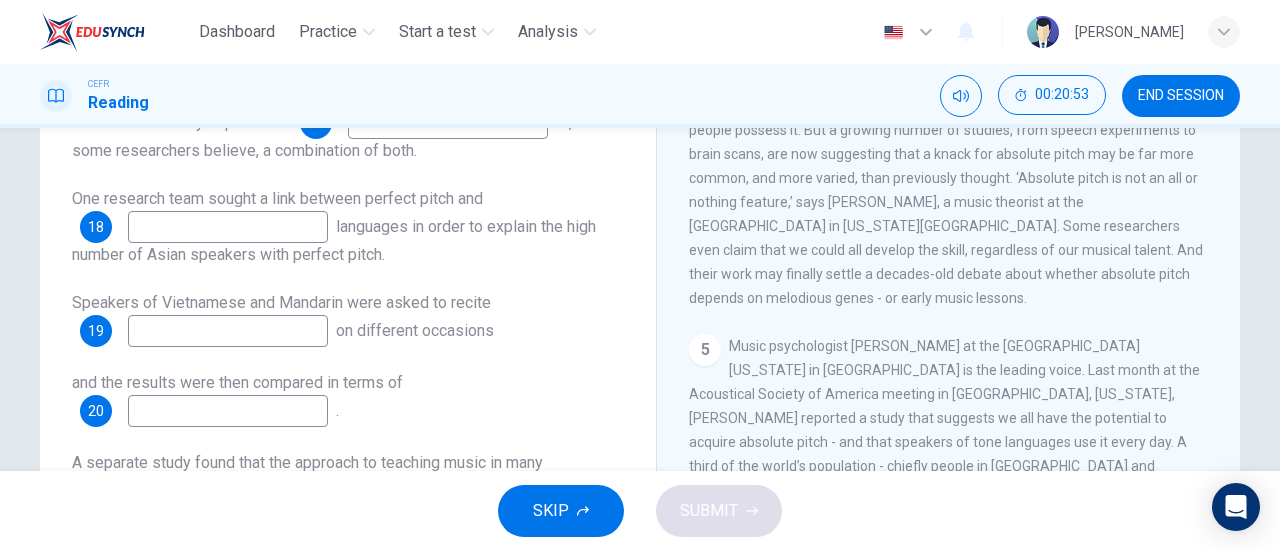 type on "music lessons" 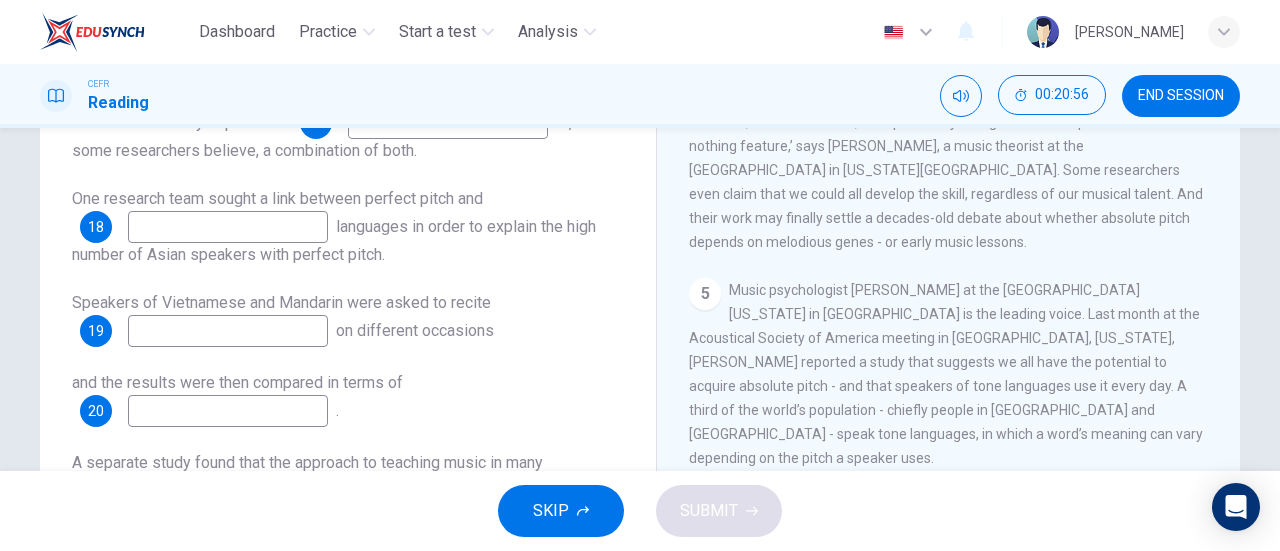scroll, scrollTop: 758, scrollLeft: 0, axis: vertical 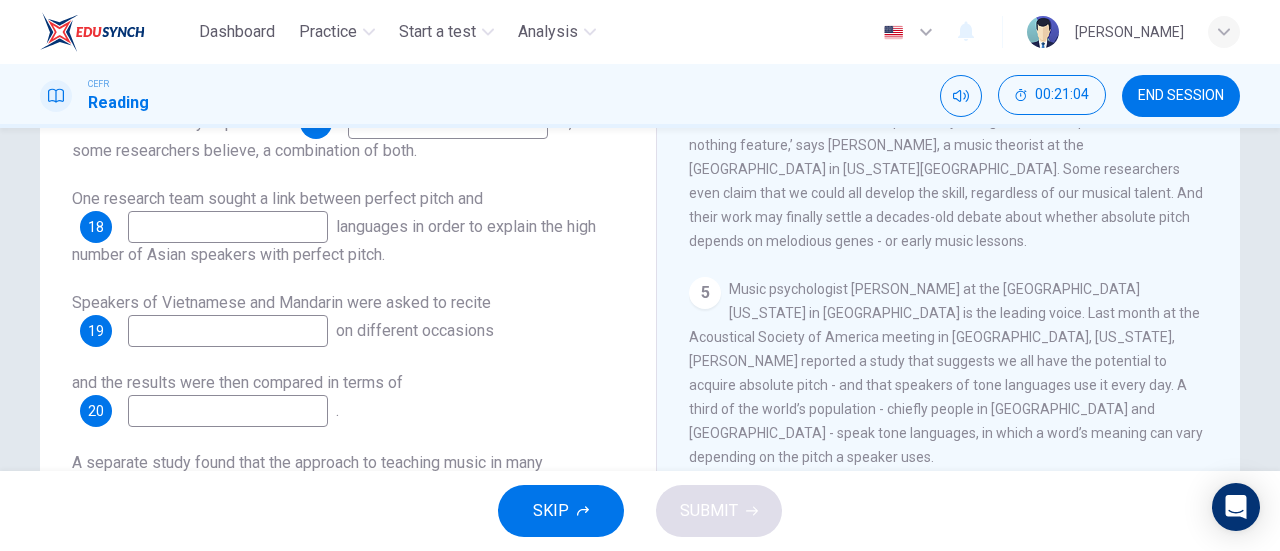 click at bounding box center (228, 227) 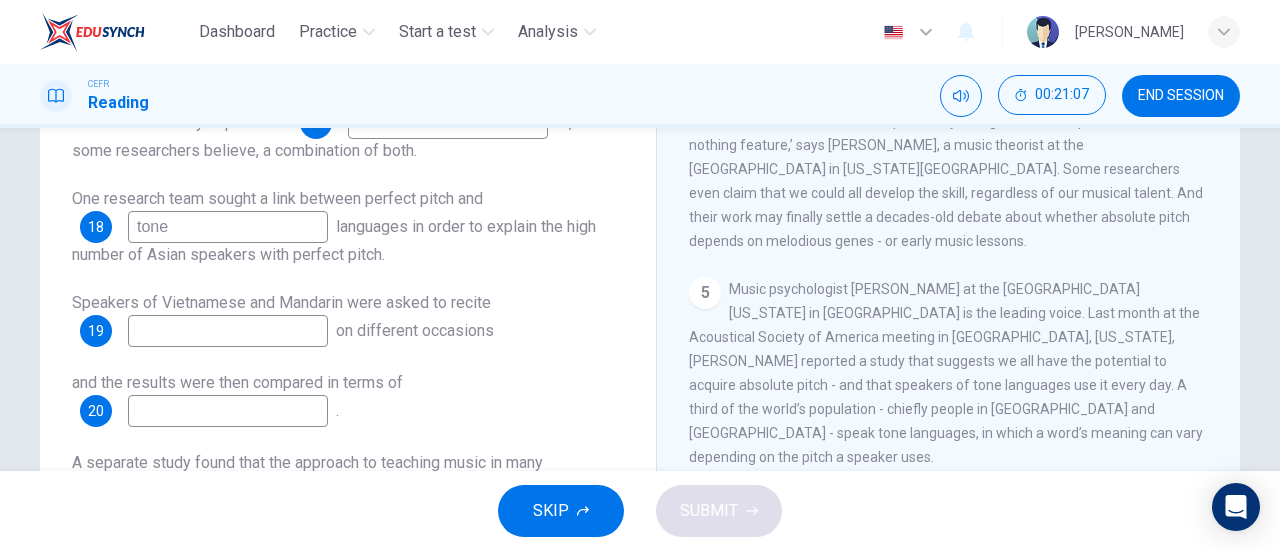 scroll, scrollTop: 0, scrollLeft: 0, axis: both 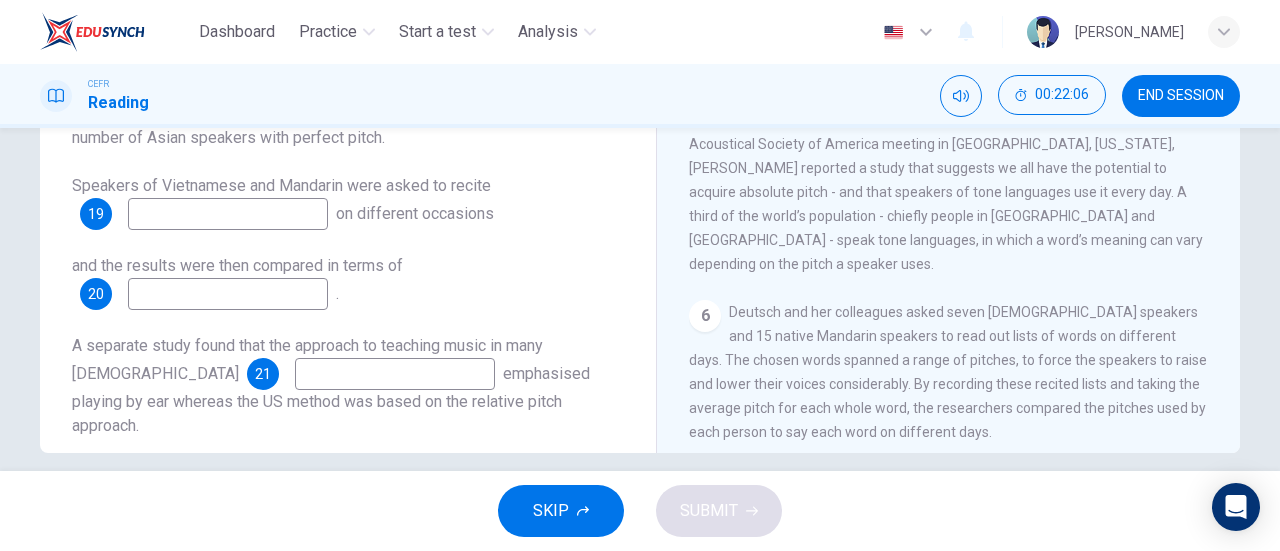 type on "tone" 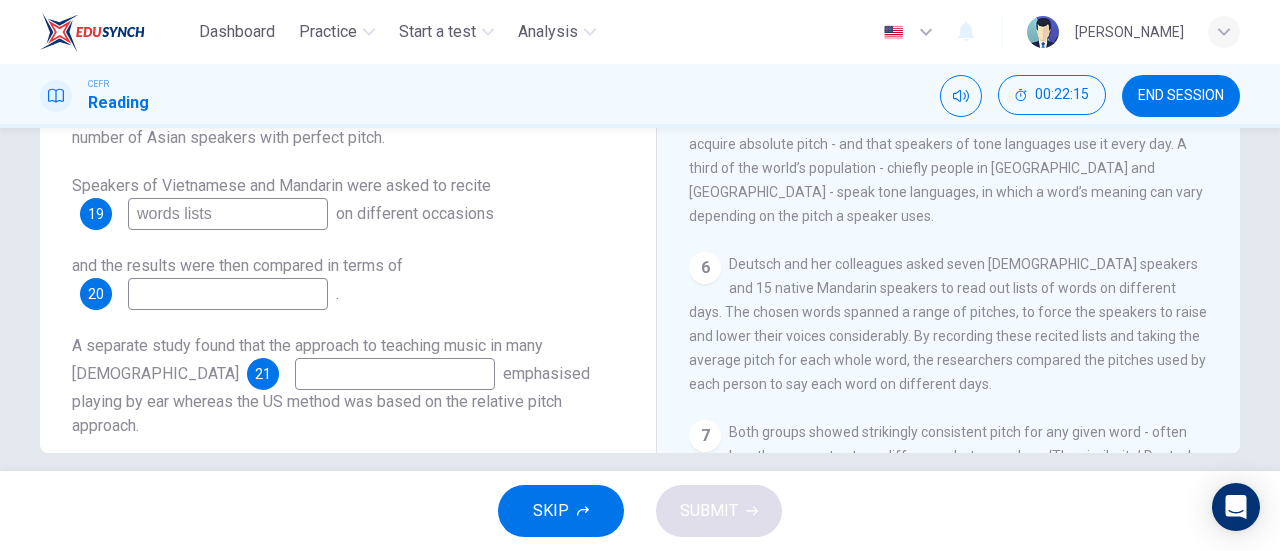 scroll, scrollTop: 928, scrollLeft: 0, axis: vertical 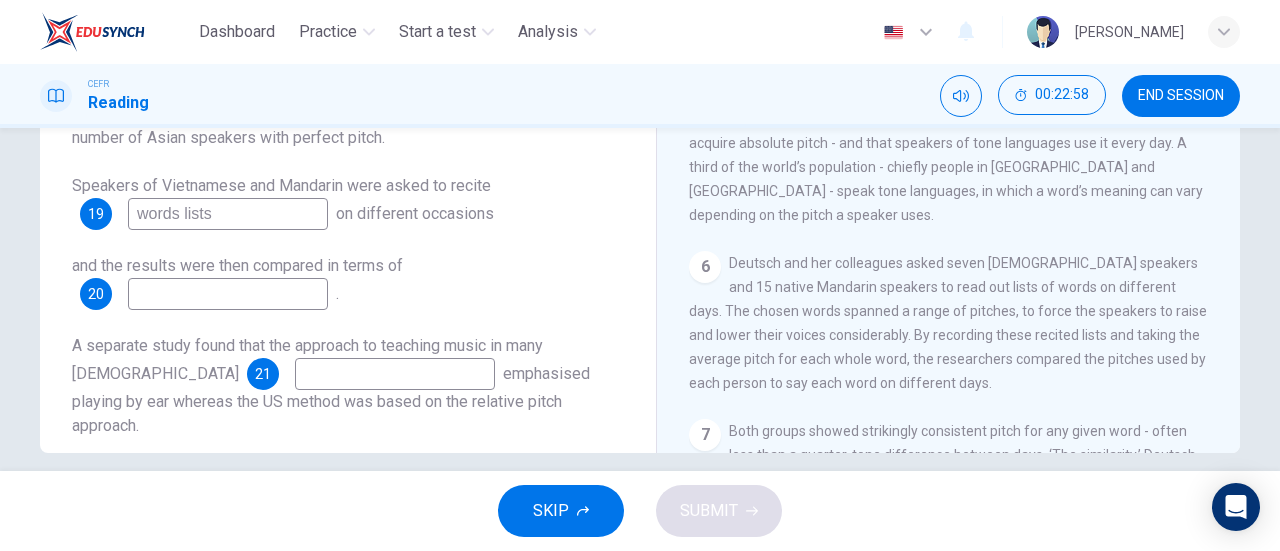 type on "words lists" 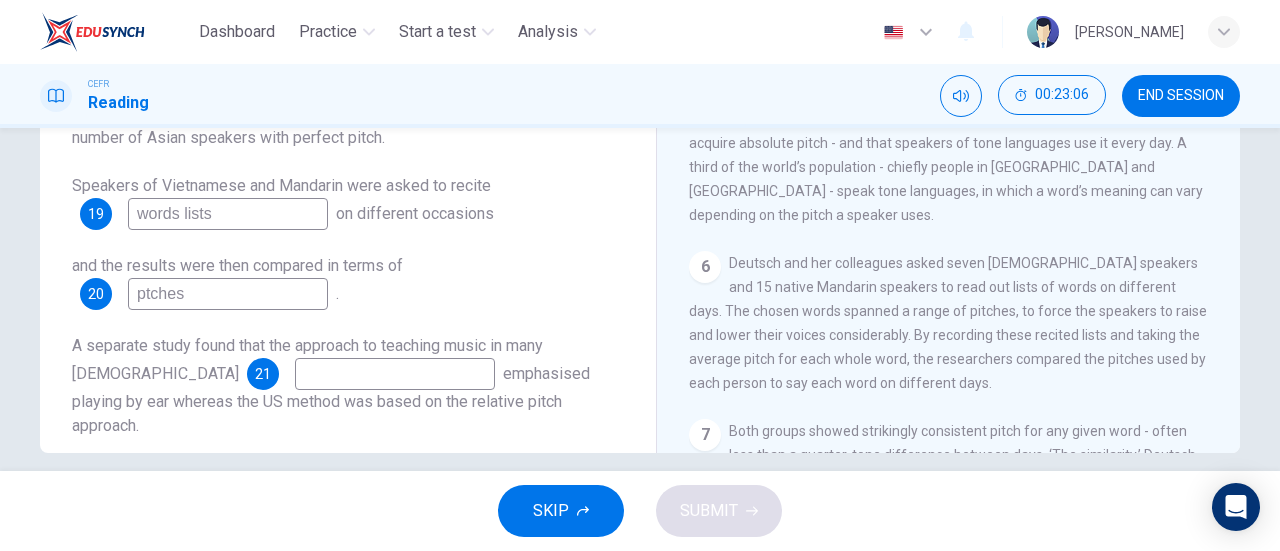 scroll, scrollTop: 432, scrollLeft: 0, axis: vertical 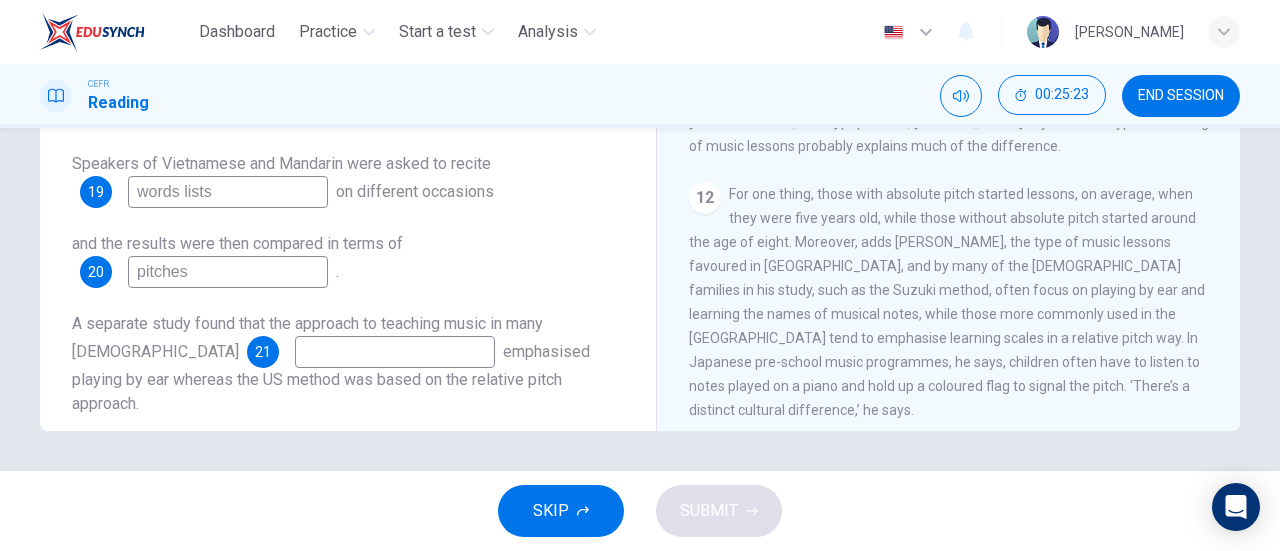 type on "pitches" 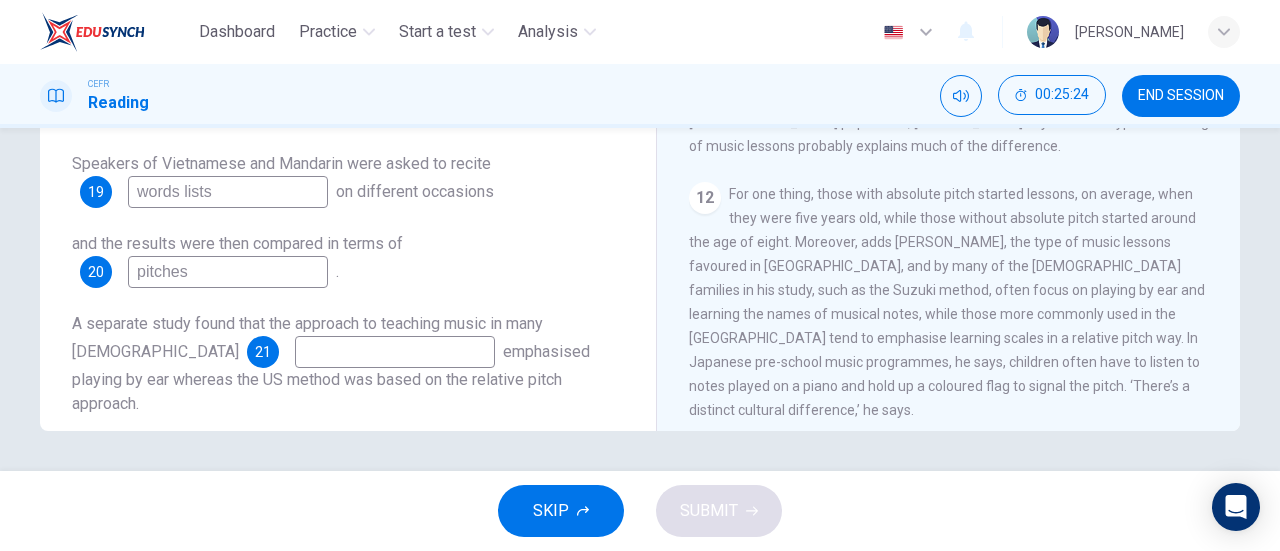 click at bounding box center (395, 352) 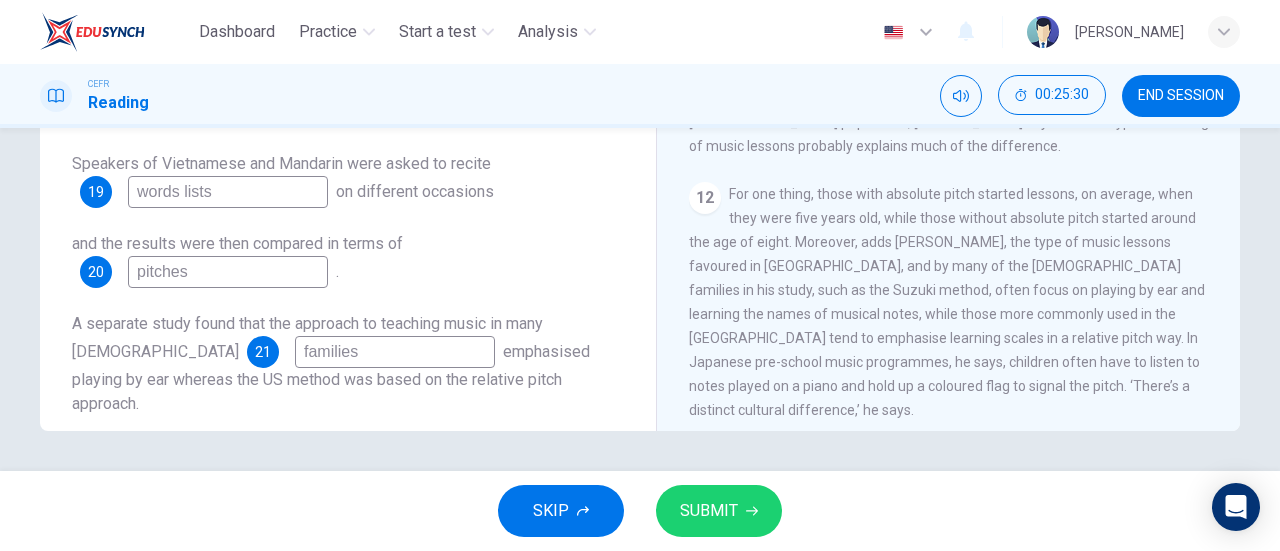 type on "families" 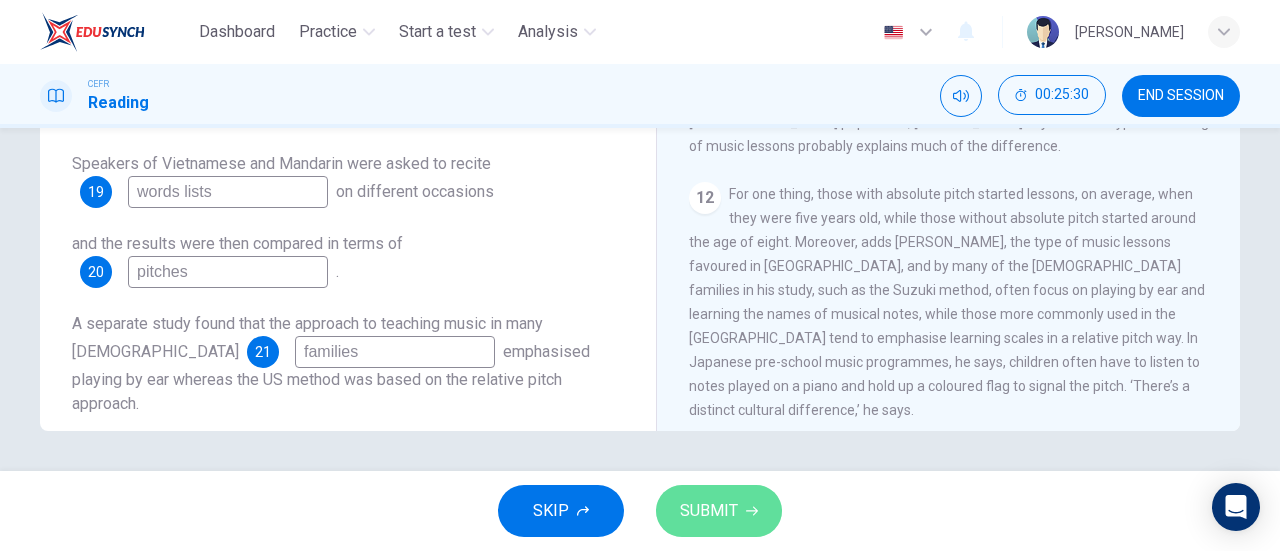 click on "SUBMIT" at bounding box center [709, 511] 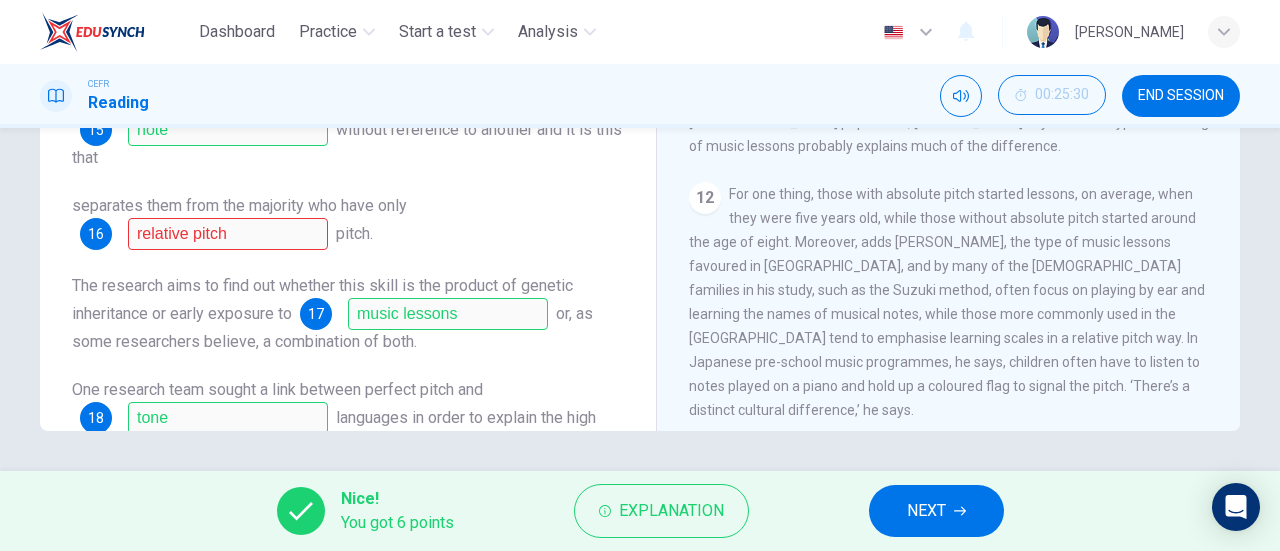 scroll, scrollTop: 0, scrollLeft: 0, axis: both 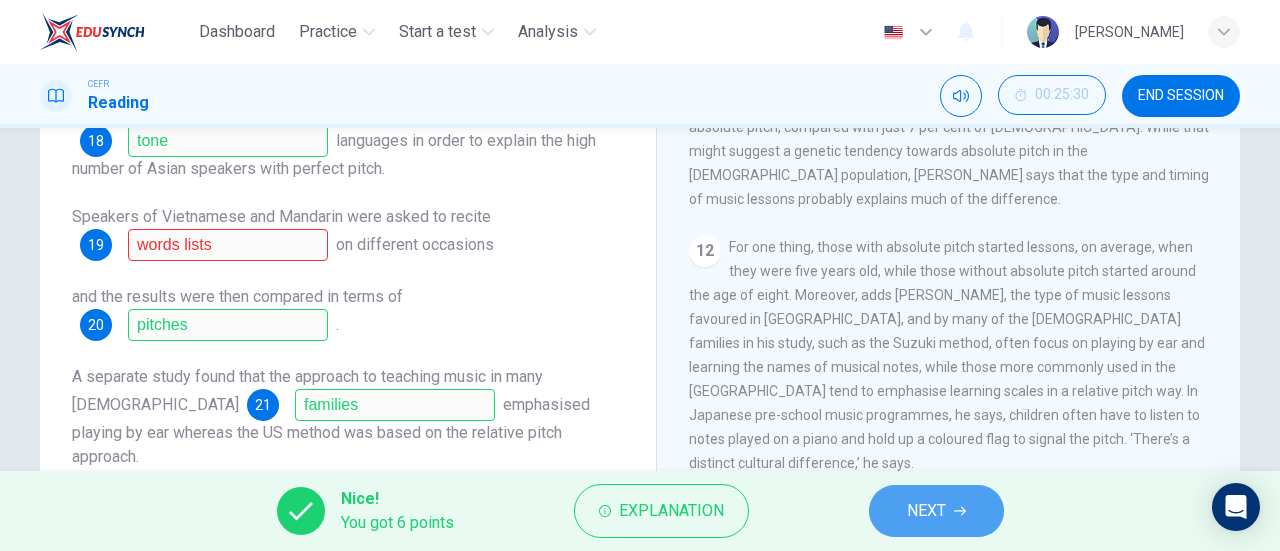 click on "NEXT" at bounding box center (936, 511) 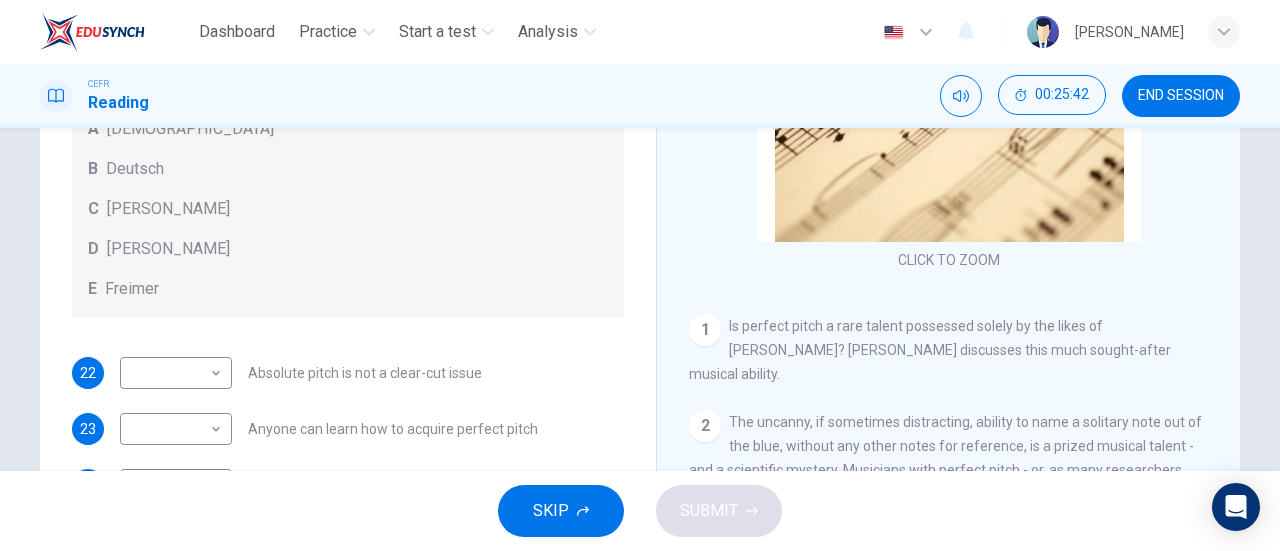 scroll, scrollTop: 432, scrollLeft: 0, axis: vertical 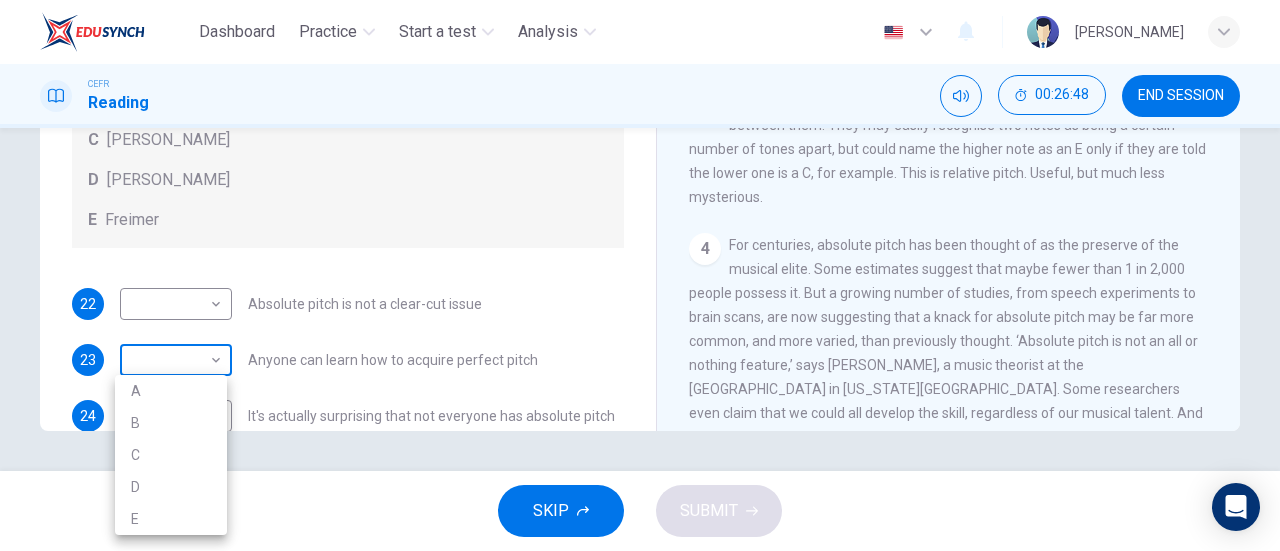 click on "Dashboard Practice Start a test Analysis English en ​ [PERSON_NAME] CEFR Reading 00:26:48 END SESSION Questions 22 - 26 The Reading Passage contains a number of opinions provided by five different scientists. Match each opinion with one of the scientists ( A-E  below).
Write your answers in the boxes below.
NB  You may use any of the choices  A-E  more than once. A Levitin B Deutsch C [PERSON_NAME] D [PERSON_NAME] 22 ​ ​ Absolute pitch is not a clear-cut issue 23 ​ ​ Anyone can learn how to acquire perfect pitch 24 ​ ​ It's actually surprising that not everyone has absolute pitch 25 ​ ​ The perfect pitch ability is genetic 26 ​ ​ The important thing is the age at which music lessons are started Striking the Right Note CLICK TO ZOOM Click to Zoom 1 Is perfect pitch a rare talent possessed solely by the likes of
[PERSON_NAME]? [PERSON_NAME] discusses this much sought-after musical ability. 2 3 4 5 6 7 8 9 10 11 12 13 SKIP SUBMIT EduSynch - Online Language Proficiency Testing" at bounding box center (640, 275) 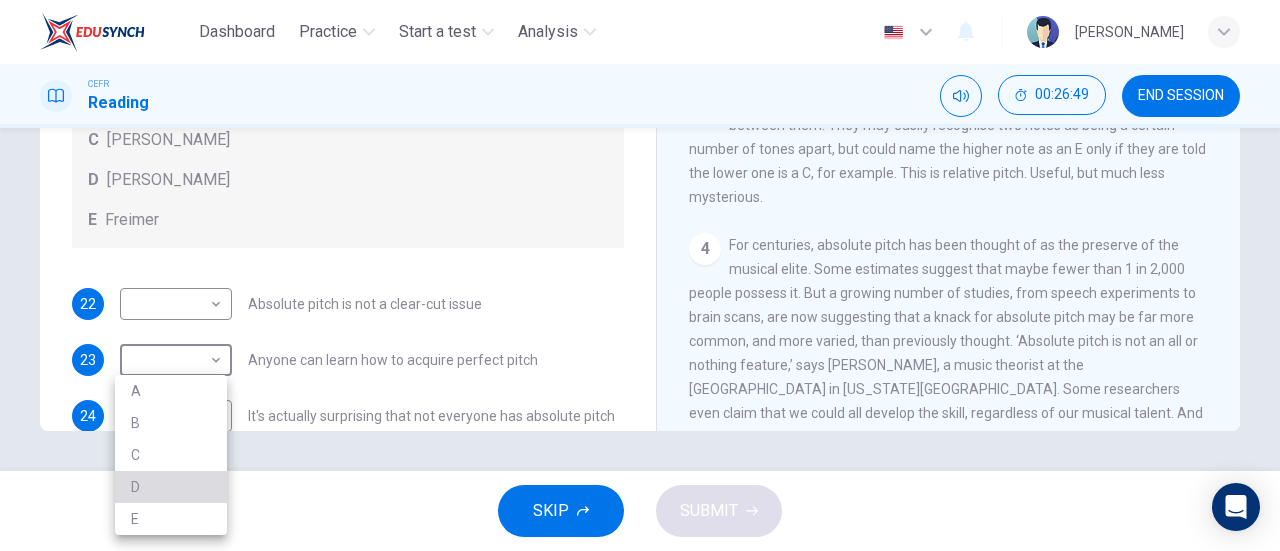 click on "D" at bounding box center [171, 487] 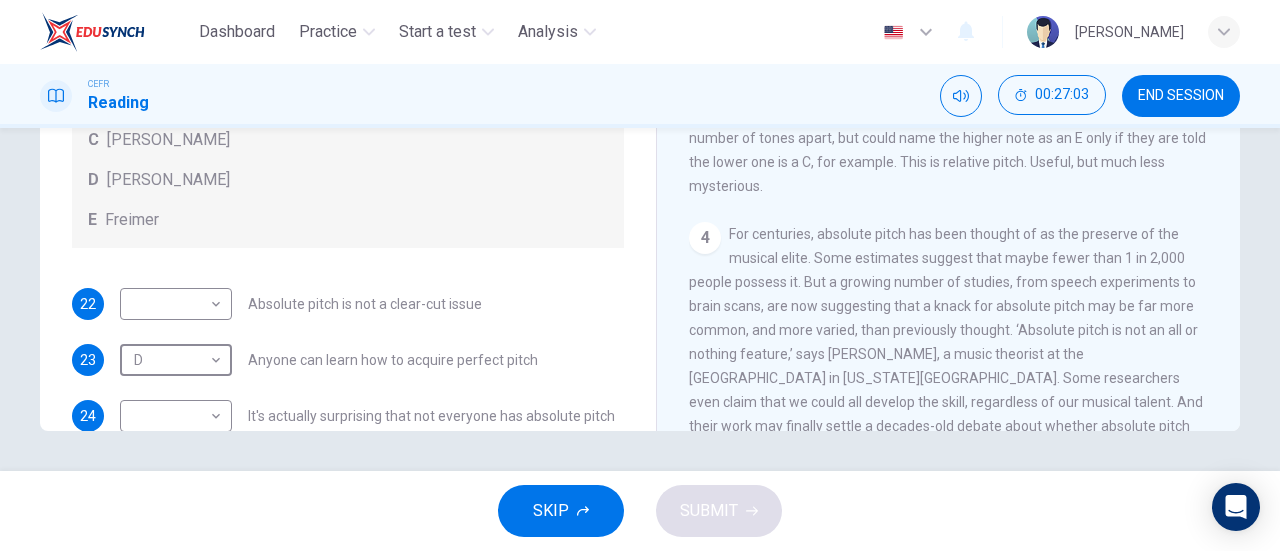 scroll, scrollTop: 456, scrollLeft: 0, axis: vertical 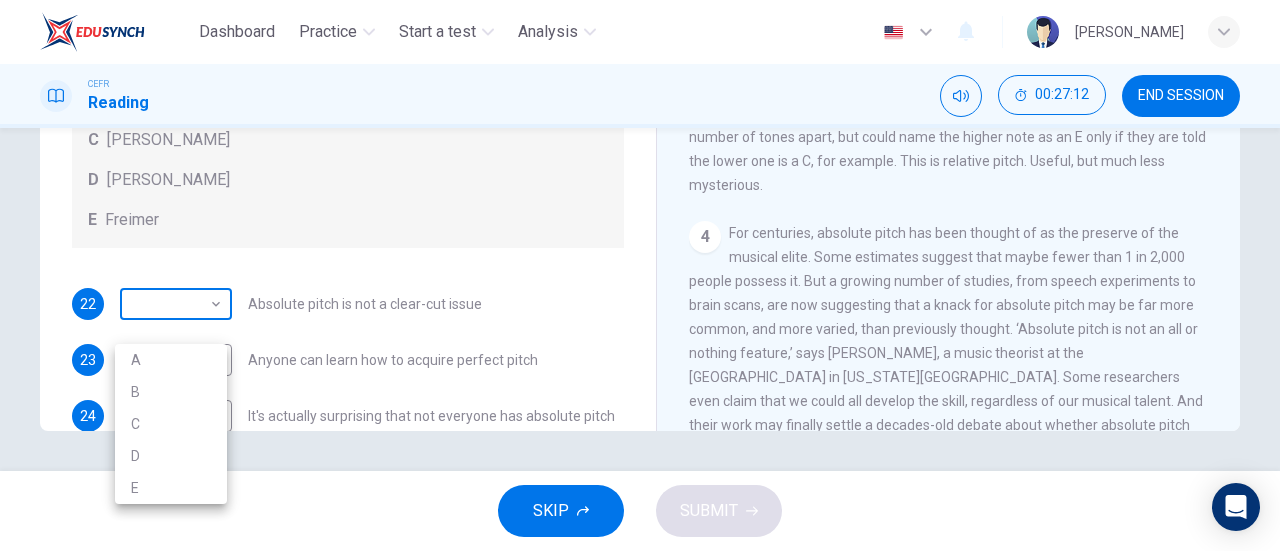 click on "Dashboard Practice Start a test Analysis English en ​ [PERSON_NAME] CEFR Reading 00:27:12 END SESSION Questions 22 - 26 The Reading Passage contains a number of opinions provided by five different scientists. Match each opinion with one of the scientists ( A-E  below).
Write your answers in the boxes below.
NB  You may use any of the choices  A-E  more than once. A Levitin B Deutsch C [PERSON_NAME] D [PERSON_NAME] 22 ​ ​ Absolute pitch is not a clear-cut issue 23 D D ​ Anyone can learn how to acquire perfect pitch 24 ​ ​ It's actually surprising that not everyone has absolute pitch 25 ​ ​ The perfect pitch ability is genetic 26 ​ ​ The important thing is the age at which music lessons are started Striking the Right Note CLICK TO ZOOM Click to Zoom 1 Is perfect pitch a rare talent possessed solely by the likes of
[PERSON_NAME]? [PERSON_NAME] discusses this much sought-after musical ability. 2 3 4 5 6 7 8 9 10 11 12 13 SKIP SUBMIT EduSynch - Online Language Proficiency Testing" at bounding box center [640, 275] 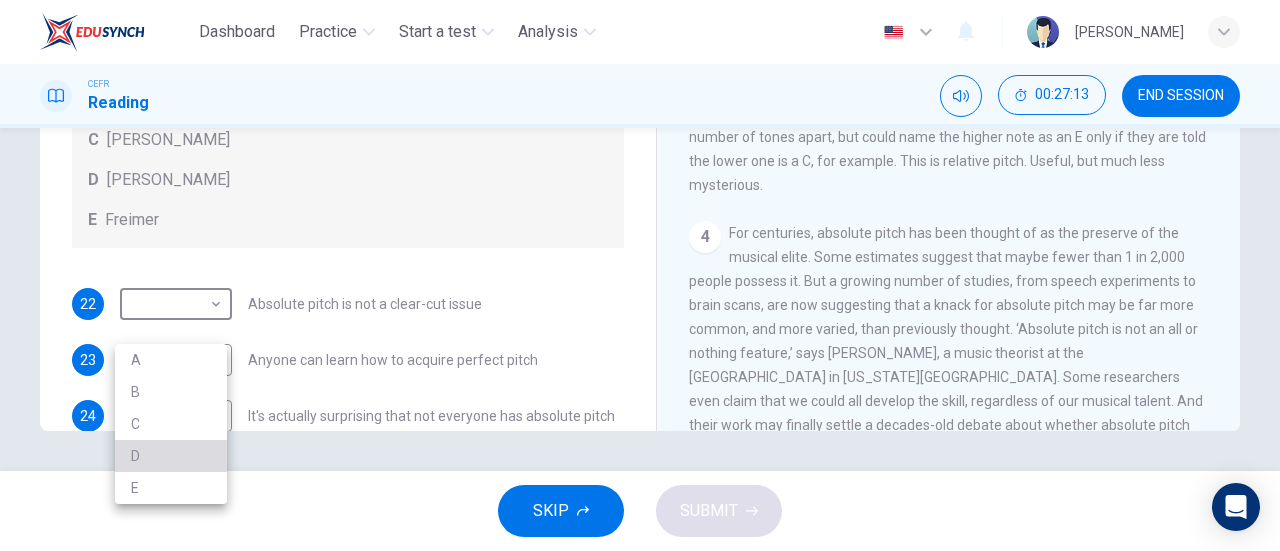 click on "D" at bounding box center [171, 456] 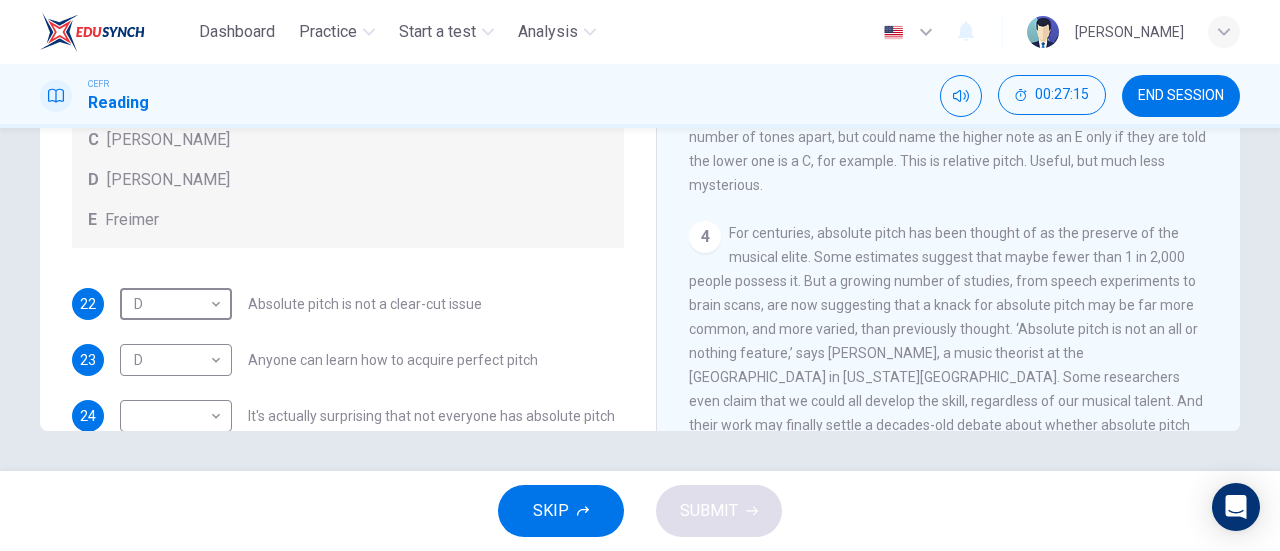 scroll, scrollTop: 86, scrollLeft: 0, axis: vertical 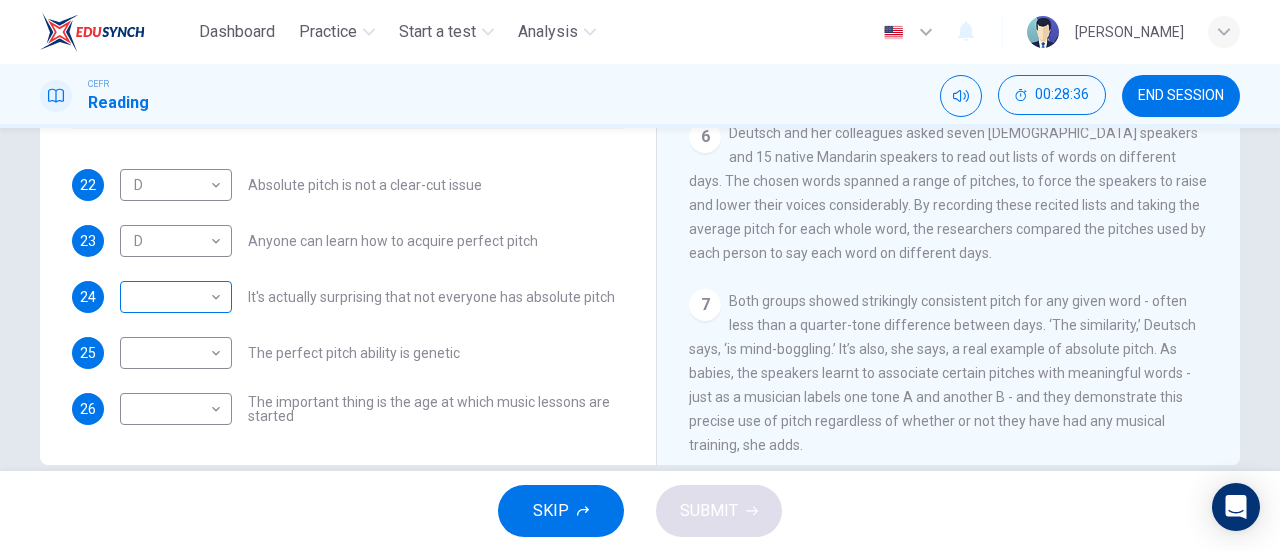 click on "​ ​" at bounding box center [176, 297] 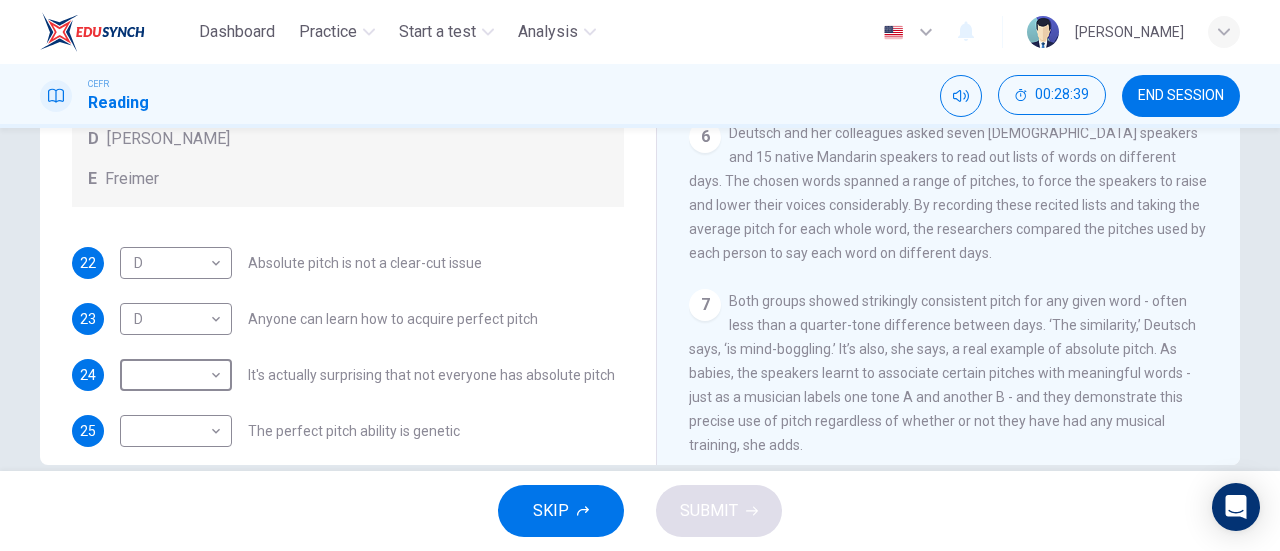 scroll, scrollTop: 76, scrollLeft: 0, axis: vertical 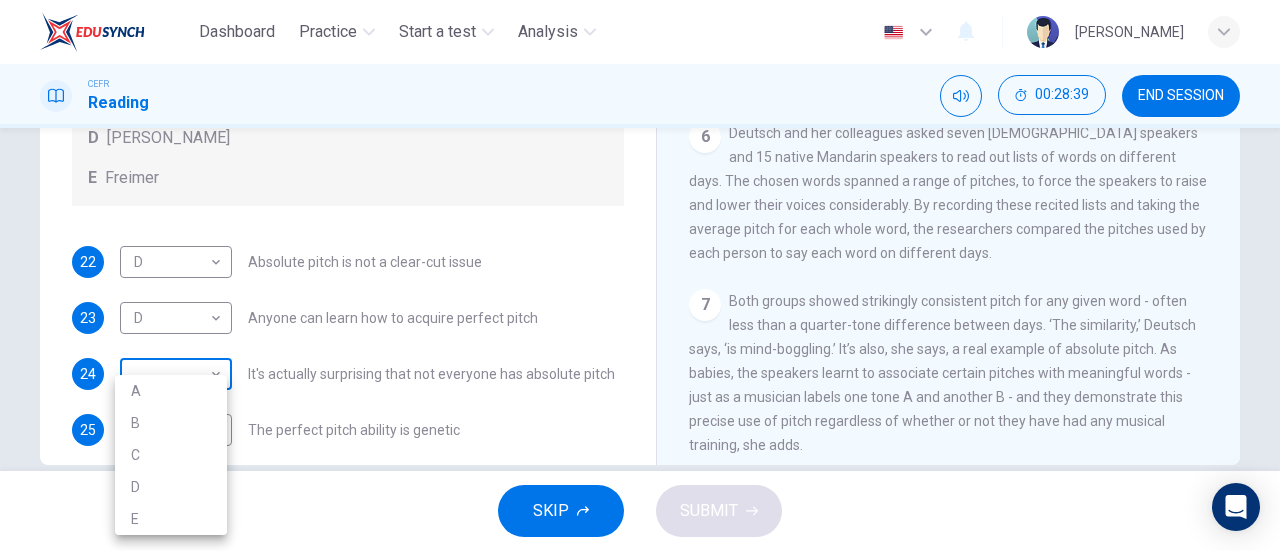 click on "Dashboard Practice Start a test Analysis English en ​ [PERSON_NAME] CEFR Reading 00:28:39 END SESSION Questions 22 - 26 The Reading Passage contains a number of opinions provided by five different scientists. Match each opinion with one of the scientists ( A-E  below).
Write your answers in the boxes below.
NB  You may use any of the choices  A-E  more than once. A Levitin B Deutsch C [PERSON_NAME] D [PERSON_NAME] 22 D D ​ Absolute pitch is not a clear-cut issue 23 D D ​ Anyone can learn how to acquire perfect pitch 24 ​ ​ It's actually surprising that not everyone has absolute pitch 25 ​ ​ The perfect pitch ability is genetic 26 ​ ​ The important thing is the age at which music lessons are started Striking the Right Note CLICK TO ZOOM Click to Zoom 1 Is perfect pitch a rare talent possessed solely by the likes of
[PERSON_NAME]? [PERSON_NAME] discusses this much sought-after musical ability. 2 3 4 5 6 7 8 9 10 11 12 13 SKIP SUBMIT EduSynch - Online Language Proficiency Testing" at bounding box center [640, 275] 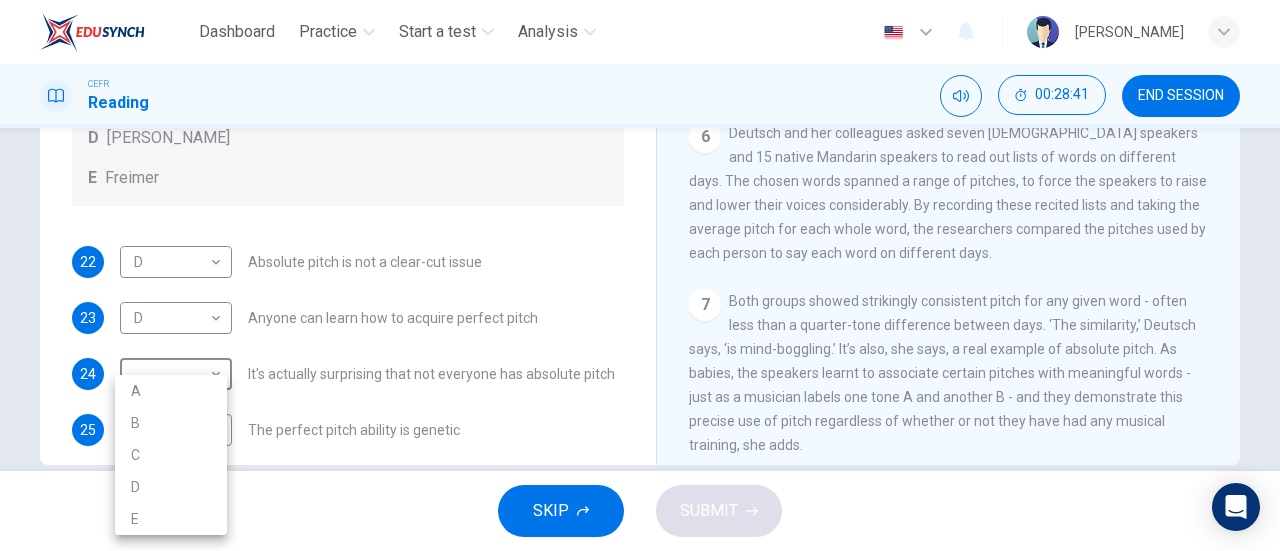 click on "B" at bounding box center [171, 423] 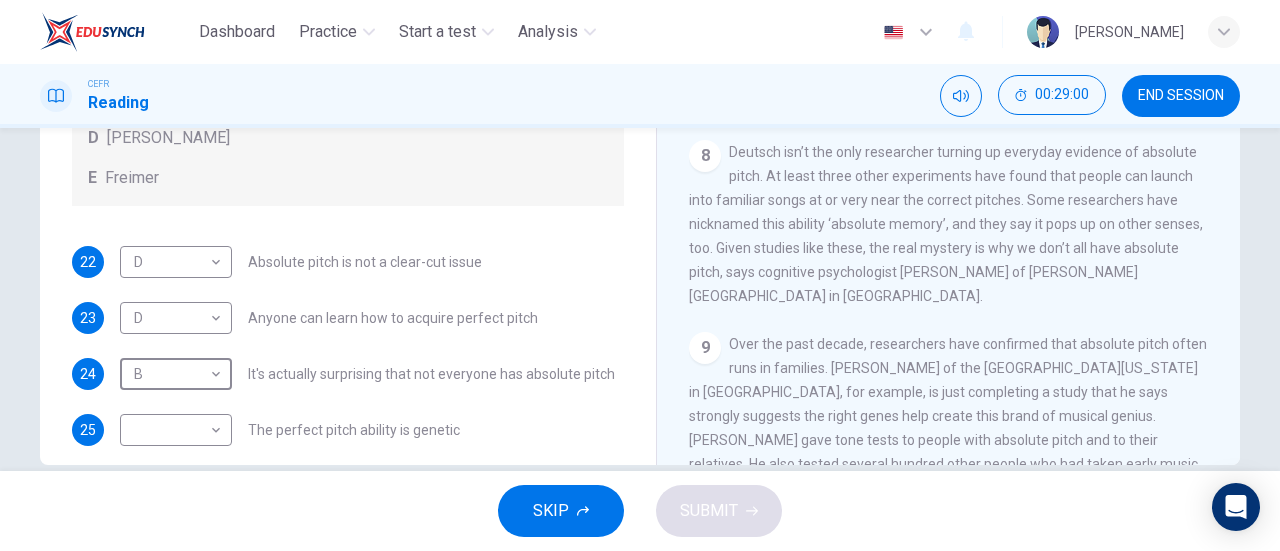 scroll, scrollTop: 1412, scrollLeft: 0, axis: vertical 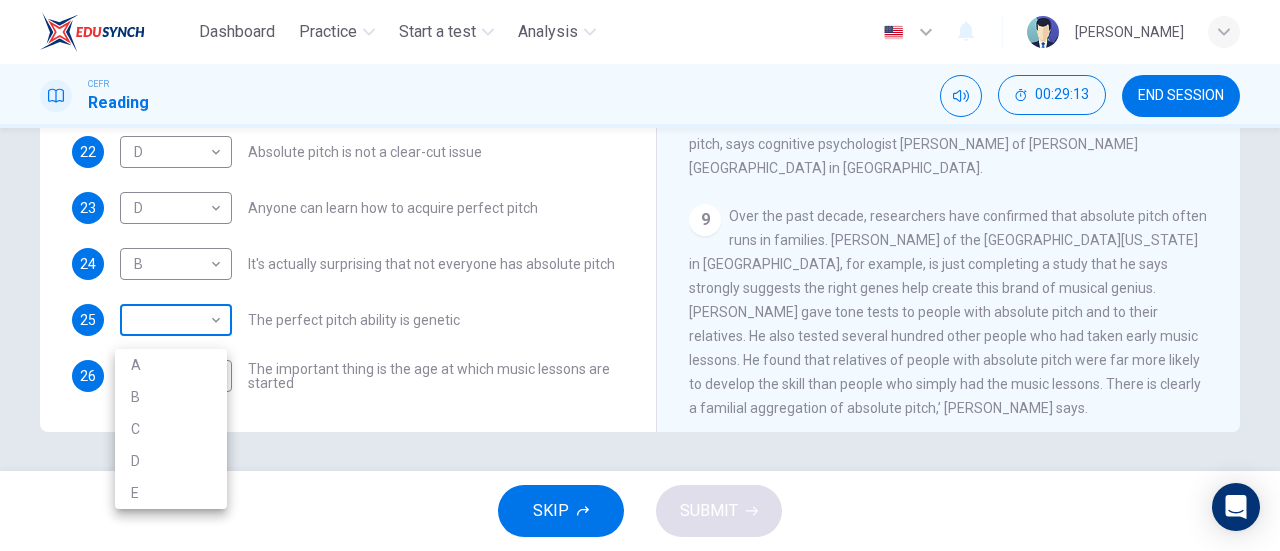 click on "Dashboard Practice Start a test Analysis English en ​ [PERSON_NAME] CEFR Reading 00:29:13 END SESSION Questions 22 - 26 The Reading Passage contains a number of opinions provided by five different scientists. Match each opinion with one of the scientists ( A-E  below).
Write your answers in the boxes below.
NB  You may use any of the choices  A-E  more than once. A Levitin B Deutsch C [PERSON_NAME] D [PERSON_NAME] 22 D D ​ Absolute pitch is not a clear-cut issue 23 D D ​ Anyone can learn how to acquire perfect pitch 24 B B ​ It's actually surprising that not everyone has absolute pitch 25 ​ ​ The perfect pitch ability is genetic 26 ​ ​ The important thing is the age at which music lessons are started Striking the Right Note CLICK TO ZOOM Click to Zoom 1 Is perfect pitch a rare talent possessed solely by the likes of
[PERSON_NAME]? [PERSON_NAME] discusses this much sought-after musical ability. 2 3 4 5 6 7 8 9 10 11 12 13 SKIP SUBMIT EduSynch - Online Language Proficiency Testing" at bounding box center [640, 275] 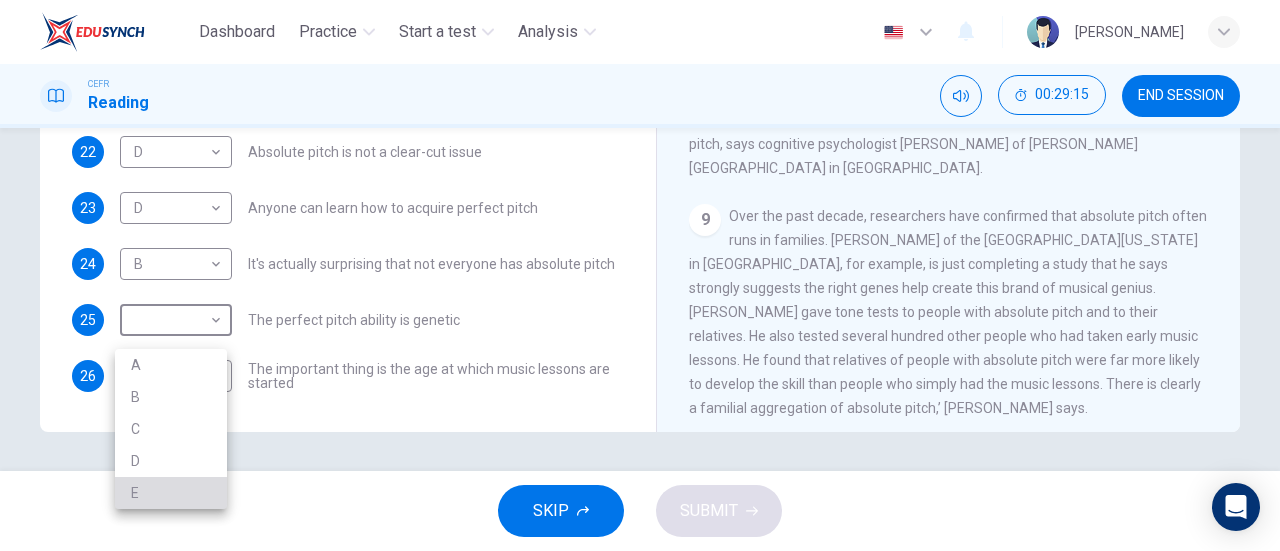 click on "E" at bounding box center [171, 493] 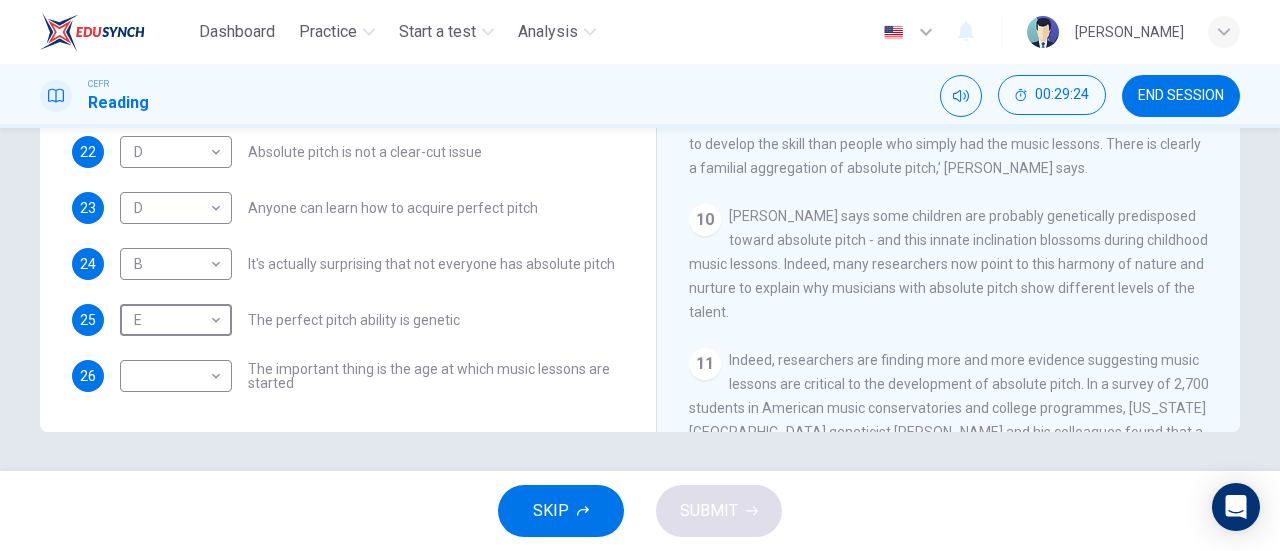 scroll, scrollTop: 1747, scrollLeft: 0, axis: vertical 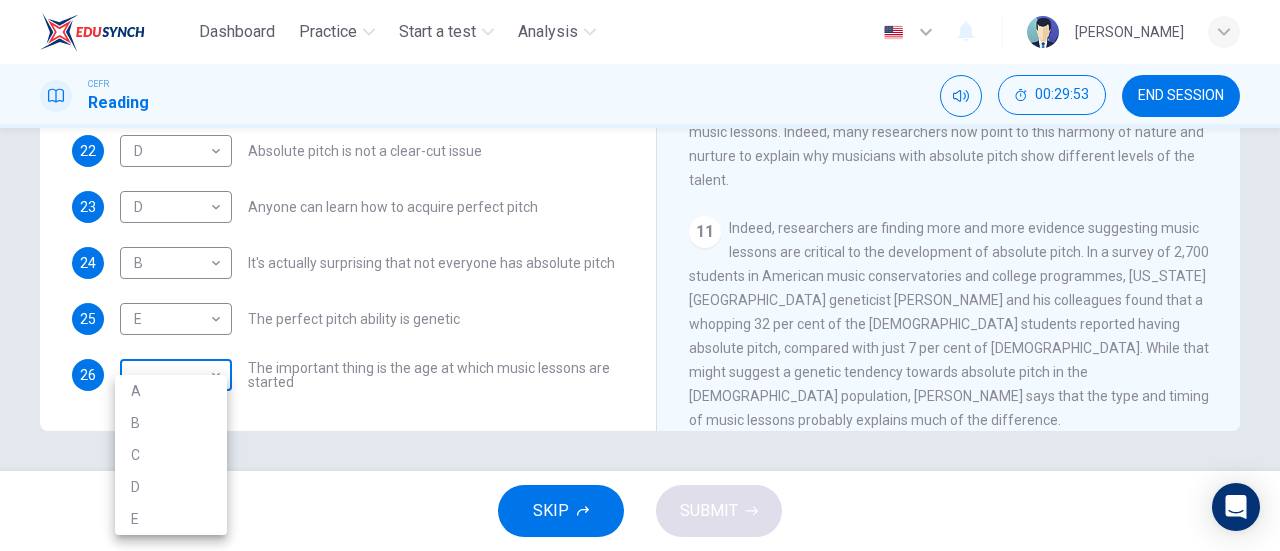 click on "Dashboard Practice Start a test Analysis English en ​ [PERSON_NAME] CEFR Reading 00:29:53 END SESSION Questions 22 - 26 The Reading Passage contains a number of opinions provided by five different scientists. Match each opinion with one of the scientists ( A-E  below).
Write your answers in the boxes below.
NB  You may use any of the choices  A-E  more than once. A Levitin B Deutsch C [PERSON_NAME] D [PERSON_NAME] 22 D D ​ Absolute pitch is not a clear-cut issue 23 D D ​ Anyone can learn how to acquire perfect pitch 24 B B ​ It's actually surprising that not everyone has absolute pitch 25 E E ​ The perfect pitch ability is genetic 26 ​ ​ The important thing is the age at which music lessons are started Striking the Right Note CLICK TO ZOOM Click to Zoom 1 Is perfect pitch a rare talent possessed solely by the likes of
[PERSON_NAME]? [PERSON_NAME] discusses this much sought-after musical ability. 2 3 4 5 6 7 8 9 10 11 12 13 SKIP SUBMIT EduSynch - Online Language Proficiency Testing" at bounding box center [640, 275] 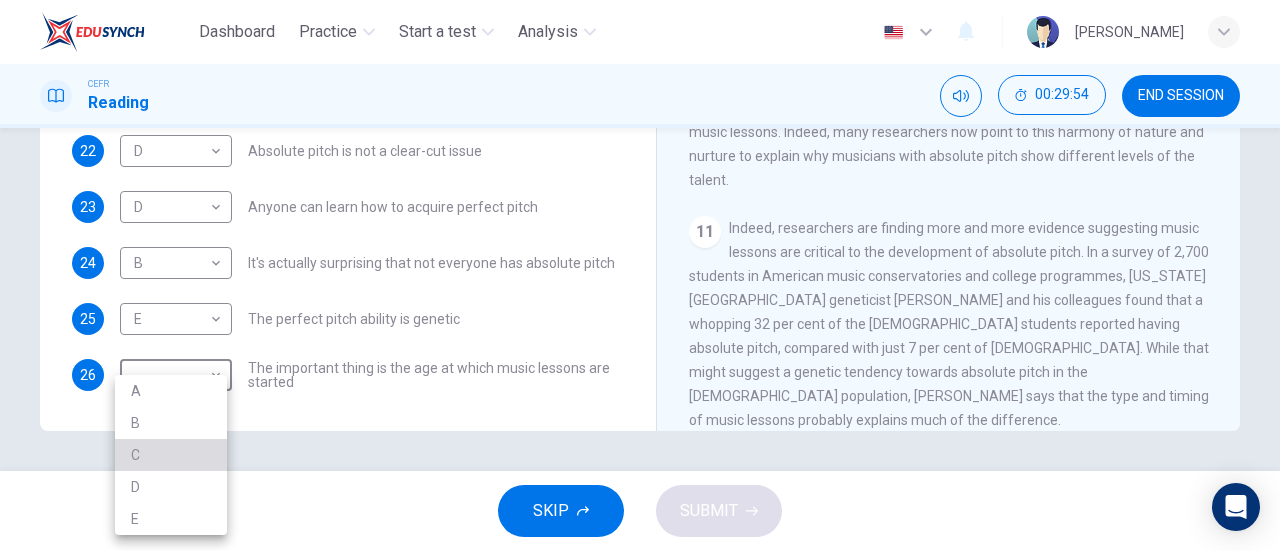 click on "C" at bounding box center [171, 455] 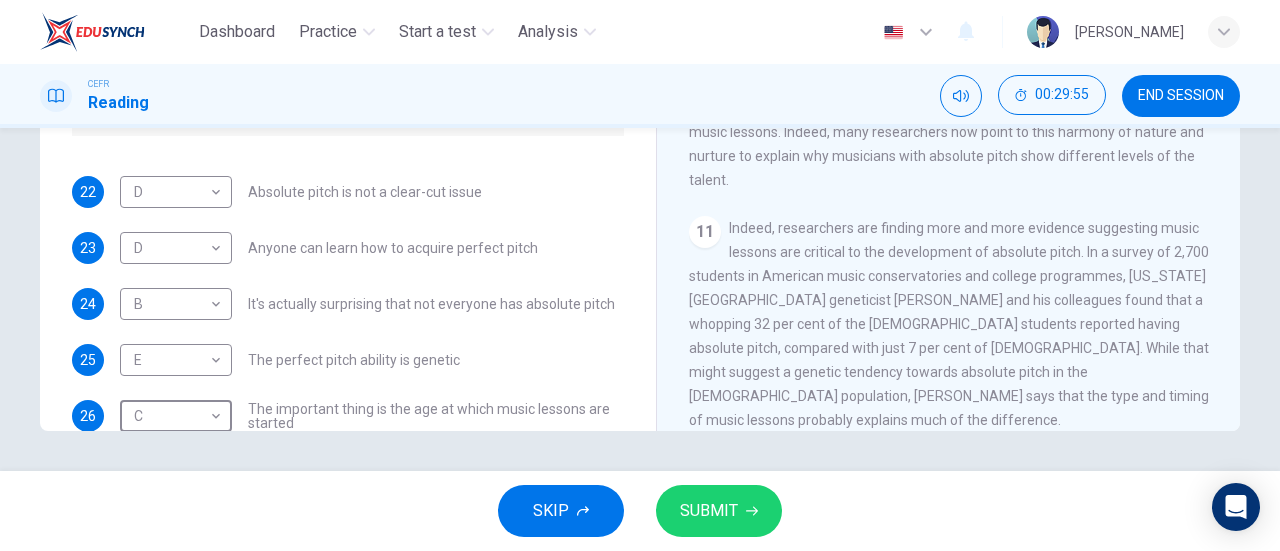 scroll, scrollTop: 98, scrollLeft: 0, axis: vertical 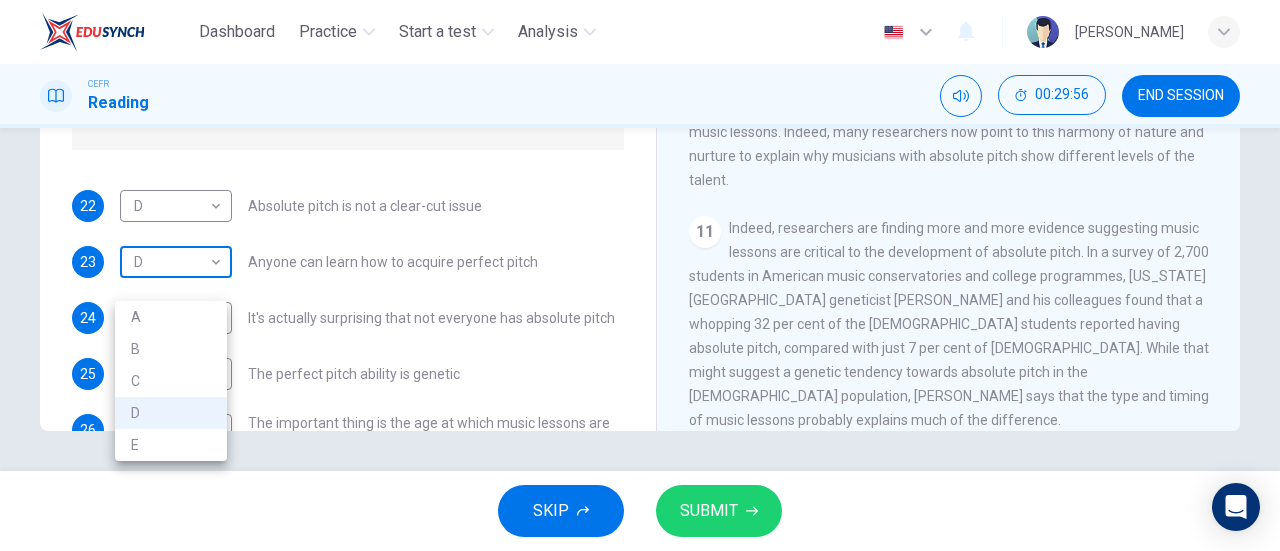 click on "Dashboard Practice Start a test Analysis English en ​ [PERSON_NAME] CEFR Reading 00:29:56 END SESSION Questions 22 - 26 The Reading Passage contains a number of opinions provided by five different scientists. Match each opinion with one of the scientists ( A-E  below).
Write your answers in the boxes below.
NB  You may use any of the choices  A-E  more than once. A Levitin B Deutsch C [PERSON_NAME] D [PERSON_NAME] 22 D D ​ Absolute pitch is not a clear-cut issue 23 D D ​ Anyone can learn how to acquire perfect pitch 24 B B ​ It's actually surprising that not everyone has absolute pitch 25 E E ​ The perfect pitch ability is genetic 26 C C ​ The important thing is the age at which music lessons are started Striking the Right Note CLICK TO ZOOM Click to Zoom 1 Is perfect pitch a rare talent possessed solely by the likes of
[PERSON_NAME]? [PERSON_NAME] discusses this much sought-after musical ability. 2 3 4 5 6 7 8 9 10 11 12 13 SKIP SUBMIT EduSynch - Online Language Proficiency Testing" at bounding box center [640, 275] 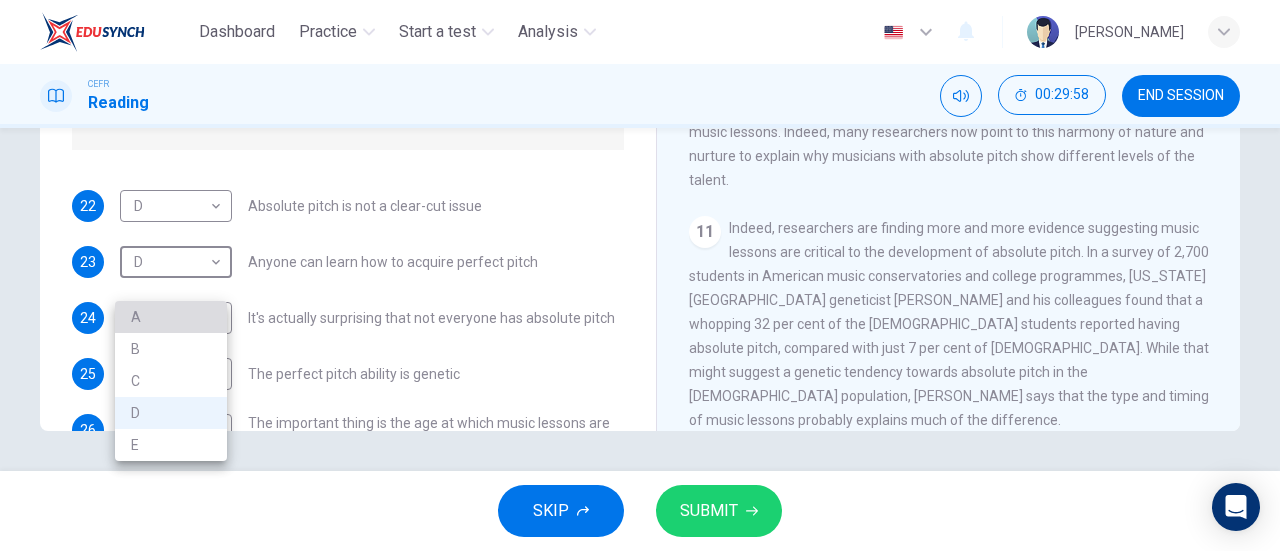 click on "A" at bounding box center (171, 317) 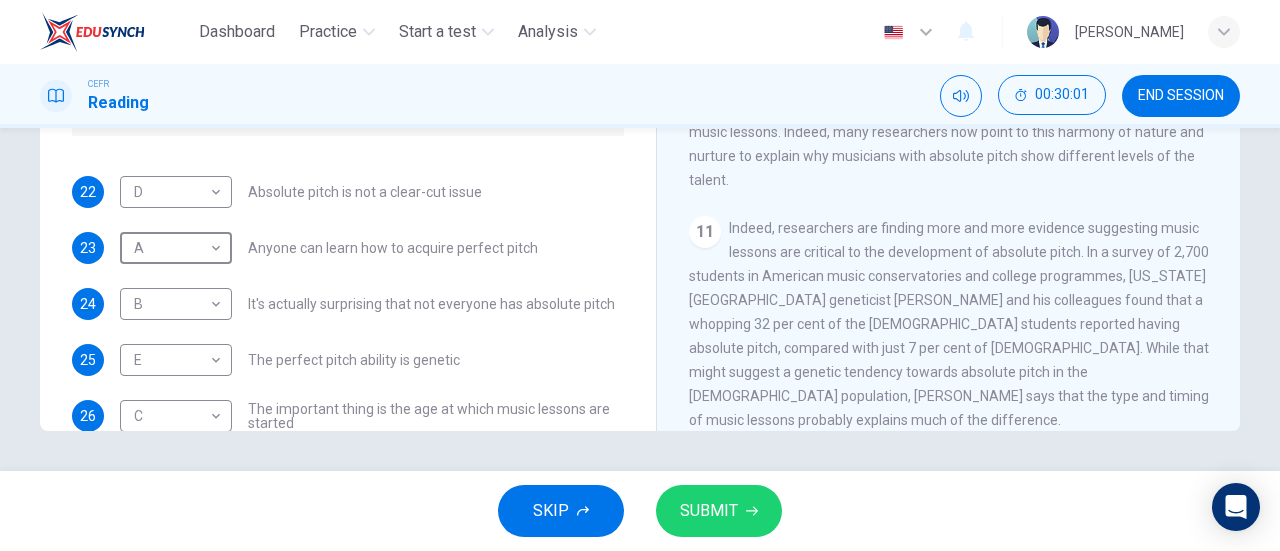 scroll, scrollTop: 100, scrollLeft: 0, axis: vertical 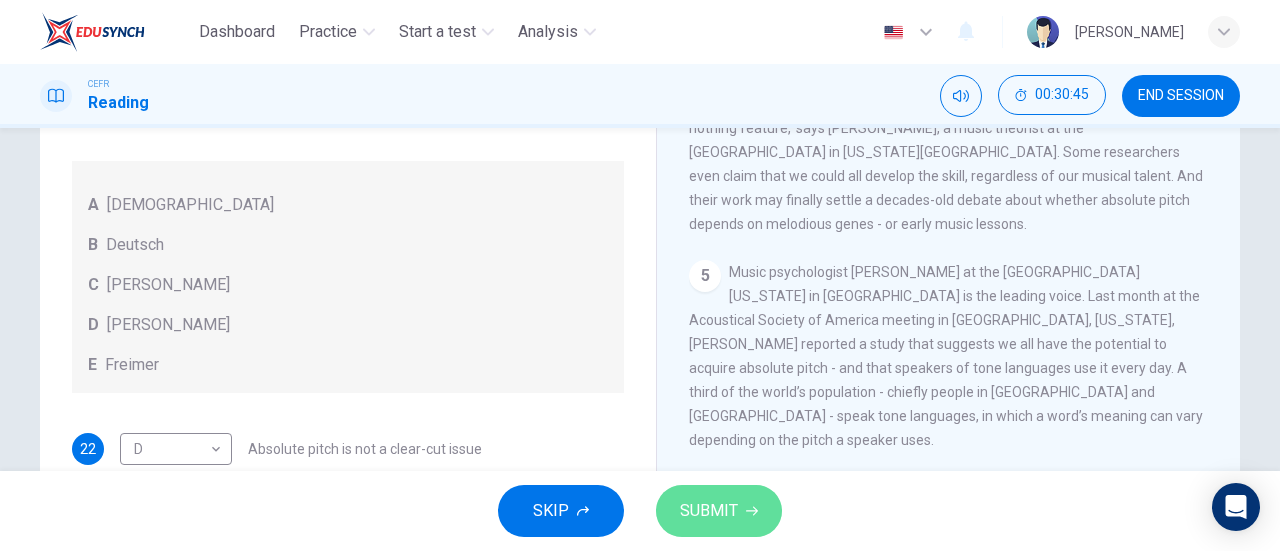 click on "SUBMIT" at bounding box center (709, 511) 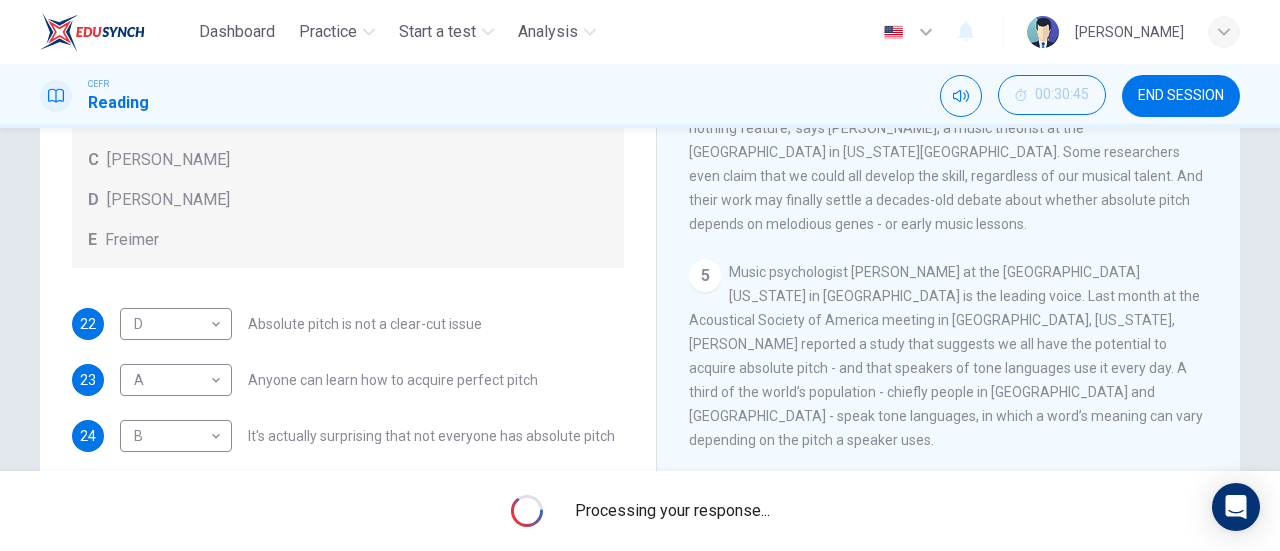 scroll, scrollTop: 176, scrollLeft: 0, axis: vertical 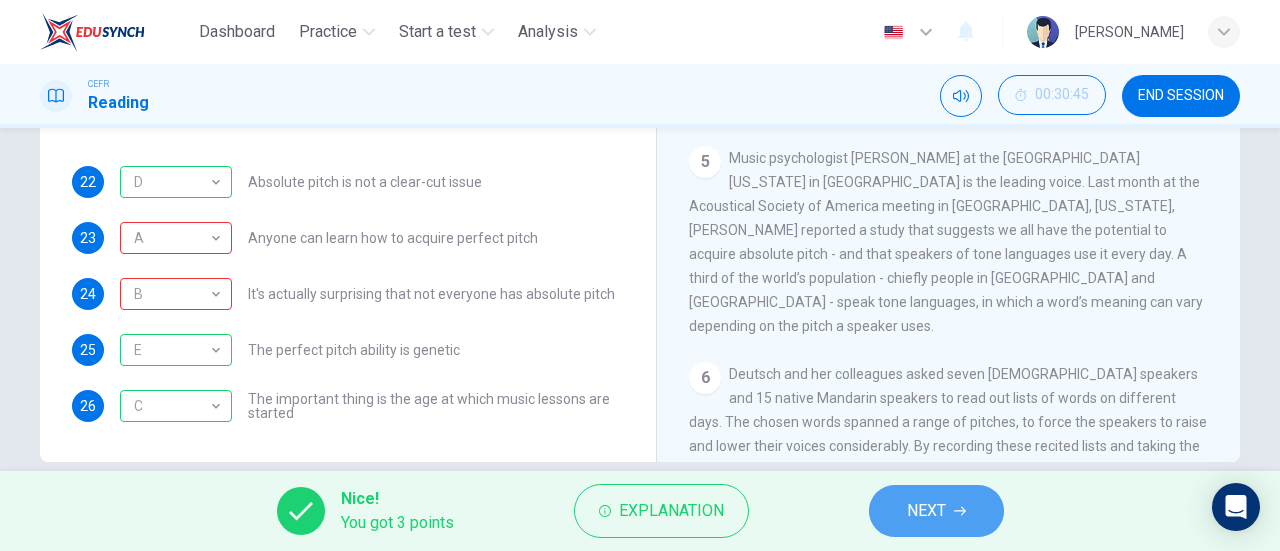 click on "NEXT" at bounding box center (936, 511) 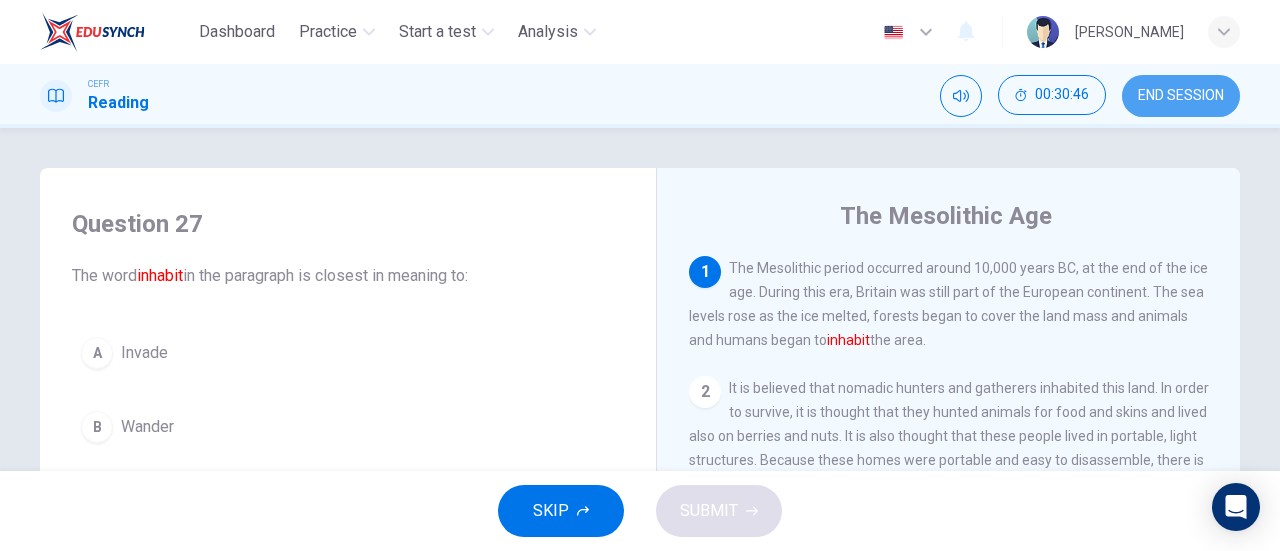 click on "END SESSION" at bounding box center [1181, 96] 